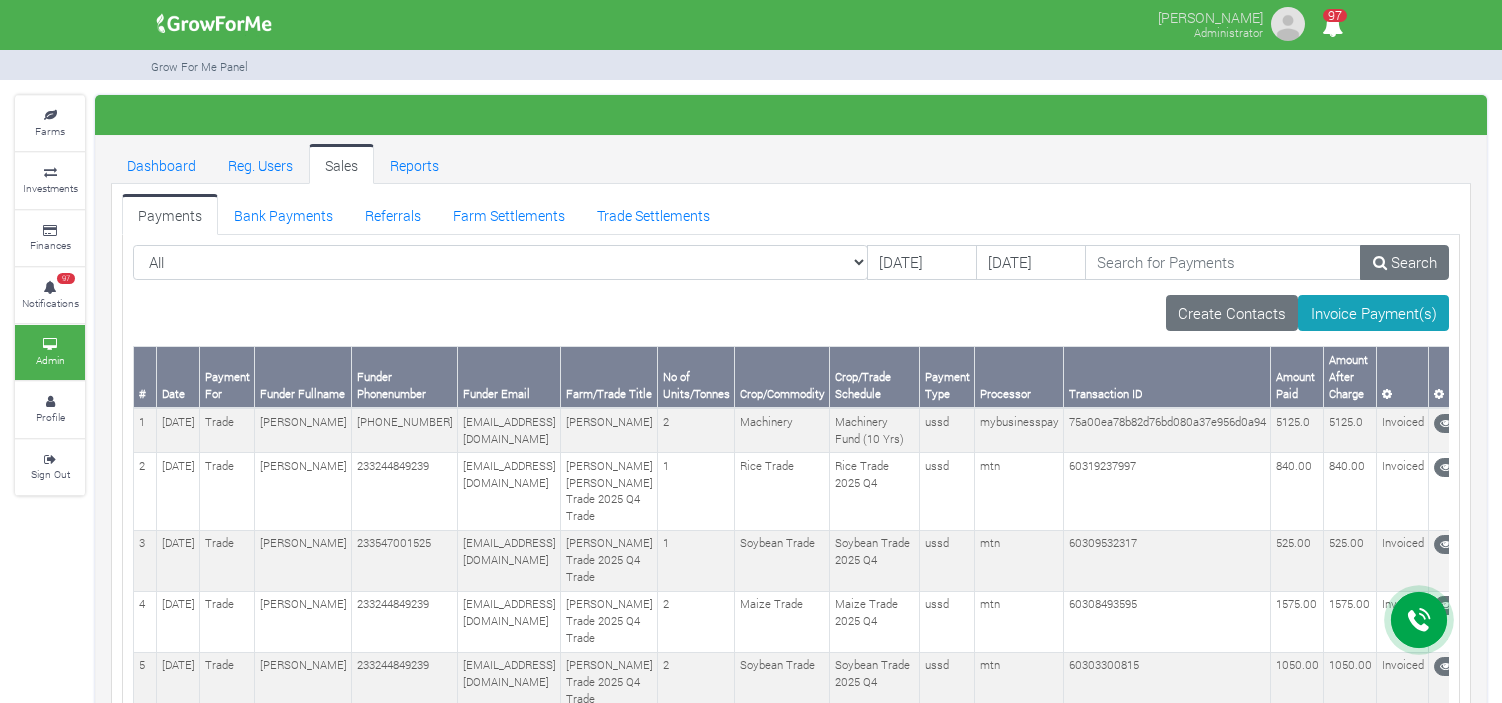 scroll, scrollTop: 0, scrollLeft: 0, axis: both 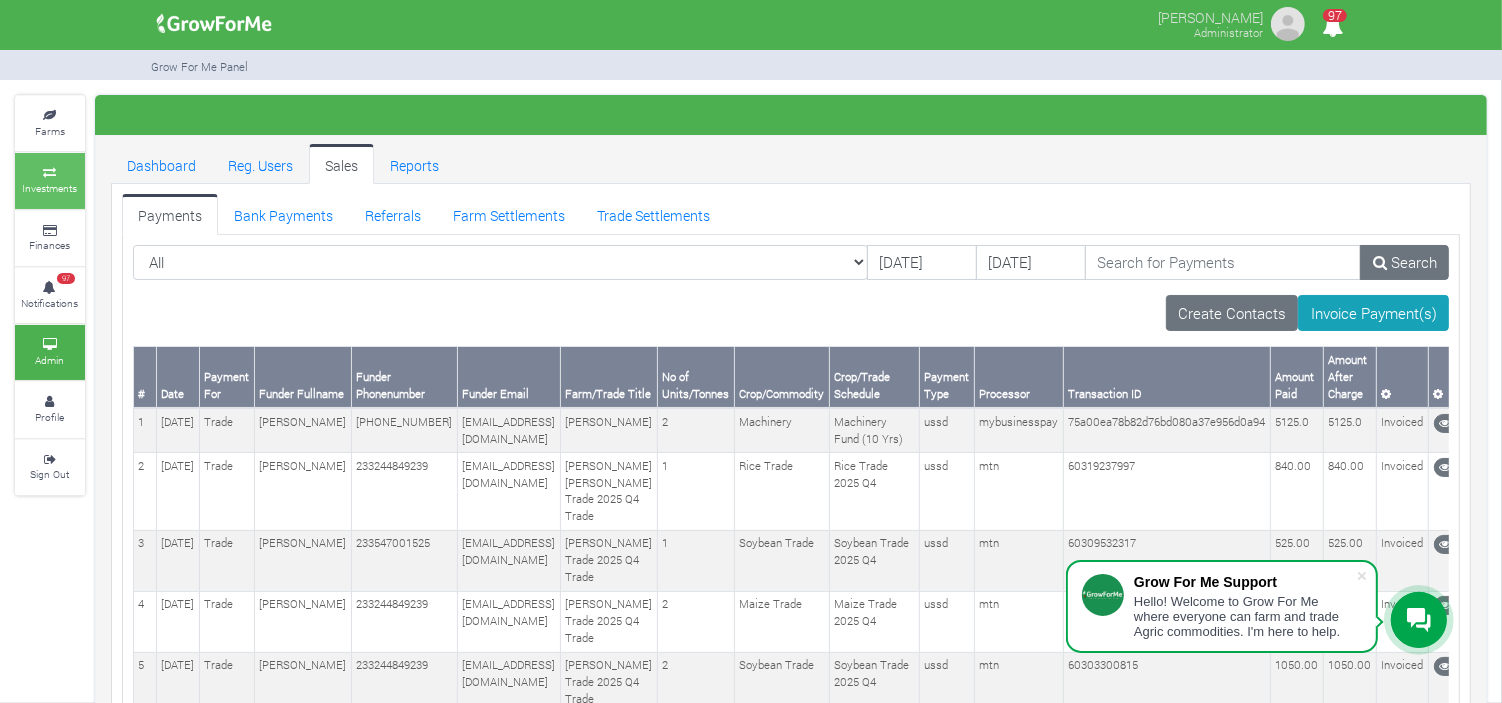 click on "Investments" at bounding box center (50, 180) 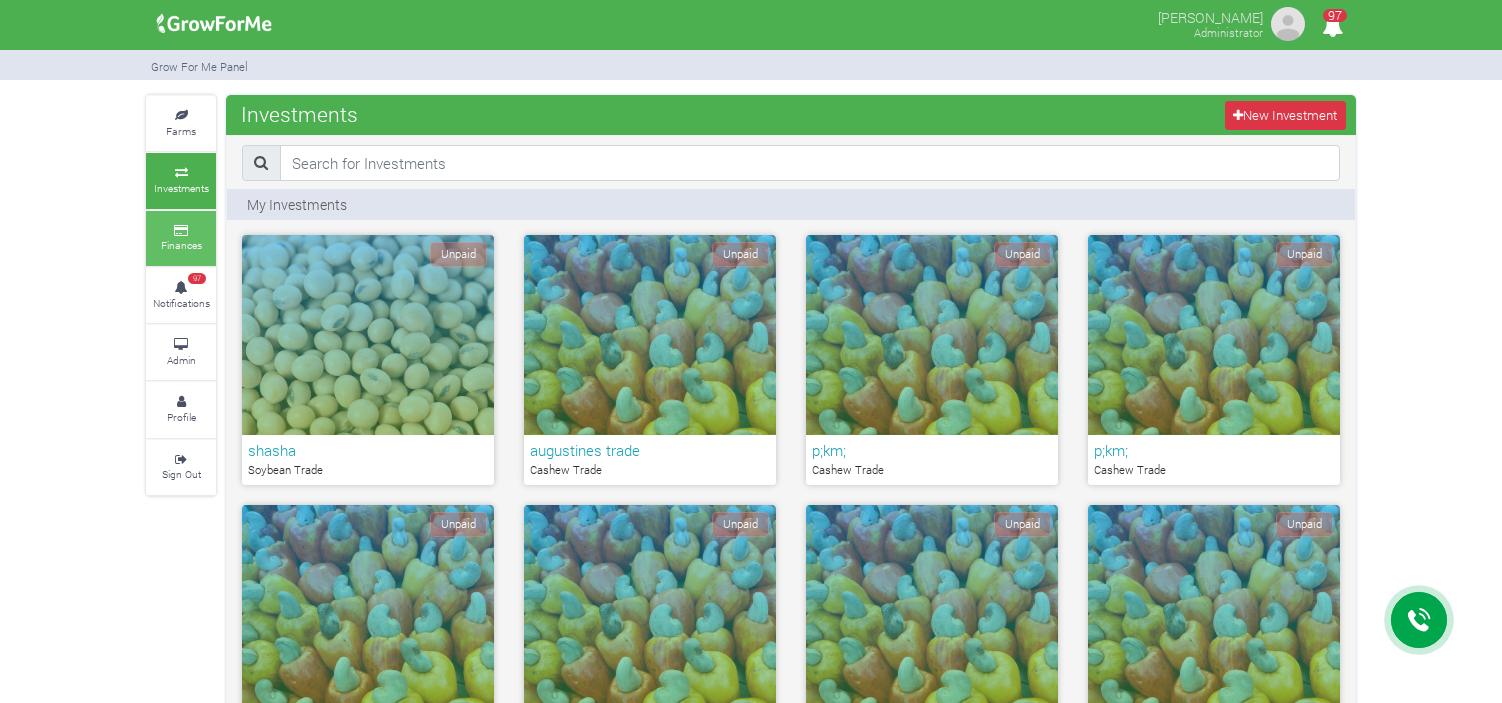 scroll, scrollTop: 0, scrollLeft: 0, axis: both 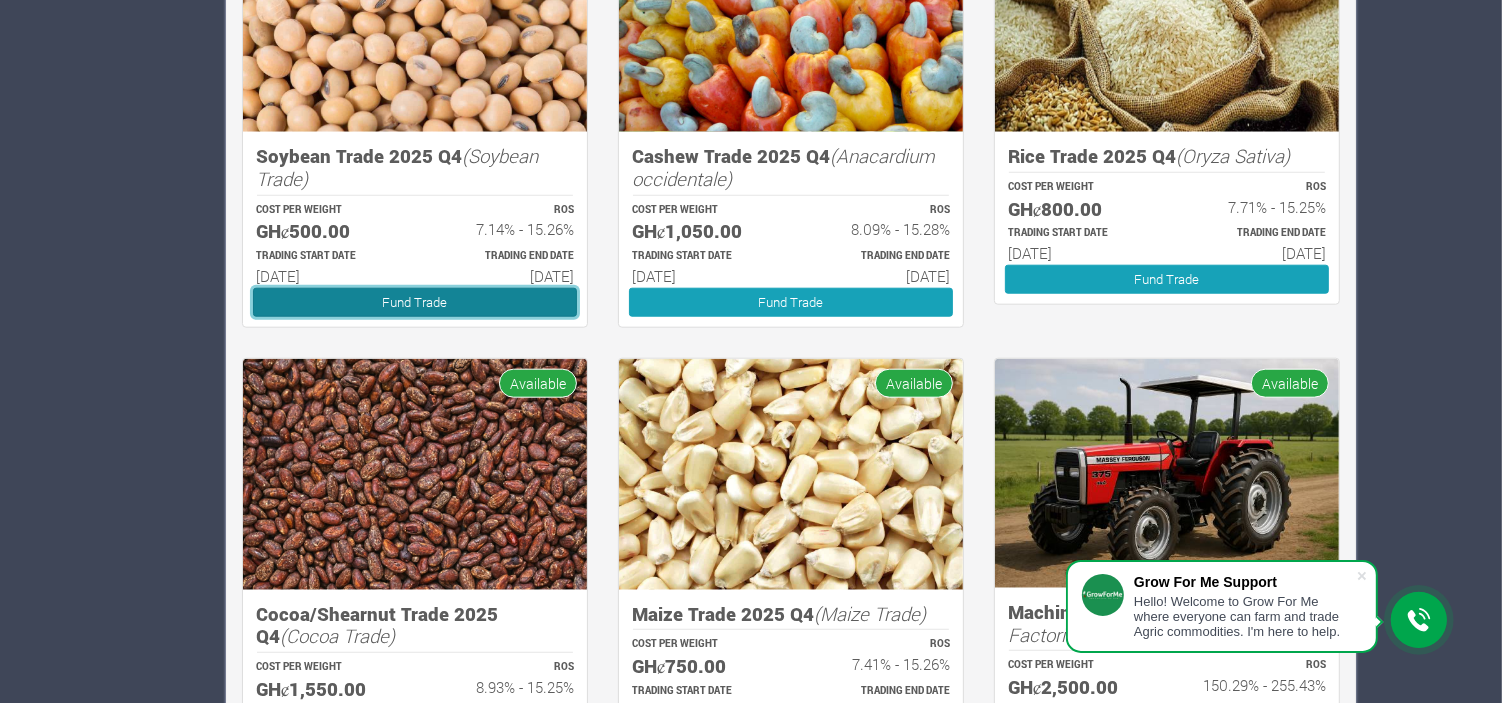 click on "Fund Trade" at bounding box center [415, 302] 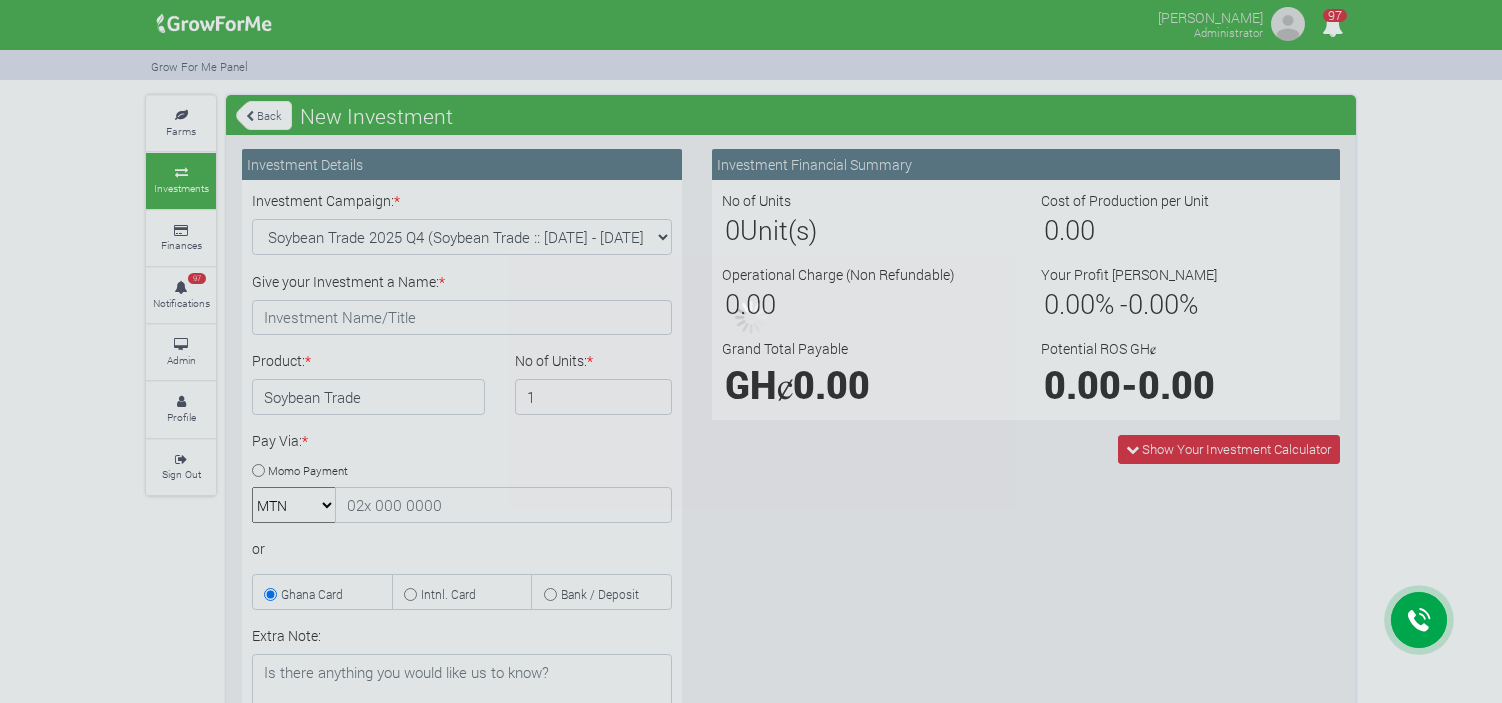 scroll, scrollTop: 0, scrollLeft: 0, axis: both 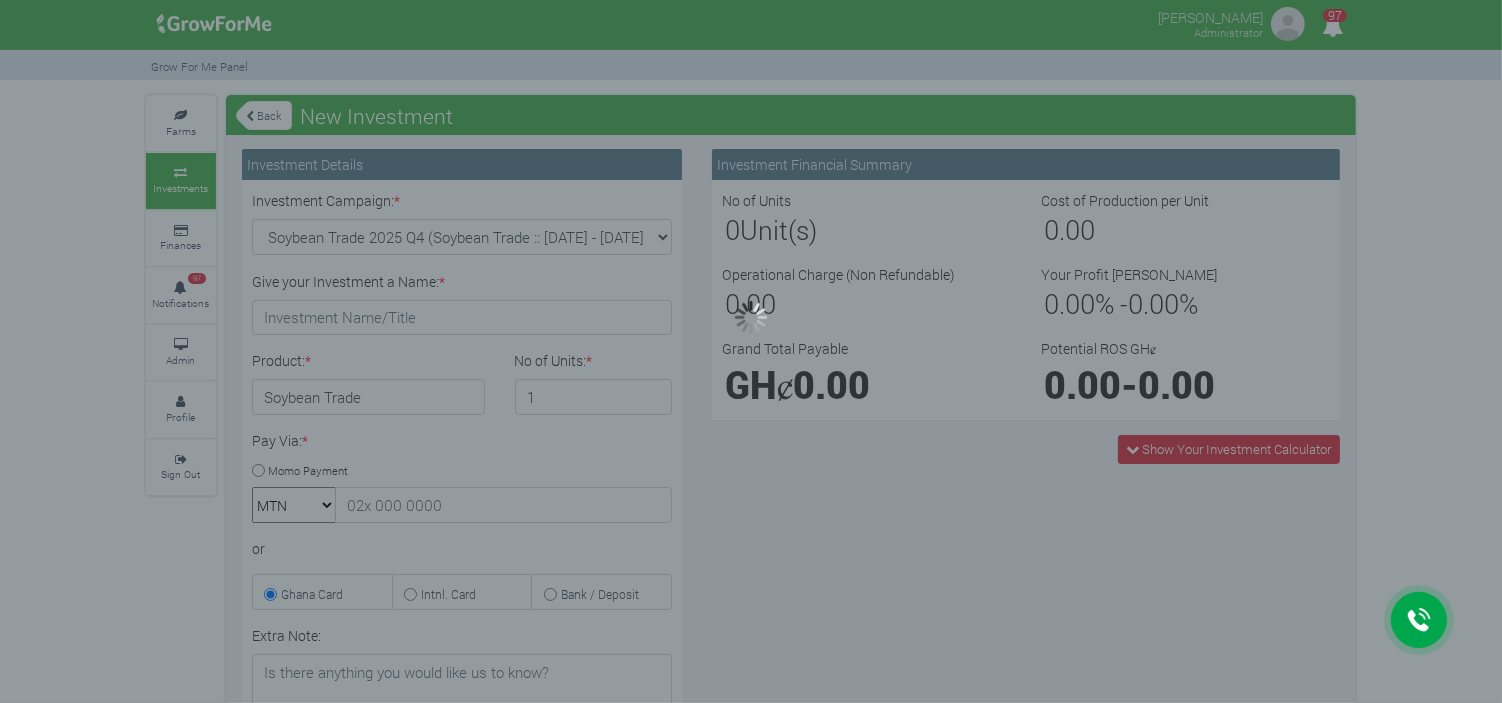 type on "1" 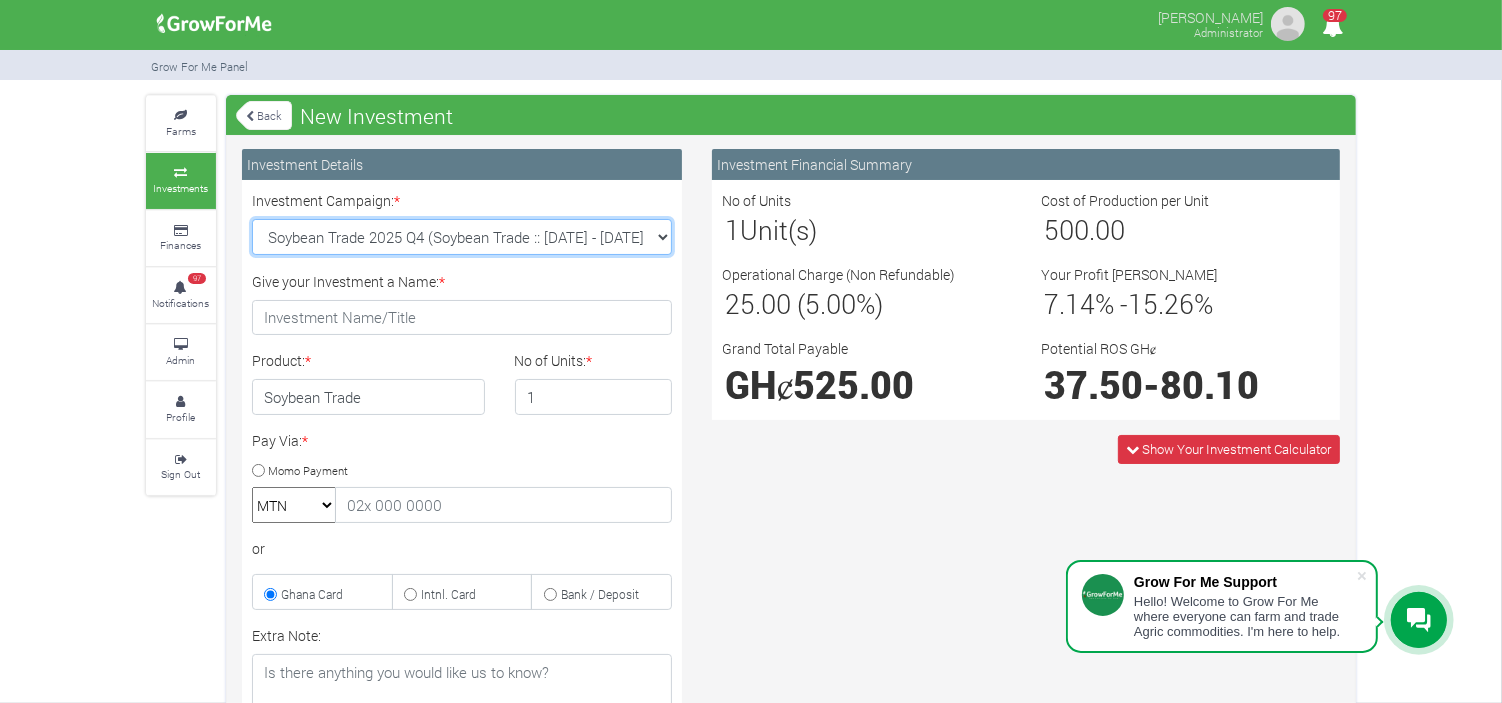 click on "Soybean Trade 2025 Q4 (Soybean Trade :: 01st Oct 2025 - 31st Mar 2026)
Maize Trade 2025 Q4 (Maize Trade :: 01st Oct 2025 - 31st Mar 2026)
Machinery Fund (10 Yrs) (Machinery :: 01st Jun 2025 - 01st Jun 2035)
Cashew Trade 2025 Q4 (Cashew Trade :: 01st Oct 2025 - 31st Mar 2026)" at bounding box center (462, 237) 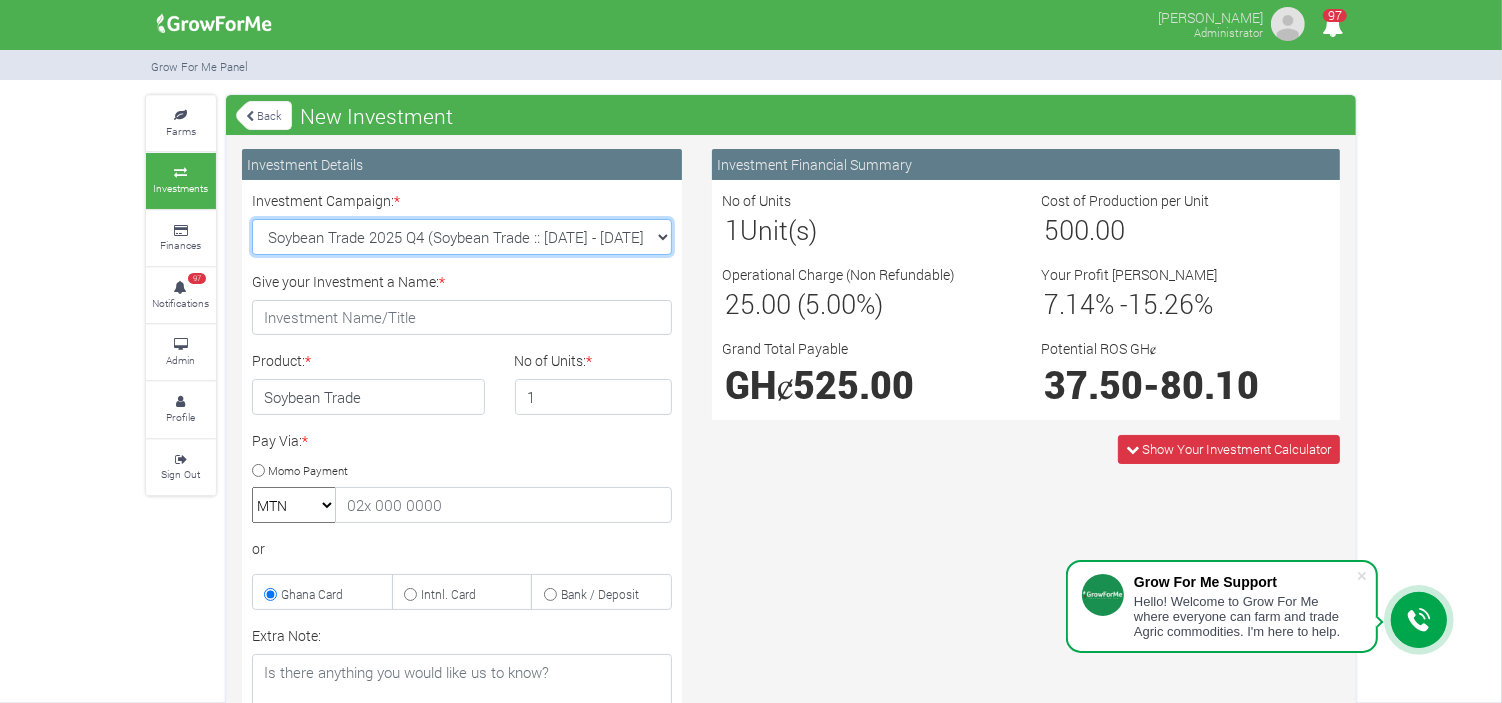 select on "42" 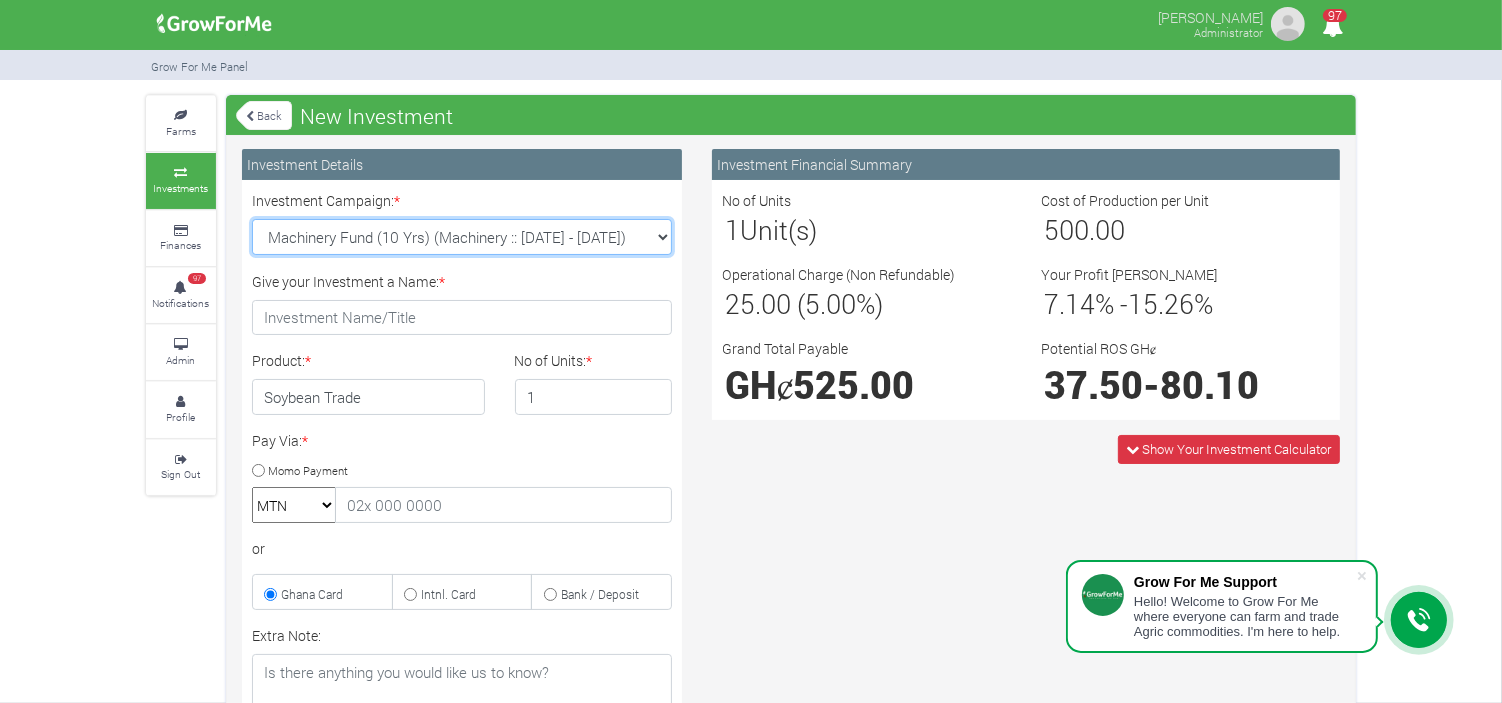 click on "Soybean Trade 2025 Q4 (Soybean Trade :: 01st Oct 2025 - 31st Mar 2026)
Maize Trade 2025 Q4 (Maize Trade :: 01st Oct 2025 - 31st Mar 2026)
Machinery Fund (10 Yrs) (Machinery :: 01st Jun 2025 - 01st Jun 2035)
Cashew Trade 2025 Q4 (Cashew Trade :: 01st Oct 2025 - 31st Mar 2026)" at bounding box center (462, 237) 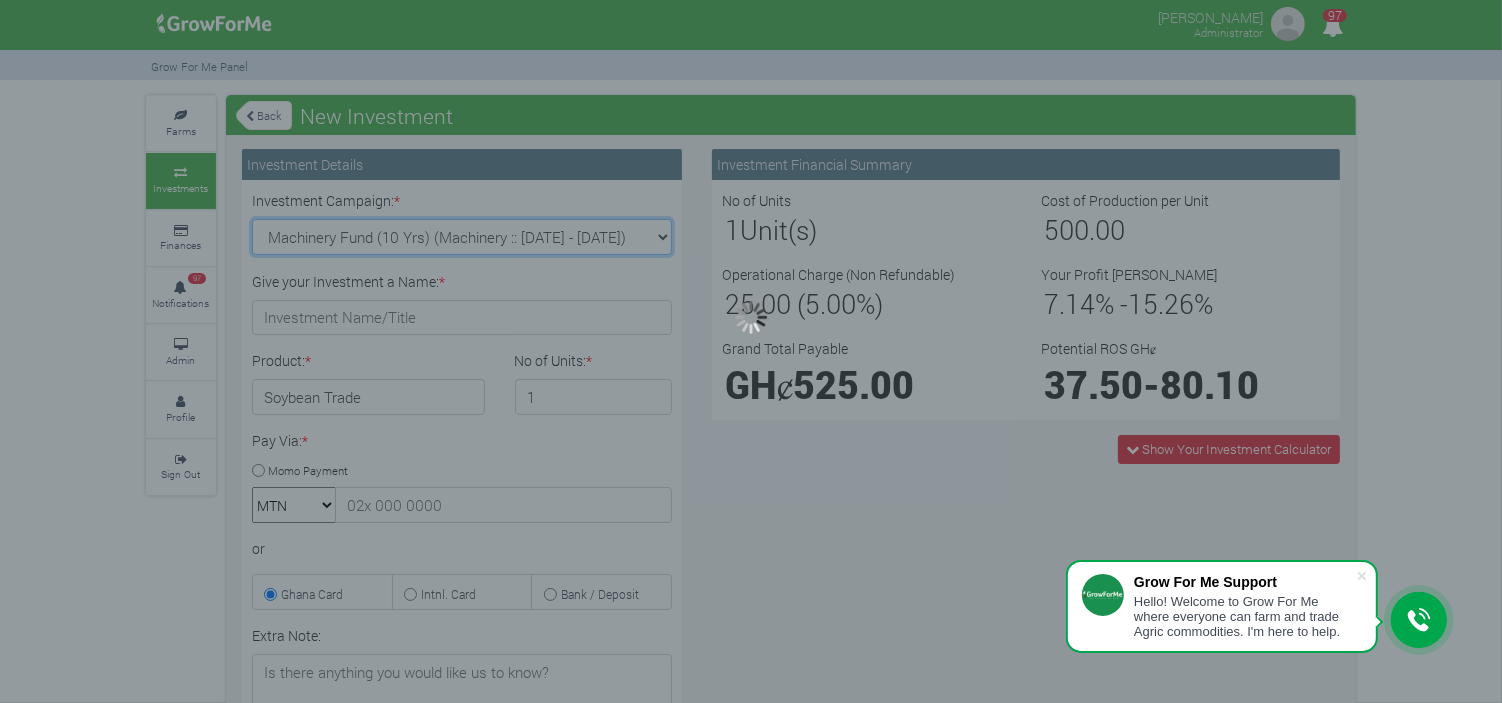 type on "1" 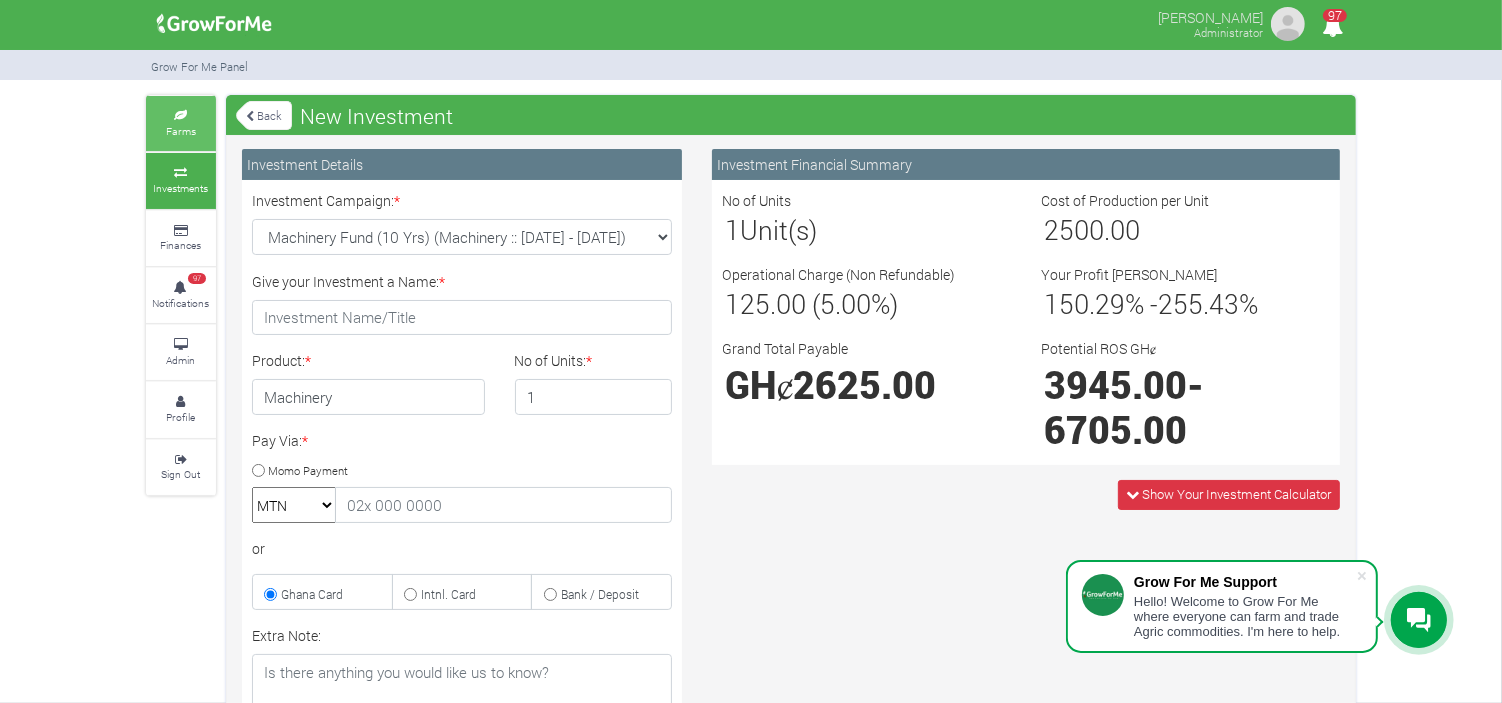 click at bounding box center [181, 116] 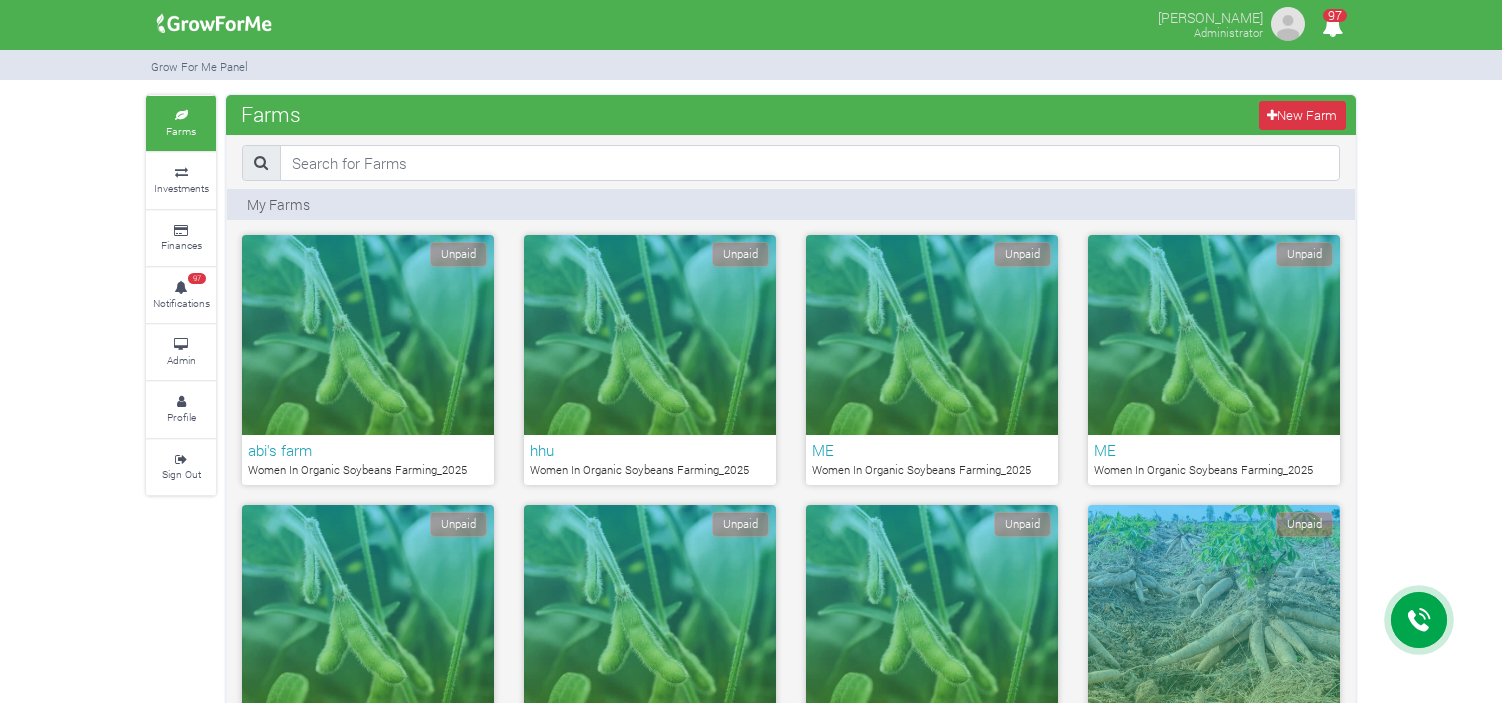 scroll, scrollTop: 0, scrollLeft: 0, axis: both 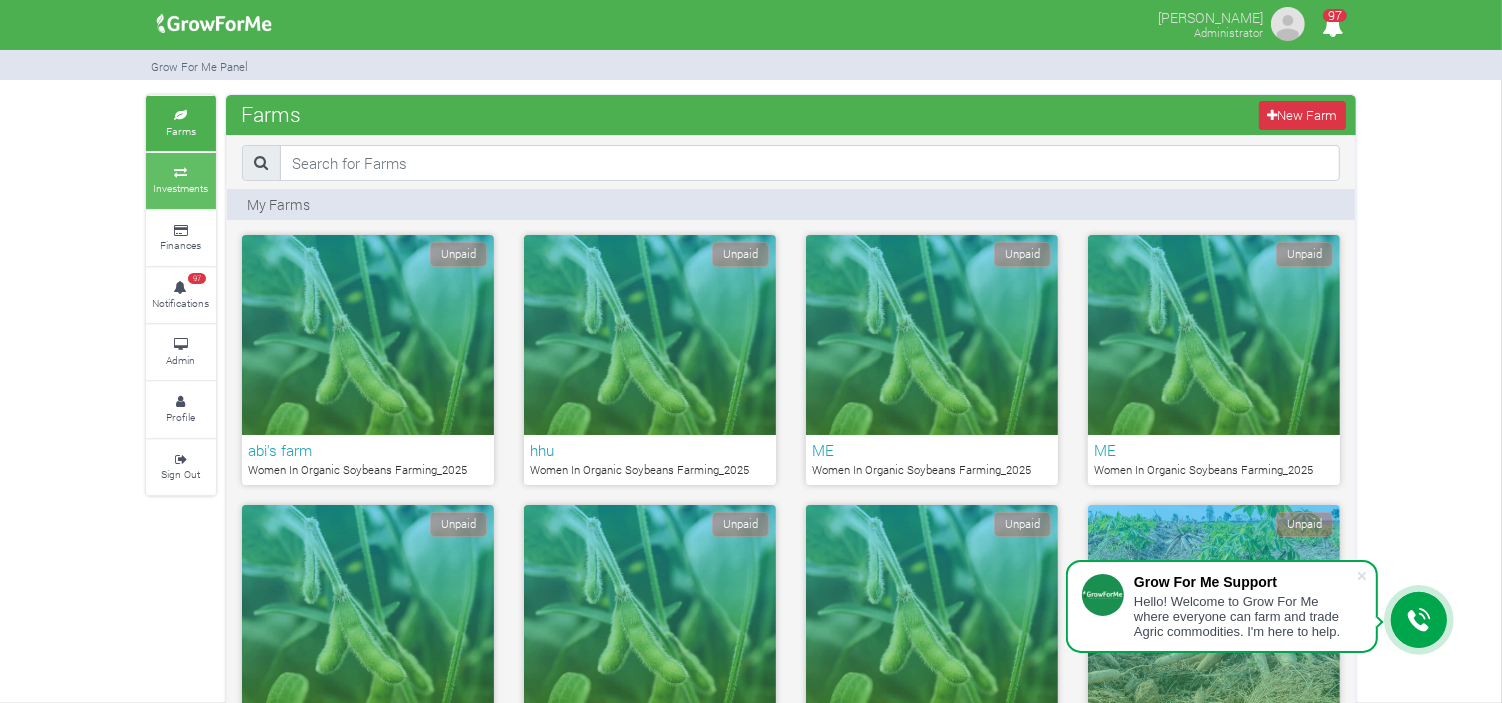 click on "Investments" at bounding box center (181, 188) 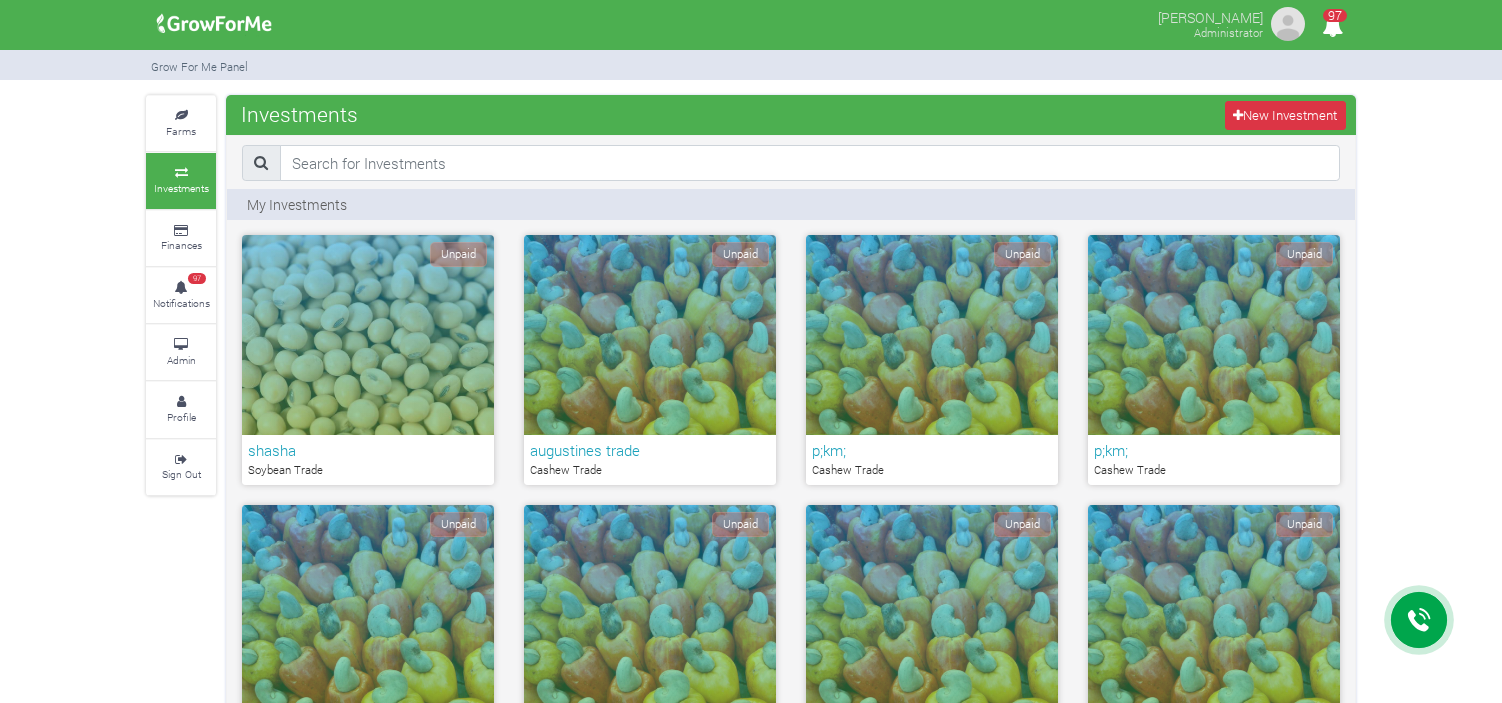 scroll, scrollTop: 0, scrollLeft: 0, axis: both 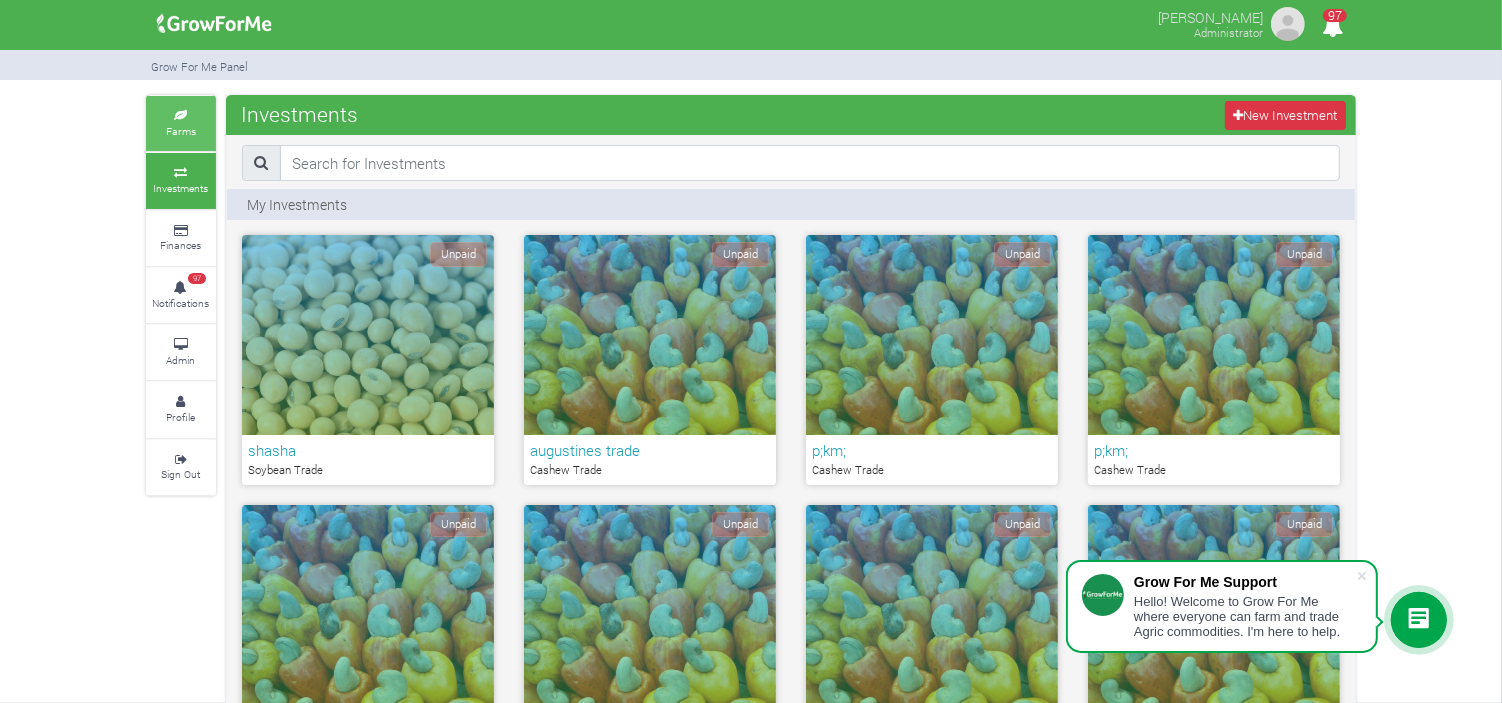 click at bounding box center [181, 116] 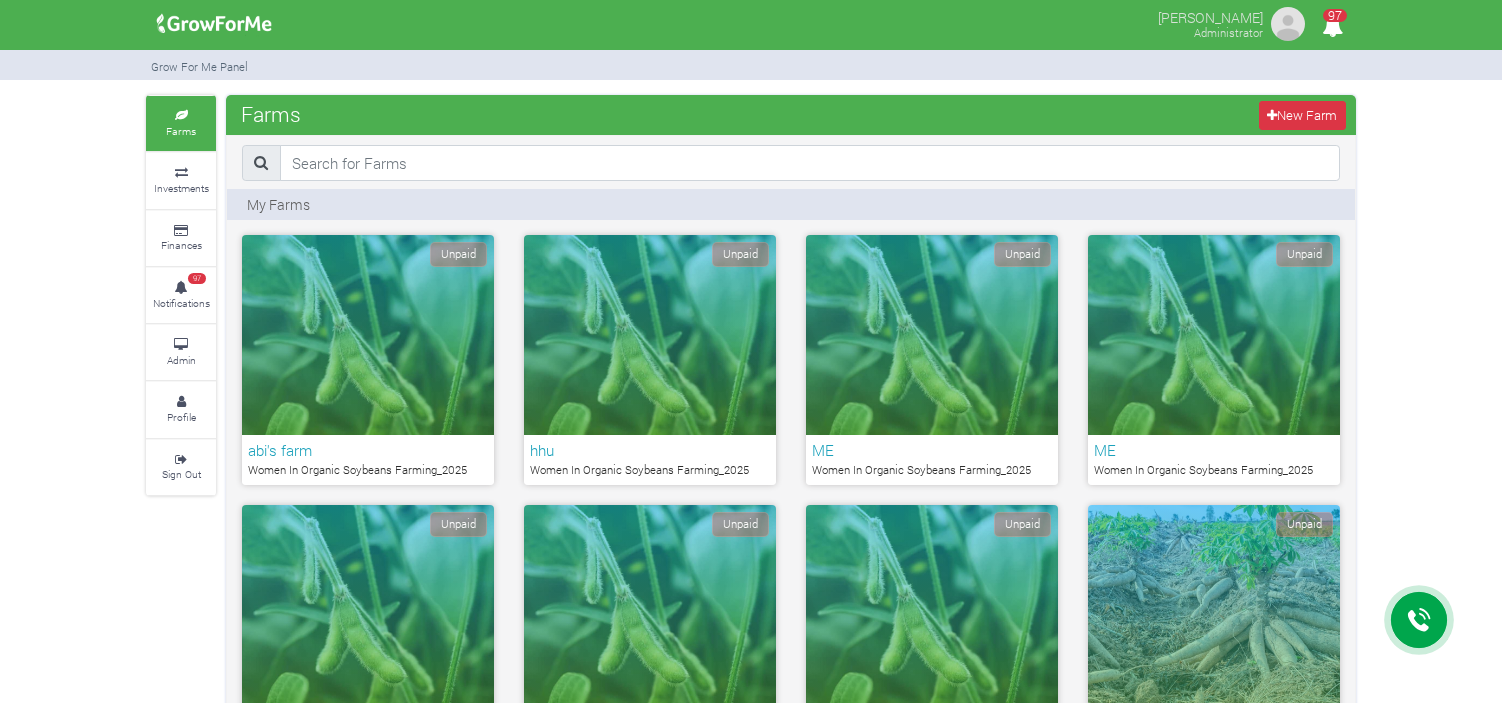 scroll, scrollTop: 0, scrollLeft: 0, axis: both 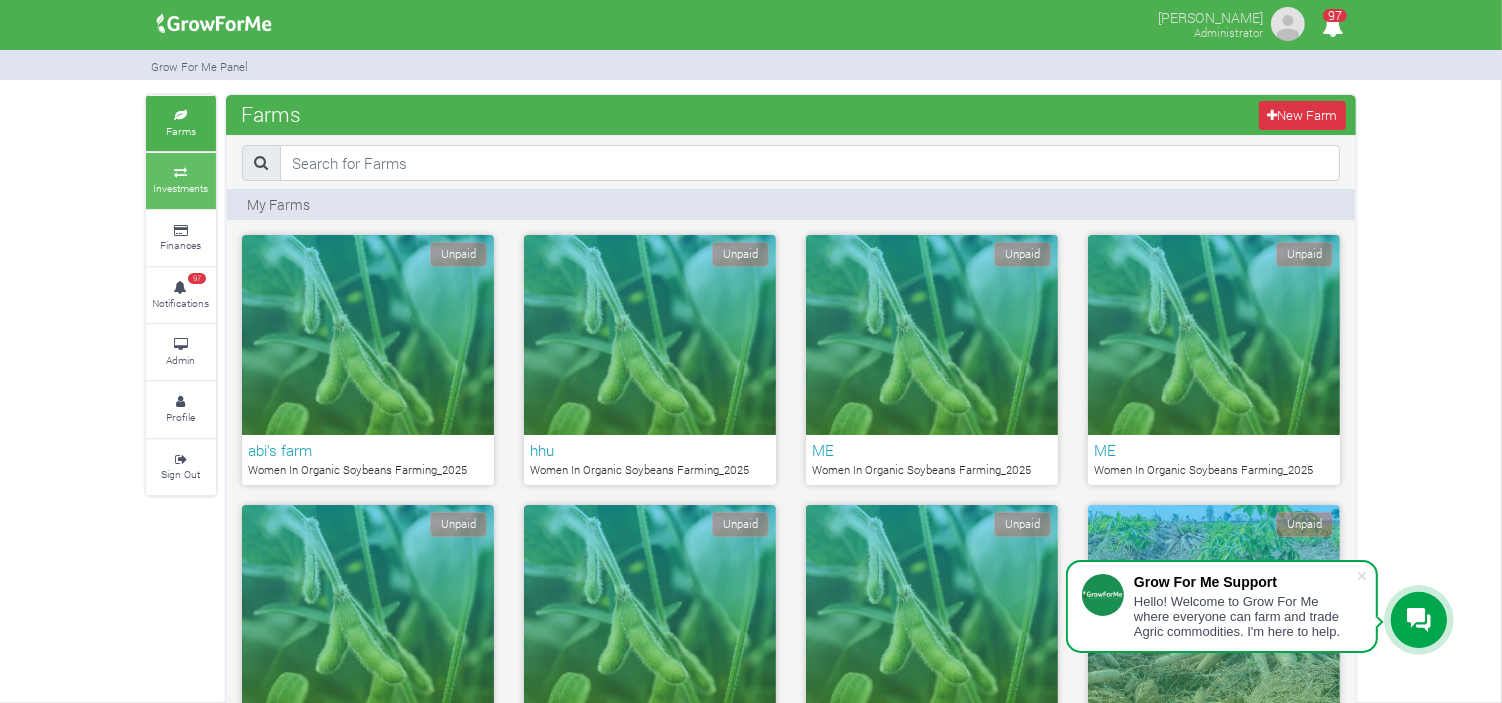click on "Investments" at bounding box center (181, 180) 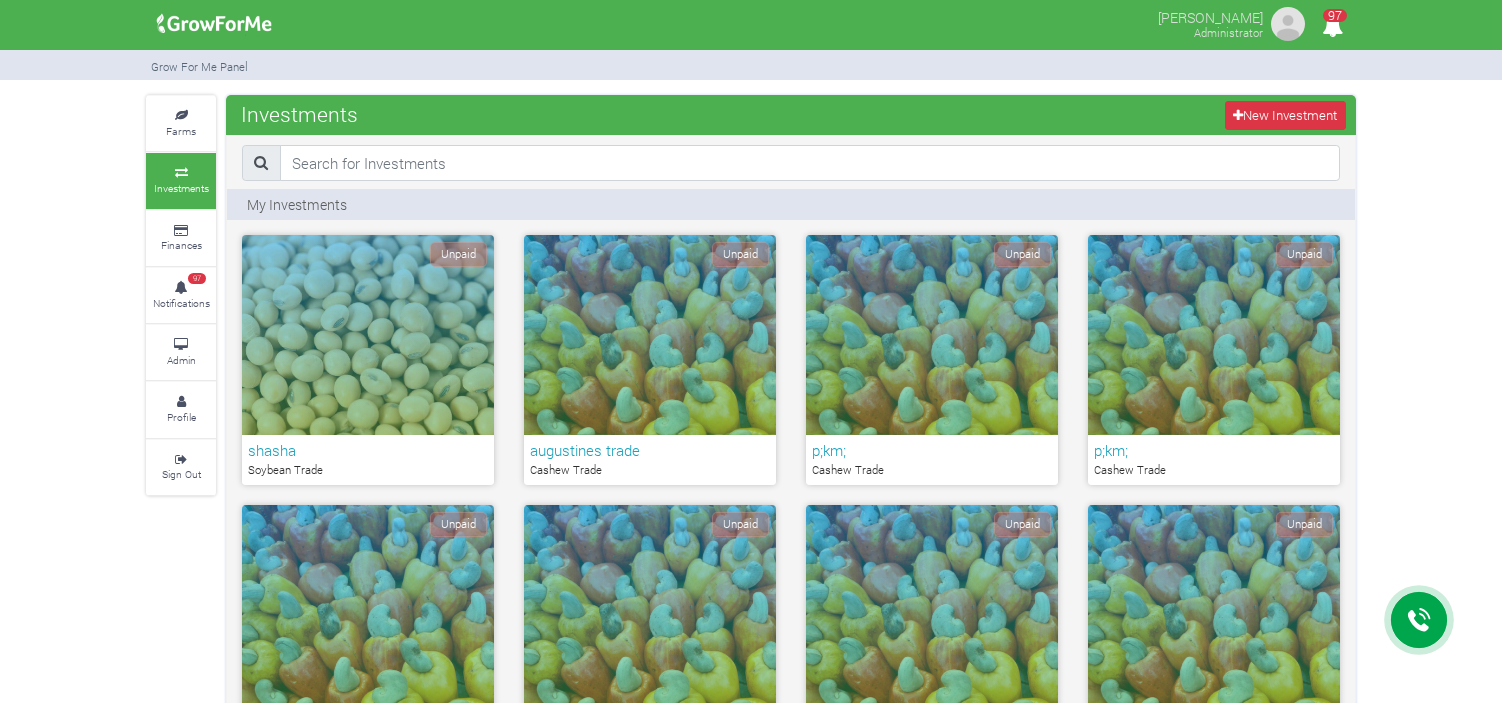 scroll, scrollTop: 0, scrollLeft: 0, axis: both 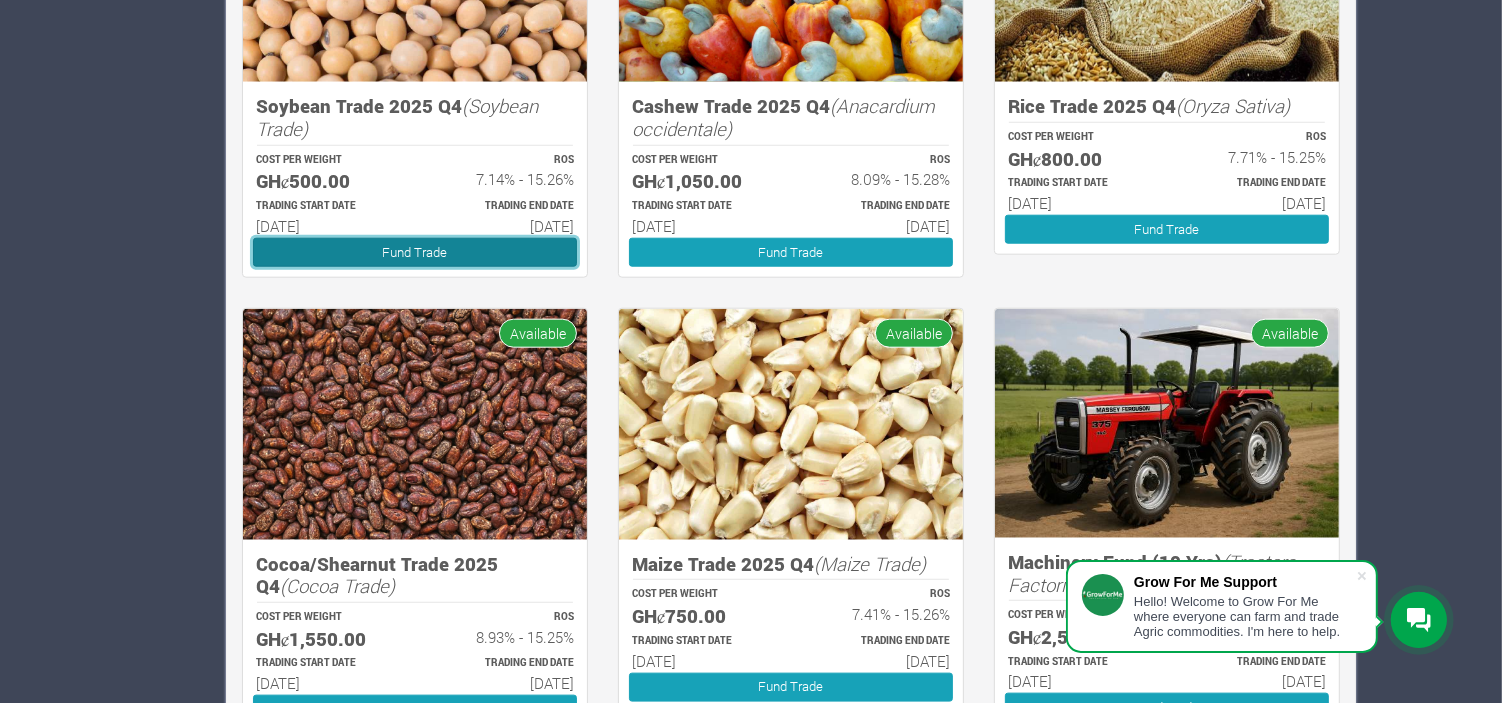 click on "Fund Trade" at bounding box center (415, 252) 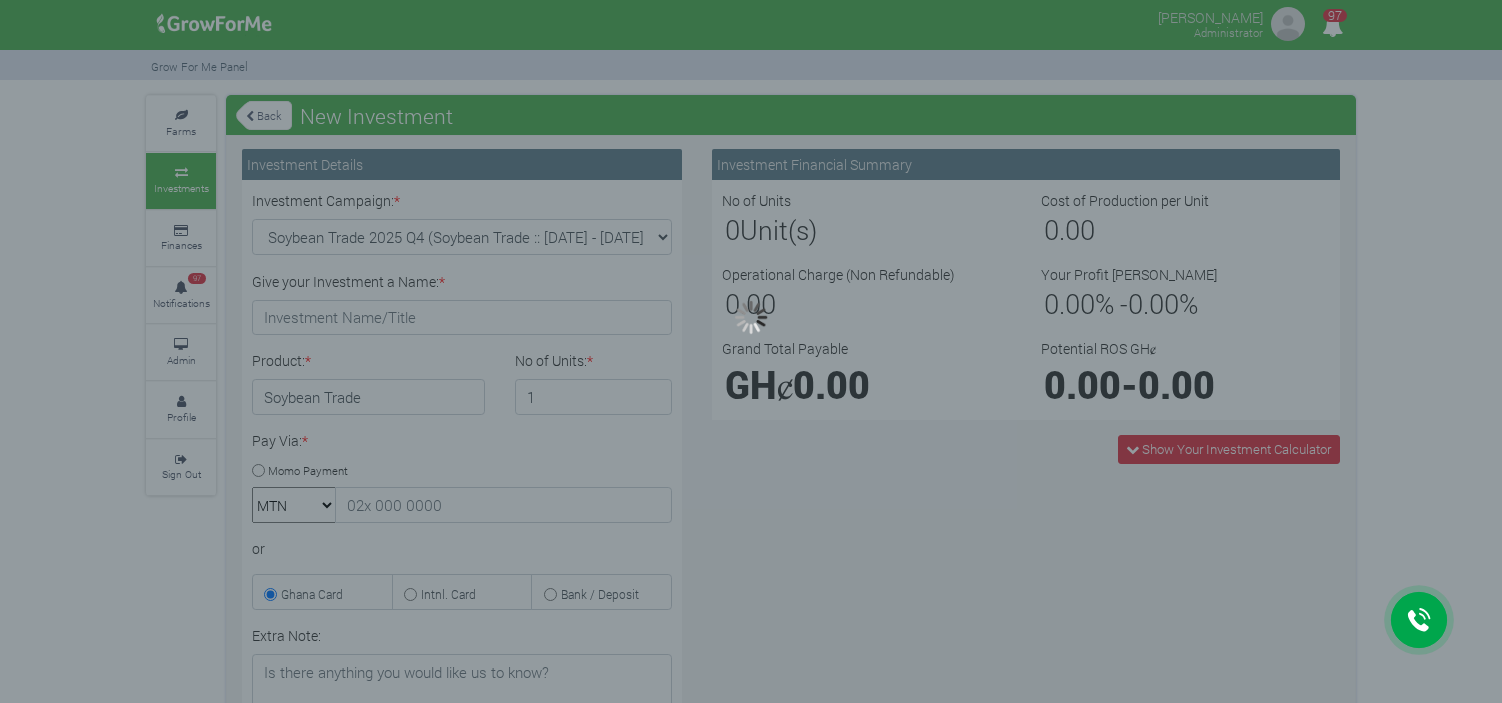 scroll, scrollTop: 0, scrollLeft: 0, axis: both 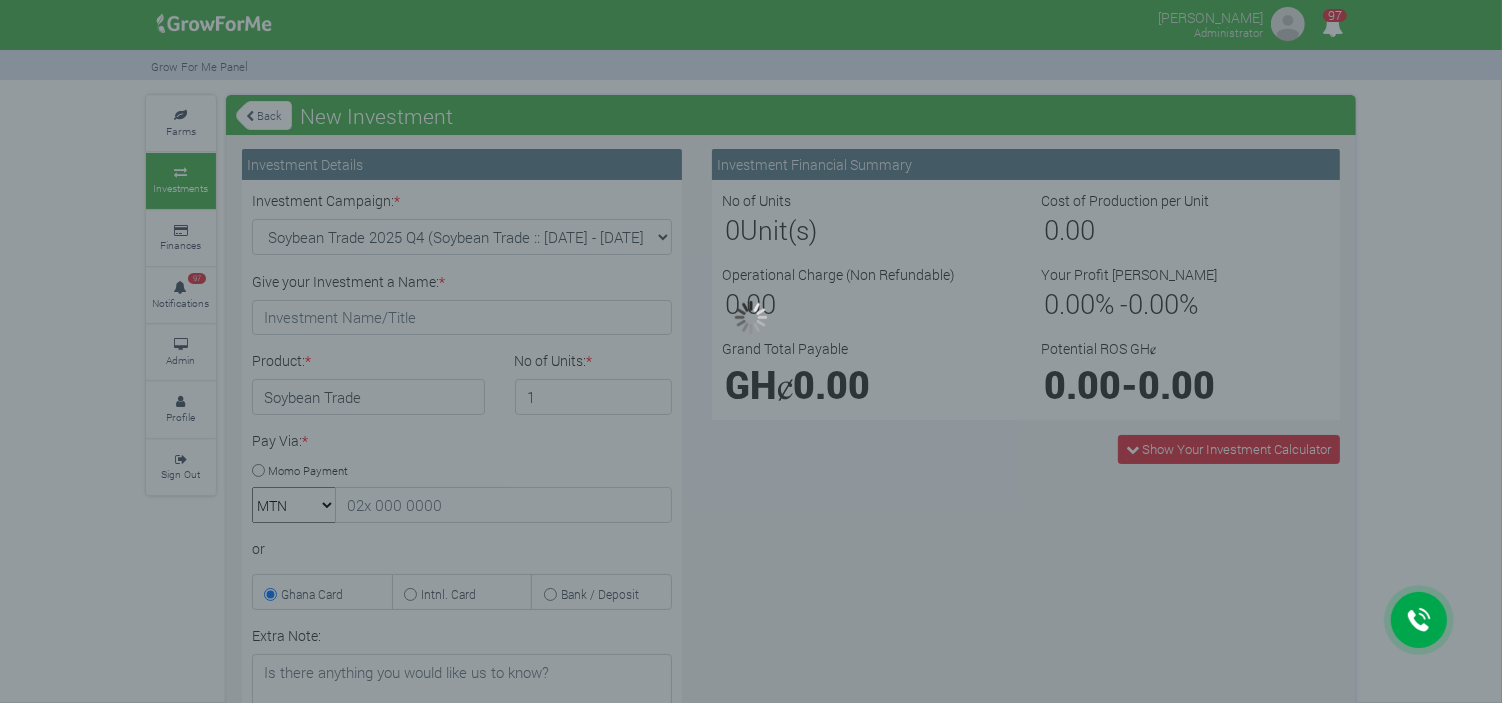type on "1" 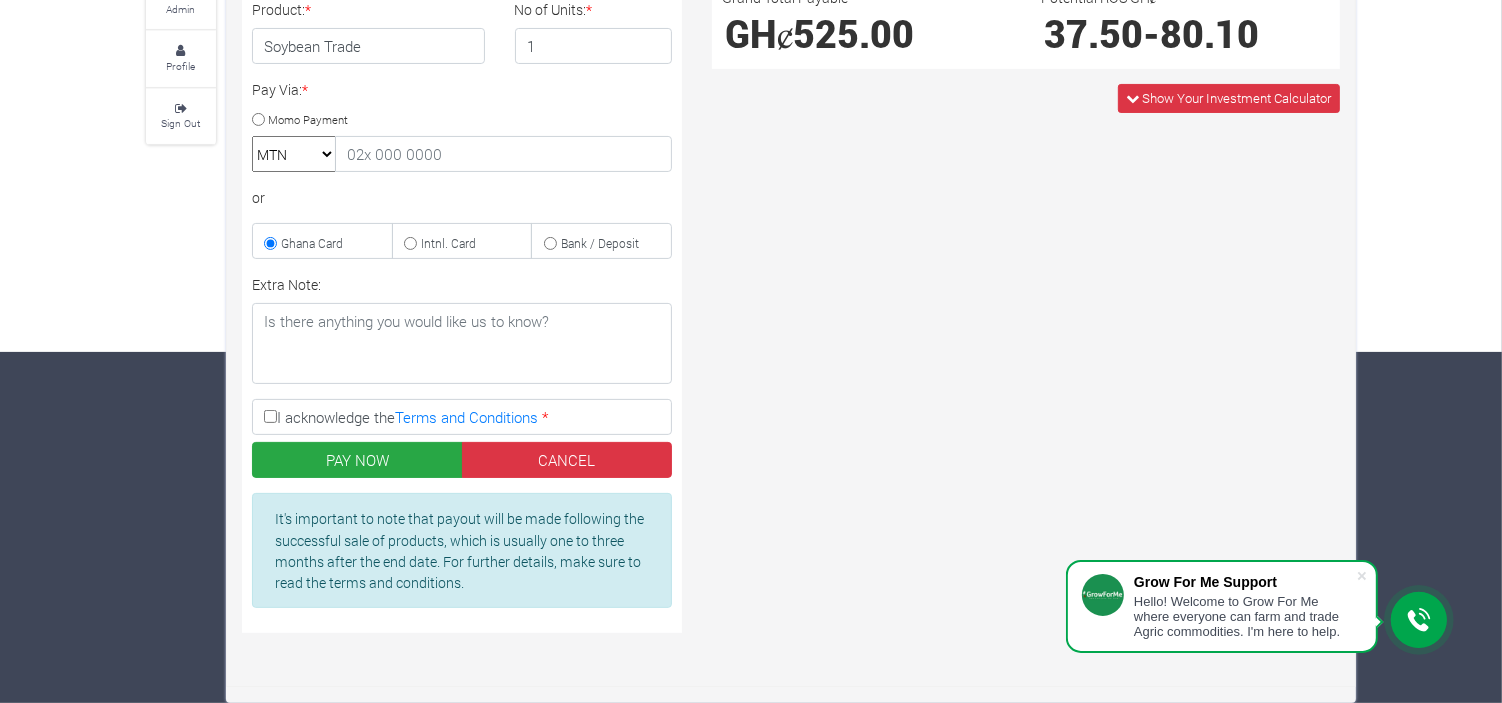 scroll, scrollTop: 0, scrollLeft: 0, axis: both 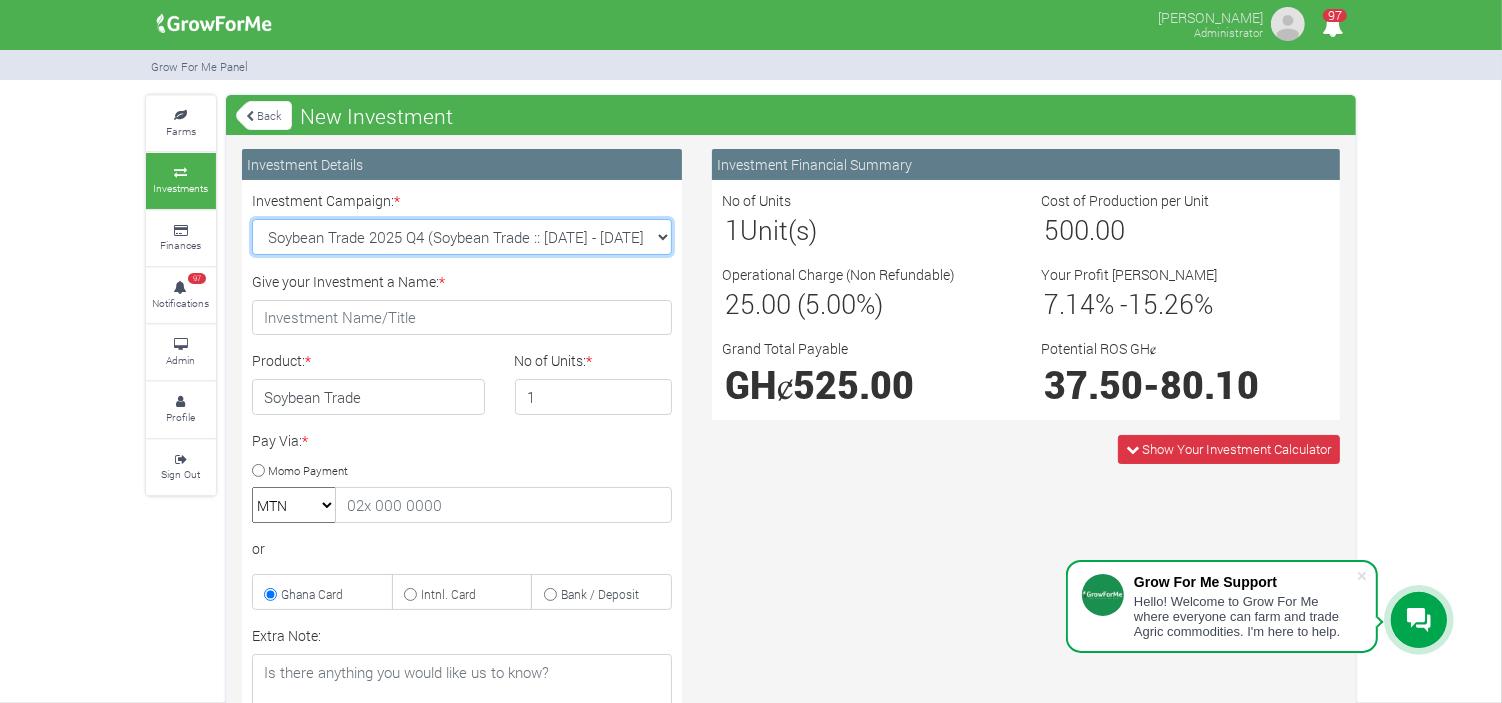 click on "Soybean Trade 2025 Q4 (Soybean Trade :: 01st Oct 2025 - 31st Mar 2026)
Maize Trade 2025 Q4 (Maize Trade :: 01st Oct 2025 - 31st Mar 2026)
Machinery Fund (10 Yrs) (Machinery :: 01st Jun 2025 - 01st Jun 2035)
Cashew Trade 2025 Q4 (Cashew Trade :: 01st Oct 2025 - 31st Mar 2026)" at bounding box center [462, 237] 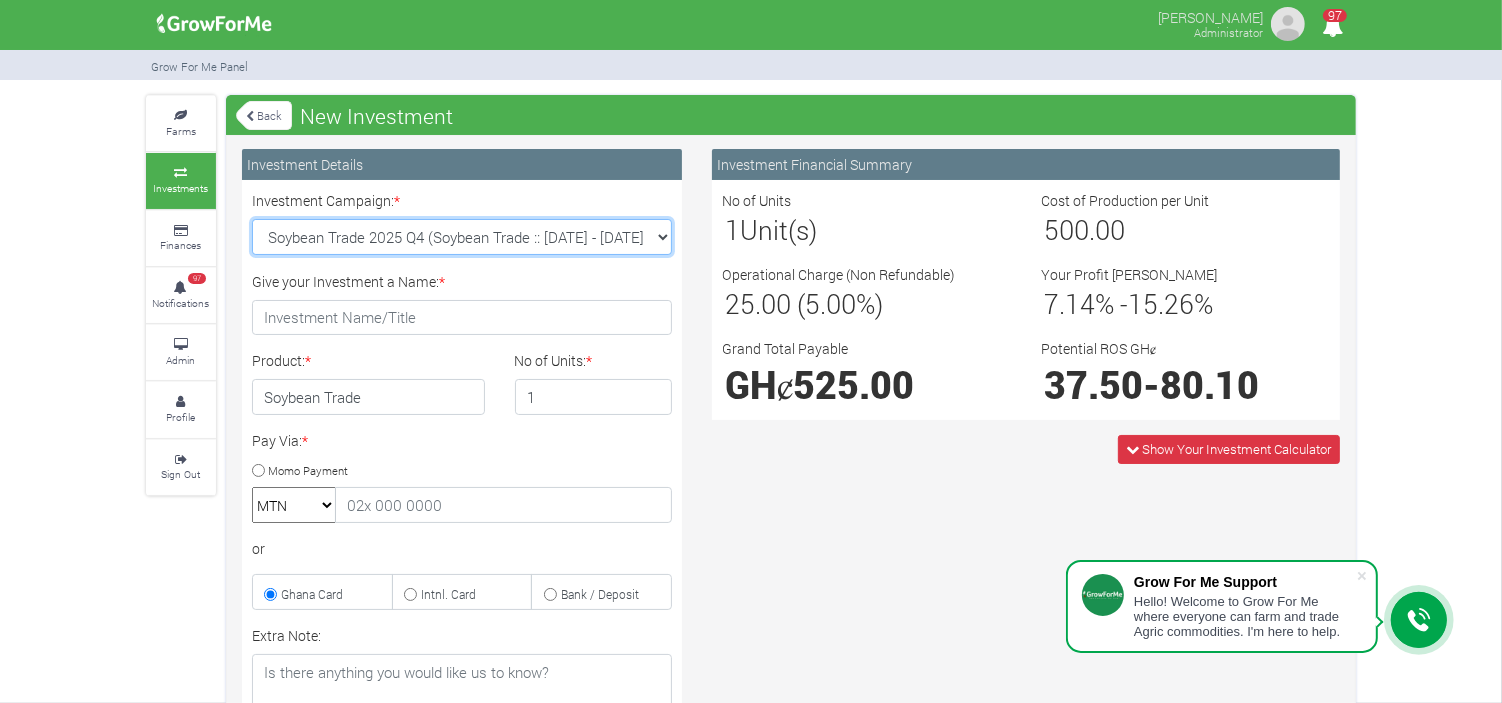 select on "47" 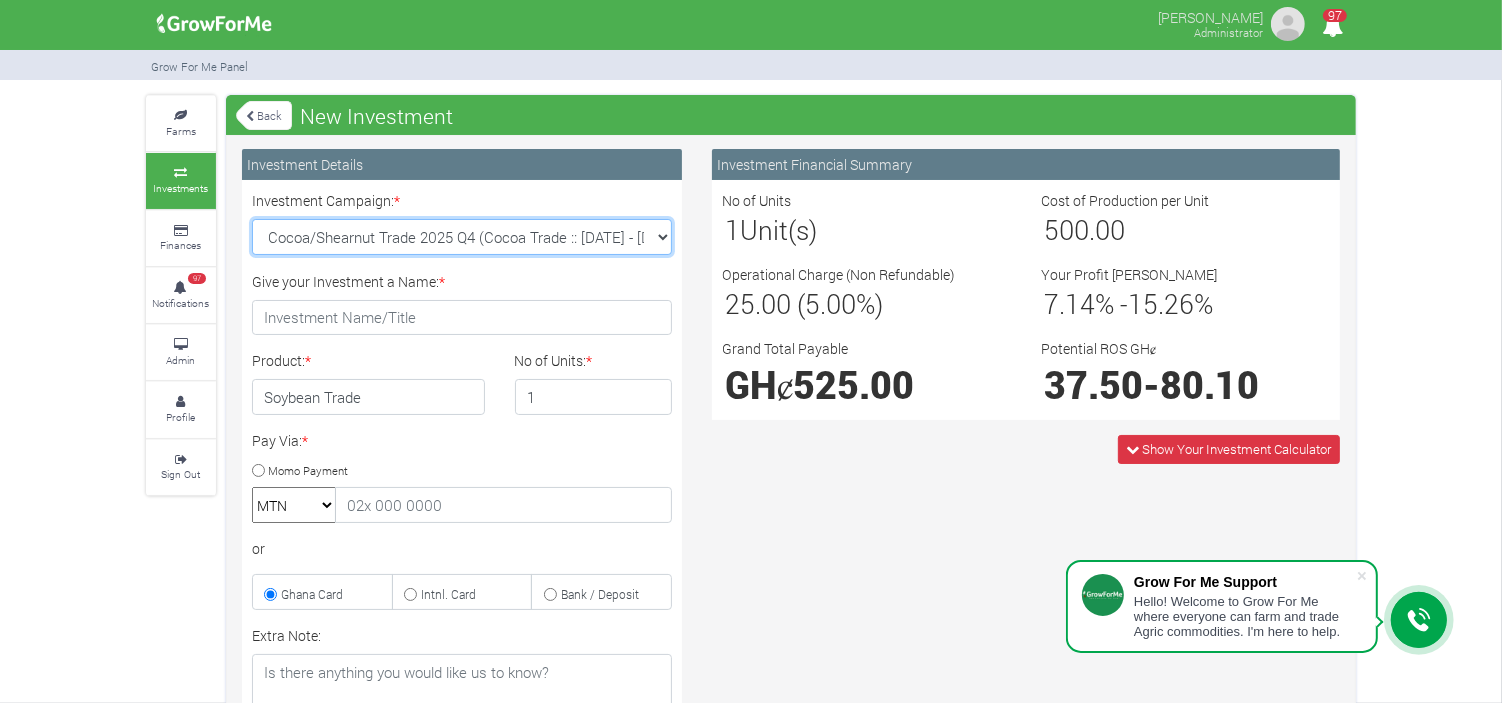 click on "Soybean Trade 2025 Q4 (Soybean Trade :: 01st Oct 2025 - 31st Mar 2026)
Maize Trade 2025 Q4 (Maize Trade :: 01st Oct 2025 - 31st Mar 2026)
Machinery Fund (10 Yrs) (Machinery :: 01st Jun 2025 - 01st Jun 2035)
Cashew Trade 2025 Q4 (Cashew Trade :: 01st Oct 2025 - 31st Mar 2026)" at bounding box center (462, 237) 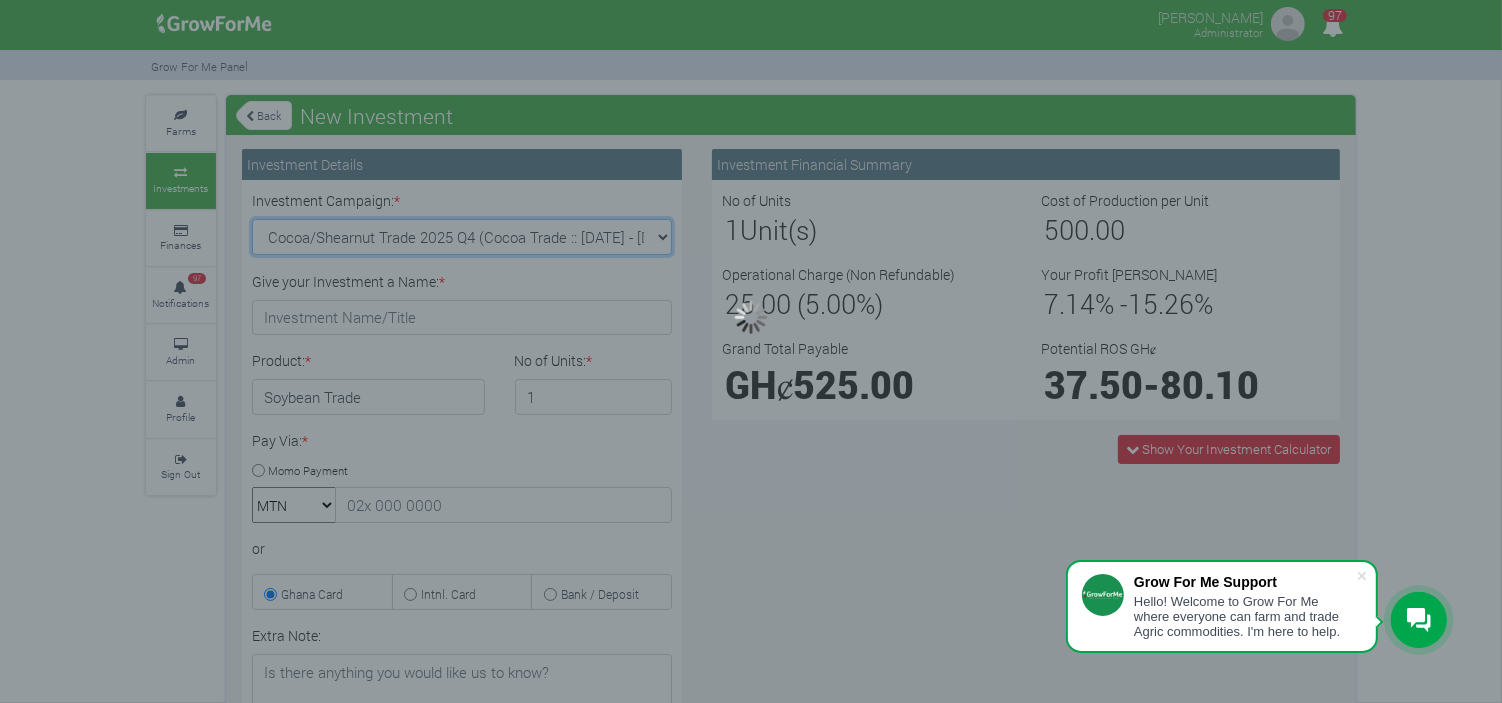 type on "1" 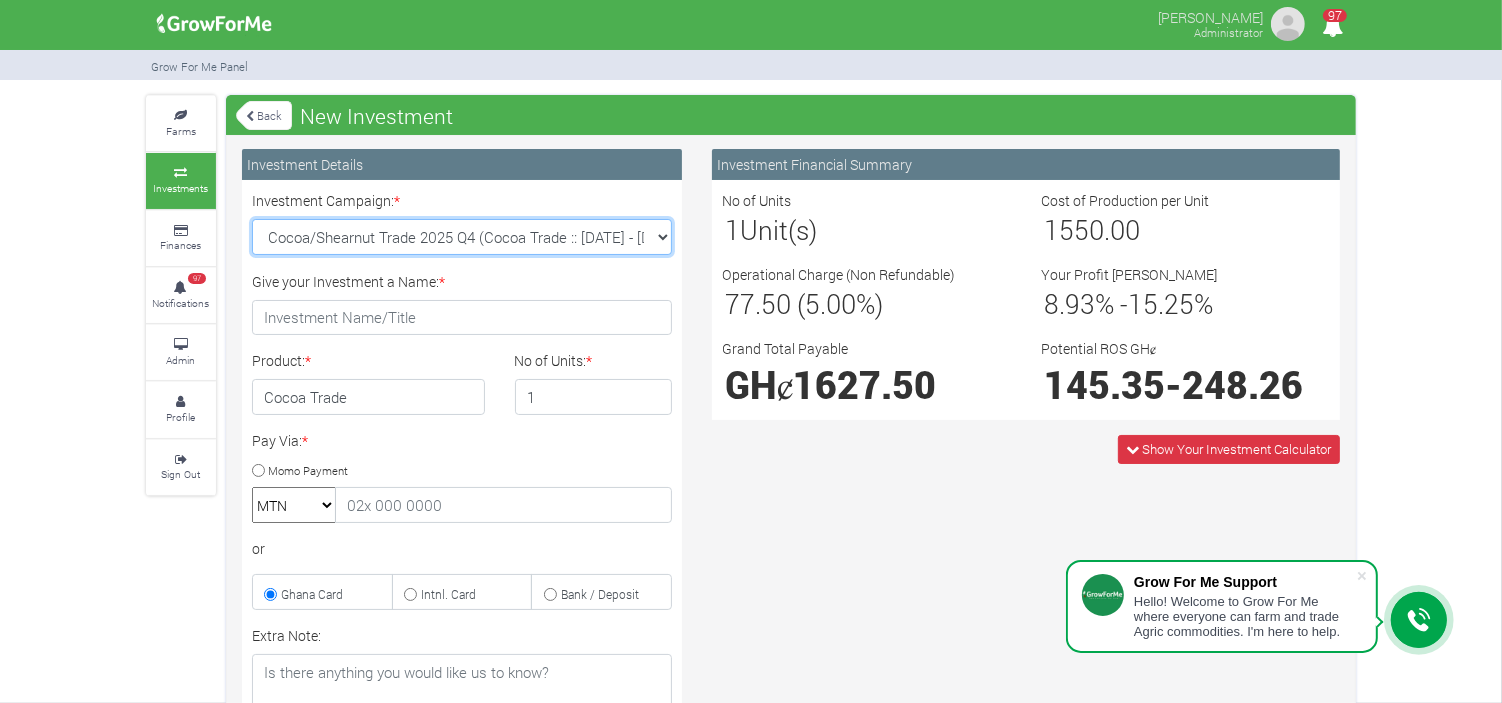 click on "Soybean Trade 2025 Q4 (Soybean Trade :: 01st Oct 2025 - 31st Mar 2026)
Maize Trade 2025 Q4 (Maize Trade :: 01st Oct 2025 - 31st Mar 2026)
Machinery Fund (10 Yrs) (Machinery :: 01st Jun 2025 - 01st Jun 2035)
Cashew Trade 2025 Q4 (Cashew Trade :: 01st Oct 2025 - 31st Mar 2026)" at bounding box center [462, 237] 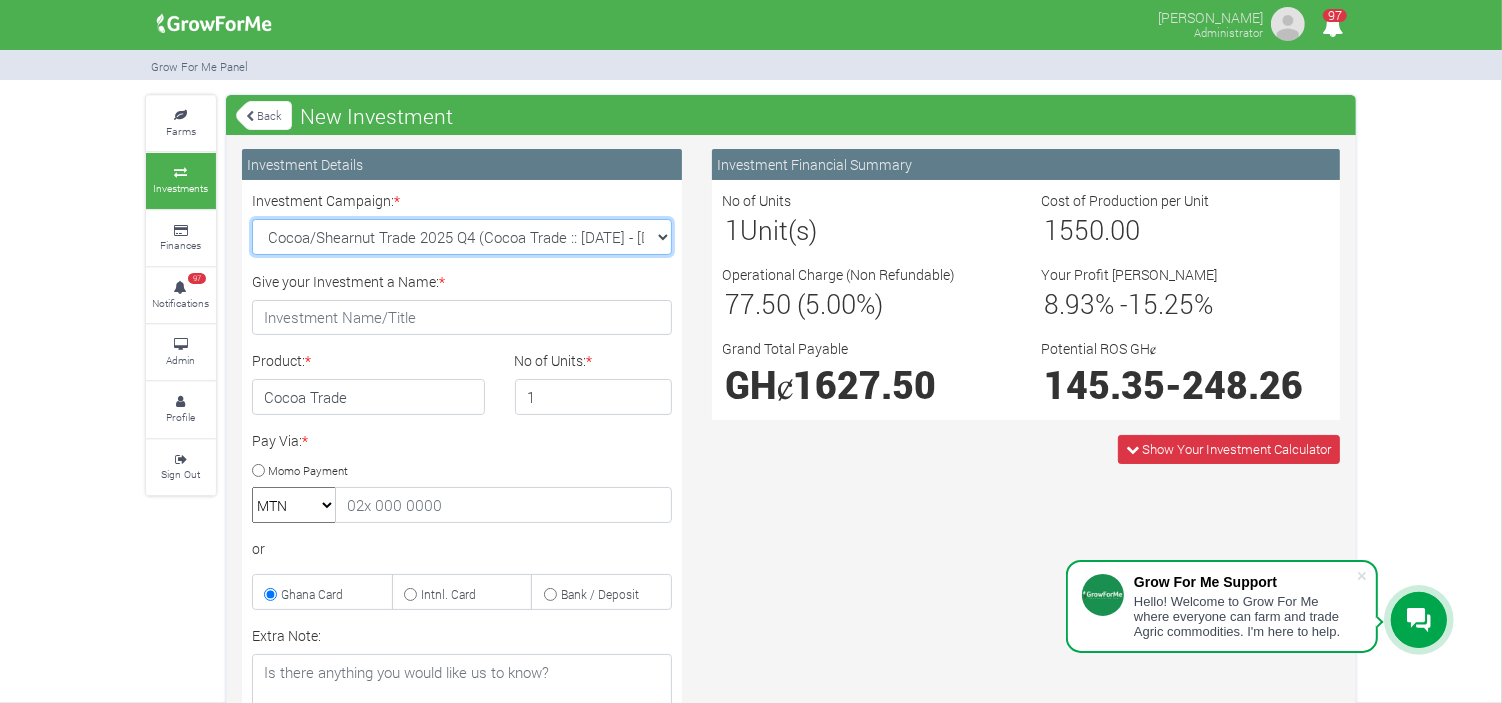 select on "42" 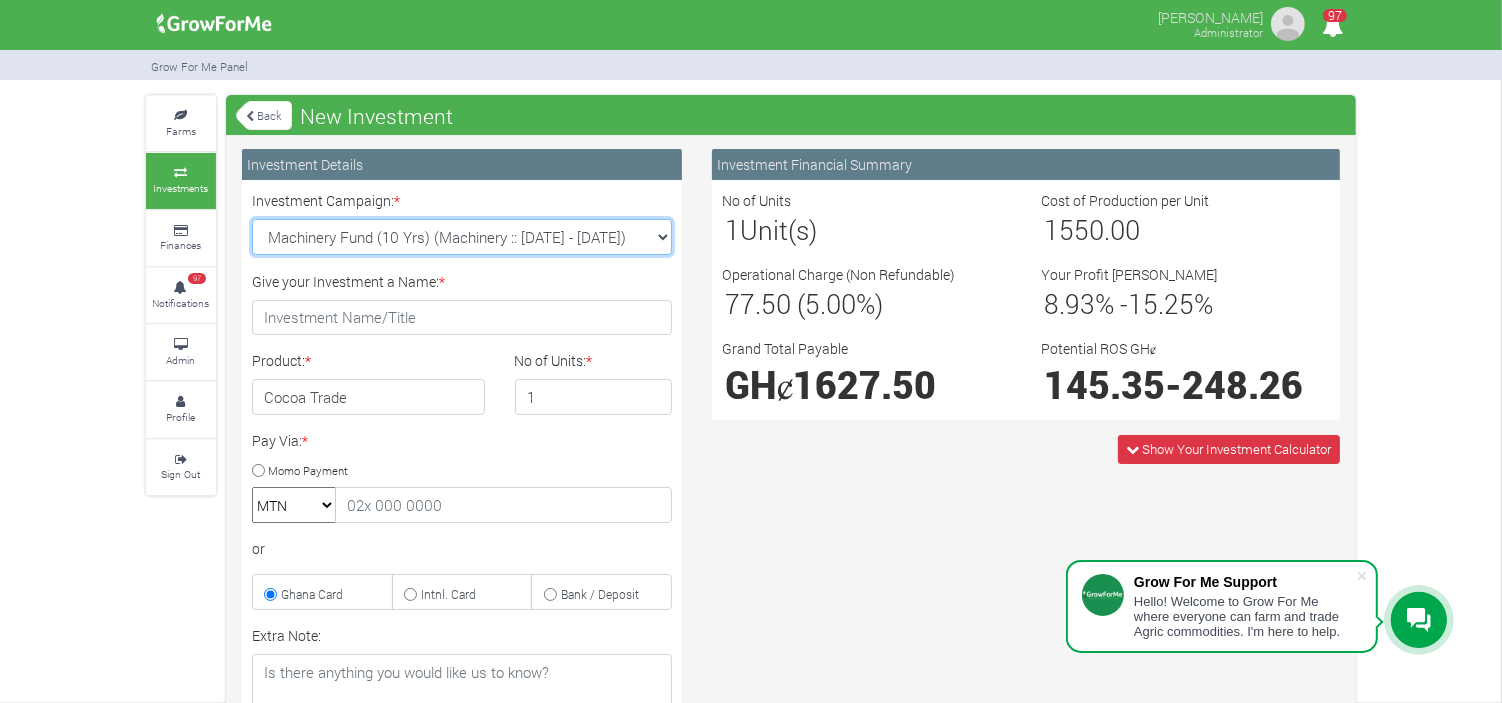 click on "Soybean Trade 2025 Q4 (Soybean Trade :: 01st Oct 2025 - 31st Mar 2026)
Maize Trade 2025 Q4 (Maize Trade :: 01st Oct 2025 - 31st Mar 2026)
Machinery Fund (10 Yrs) (Machinery :: 01st Jun 2025 - 01st Jun 2035)
Cashew Trade 2025 Q4 (Cashew Trade :: 01st Oct 2025 - 31st Mar 2026)" at bounding box center [462, 237] 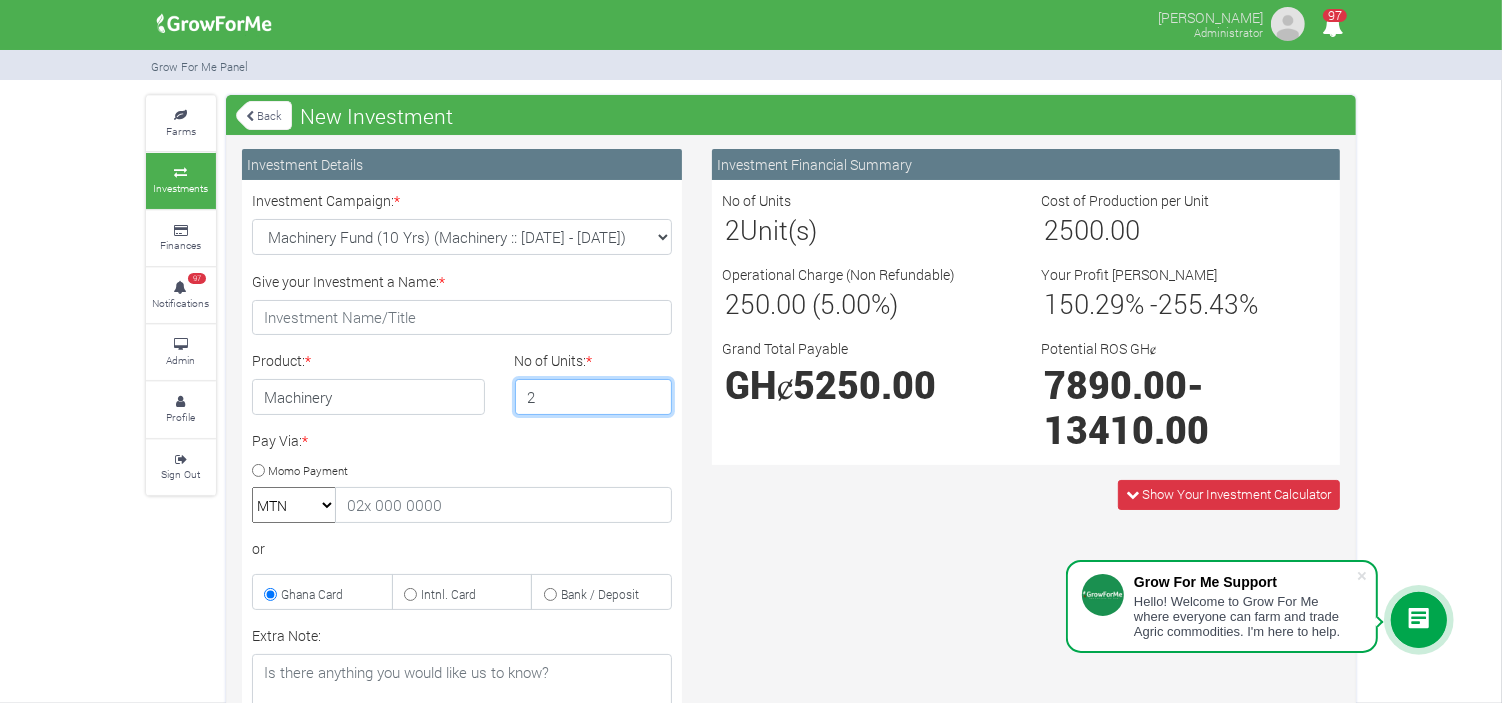 type on "2" 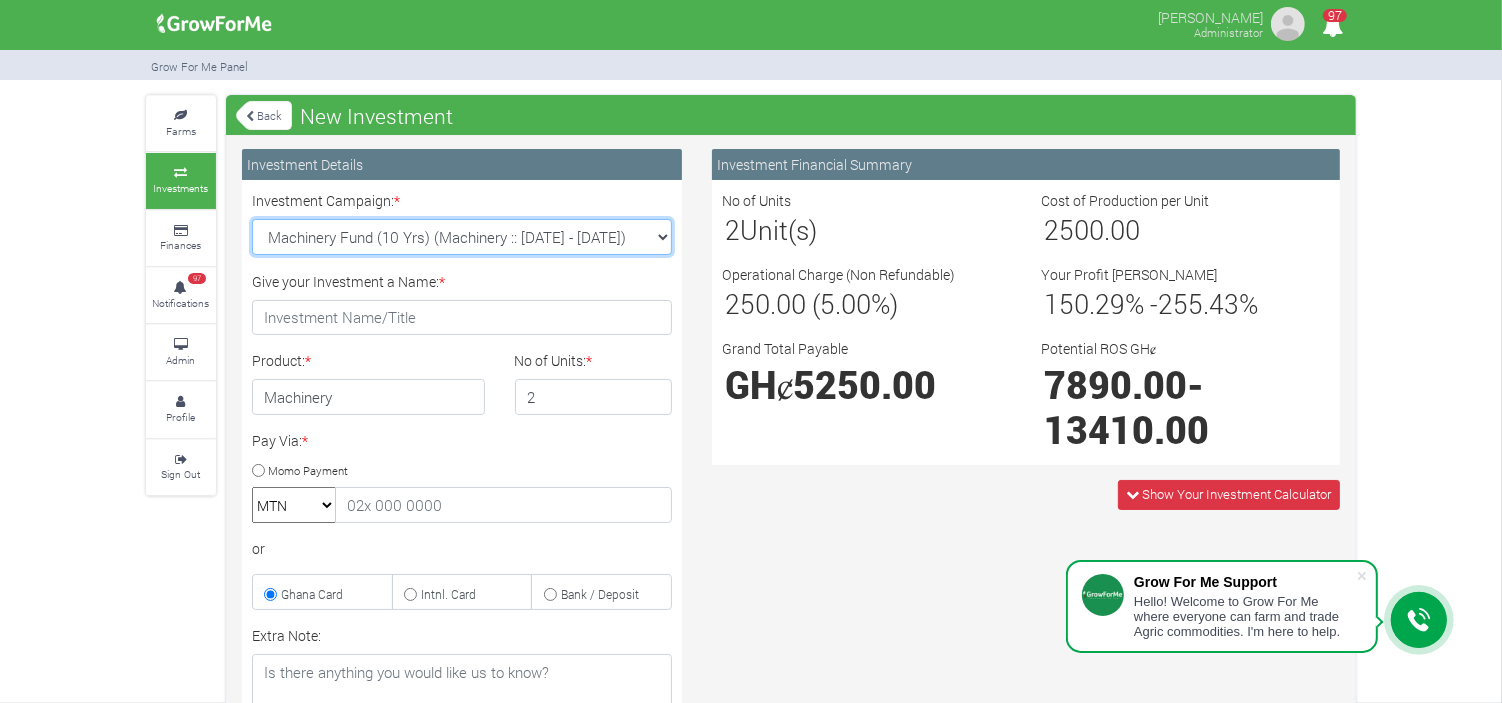 click on "Soybean Trade 2025 Q4 (Soybean Trade :: 01st Oct 2025 - 31st Mar 2026)
Maize Trade 2025 Q4 (Maize Trade :: 01st Oct 2025 - 31st Mar 2026)
Machinery Fund (10 Yrs) (Machinery :: 01st Jun 2025 - 01st Jun 2035)
Cashew Trade 2025 Q4 (Cashew Trade :: 01st Oct 2025 - 31st Mar 2026)" at bounding box center [462, 237] 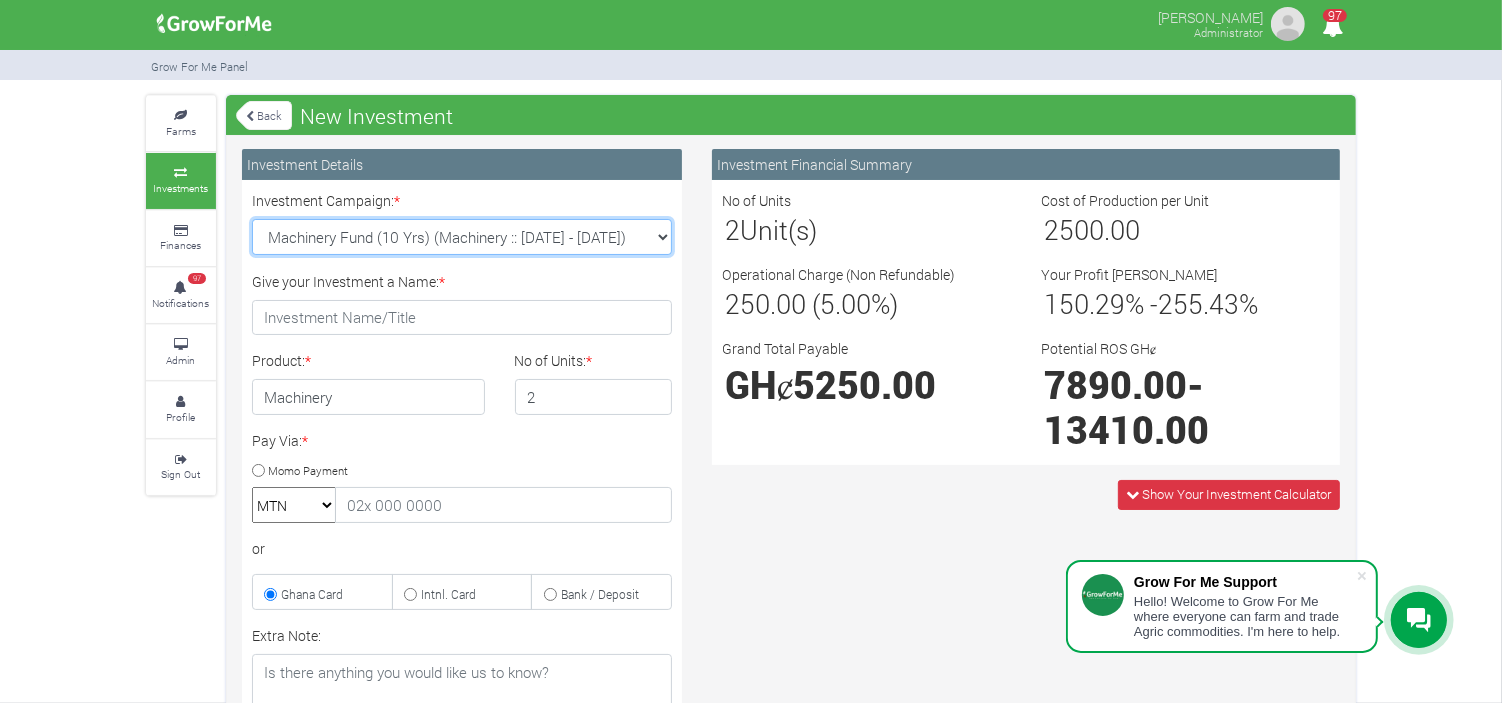 select on "46" 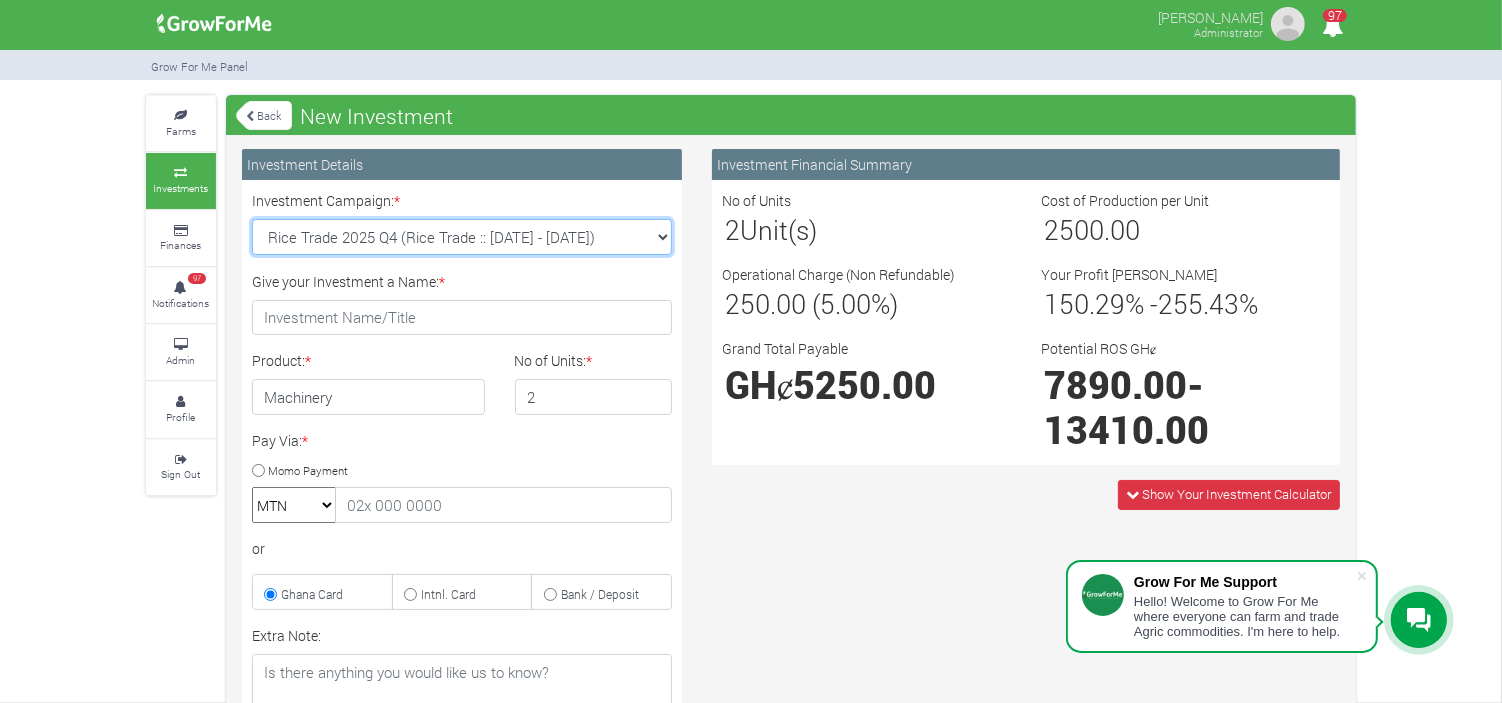 click on "Soybean Trade 2025 Q4 (Soybean Trade :: 01st Oct 2025 - 31st Mar 2026)
Maize Trade 2025 Q4 (Maize Trade :: 01st Oct 2025 - 31st Mar 2026)
Machinery Fund (10 Yrs) (Machinery :: 01st Jun 2025 - 01st Jun 2035)
Cashew Trade 2025 Q4 (Cashew Trade :: 01st Oct 2025 - 31st Mar 2026)" at bounding box center (462, 237) 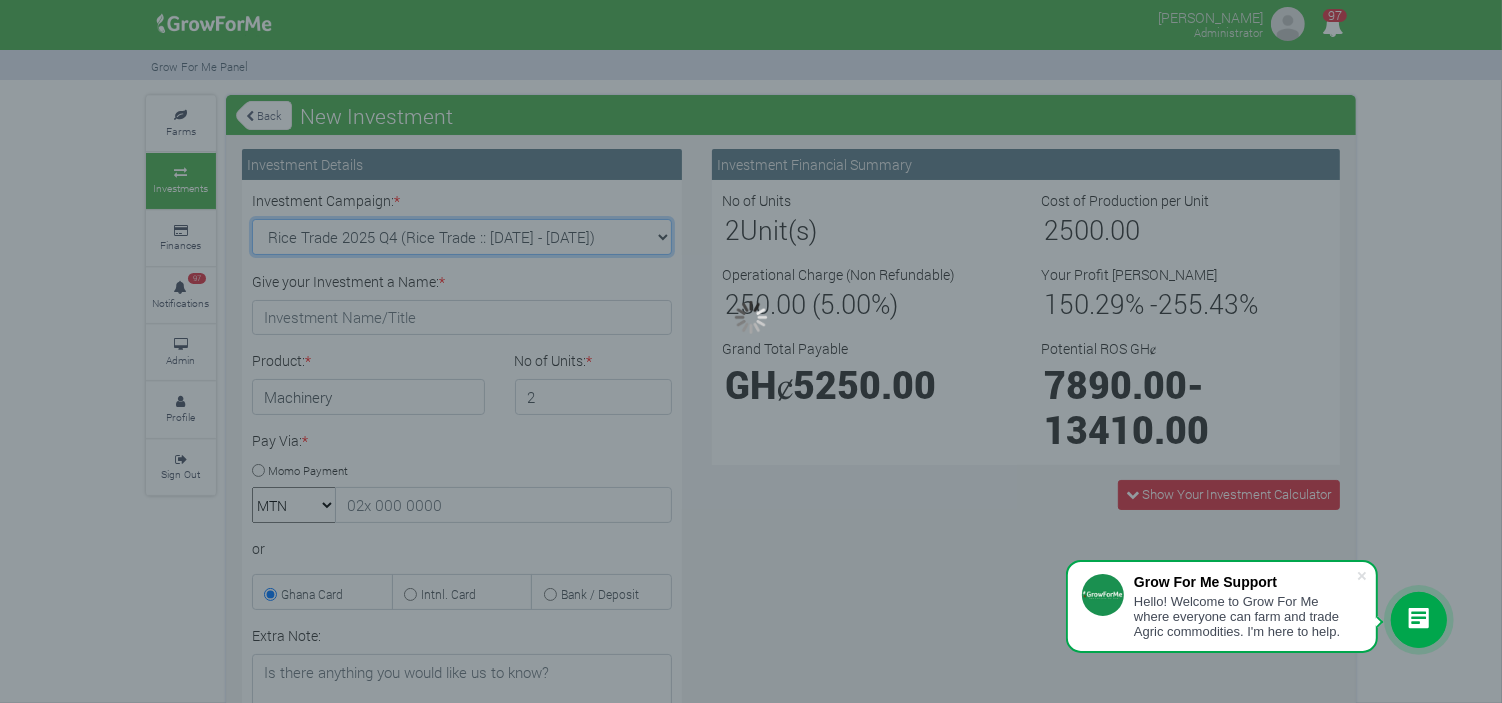 type on "1" 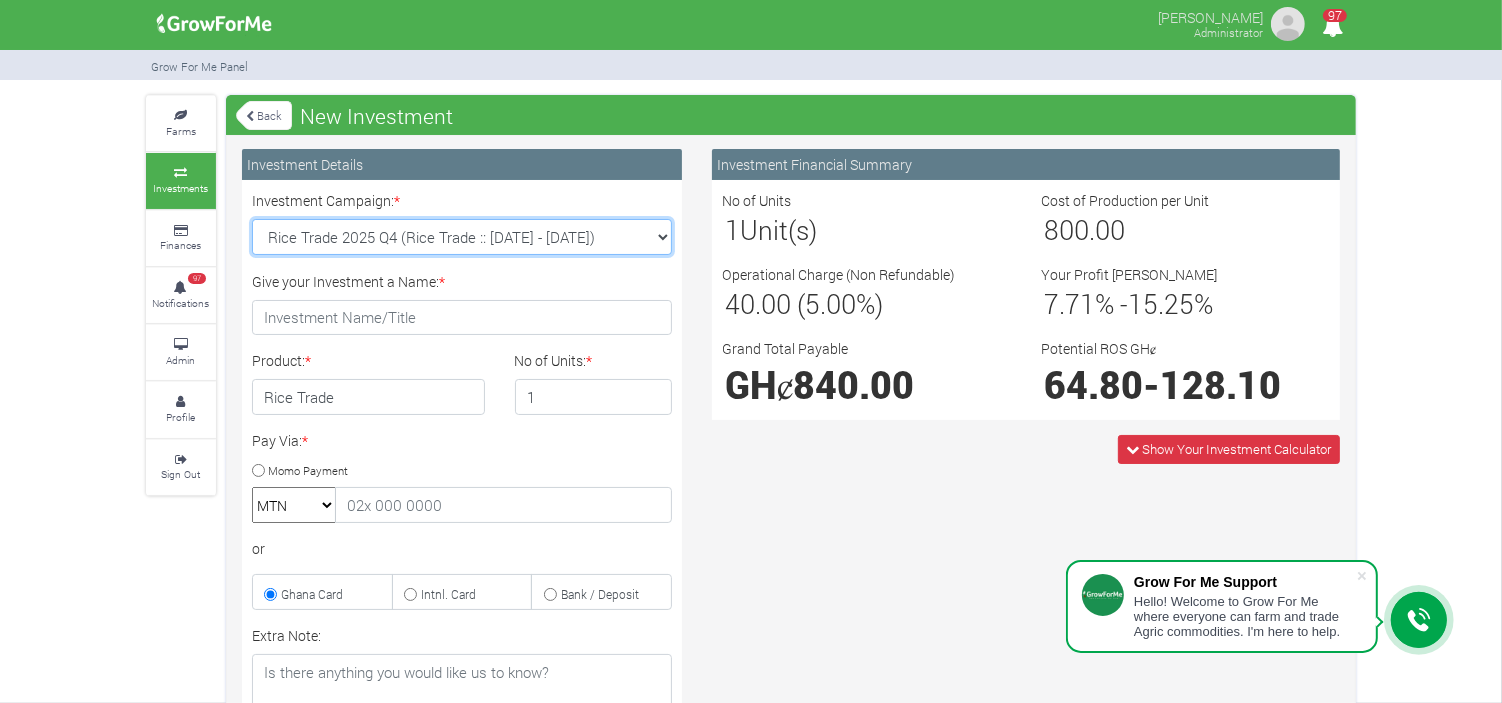 click on "Soybean Trade 2025 Q4 (Soybean Trade :: 01st Oct 2025 - 31st Mar 2026)
Maize Trade 2025 Q4 (Maize Trade :: 01st Oct 2025 - 31st Mar 2026)
Machinery Fund (10 Yrs) (Machinery :: 01st Jun 2025 - 01st Jun 2035)
Cashew Trade 2025 Q4 (Cashew Trade :: 01st Oct 2025 - 31st Mar 2026)" at bounding box center (462, 237) 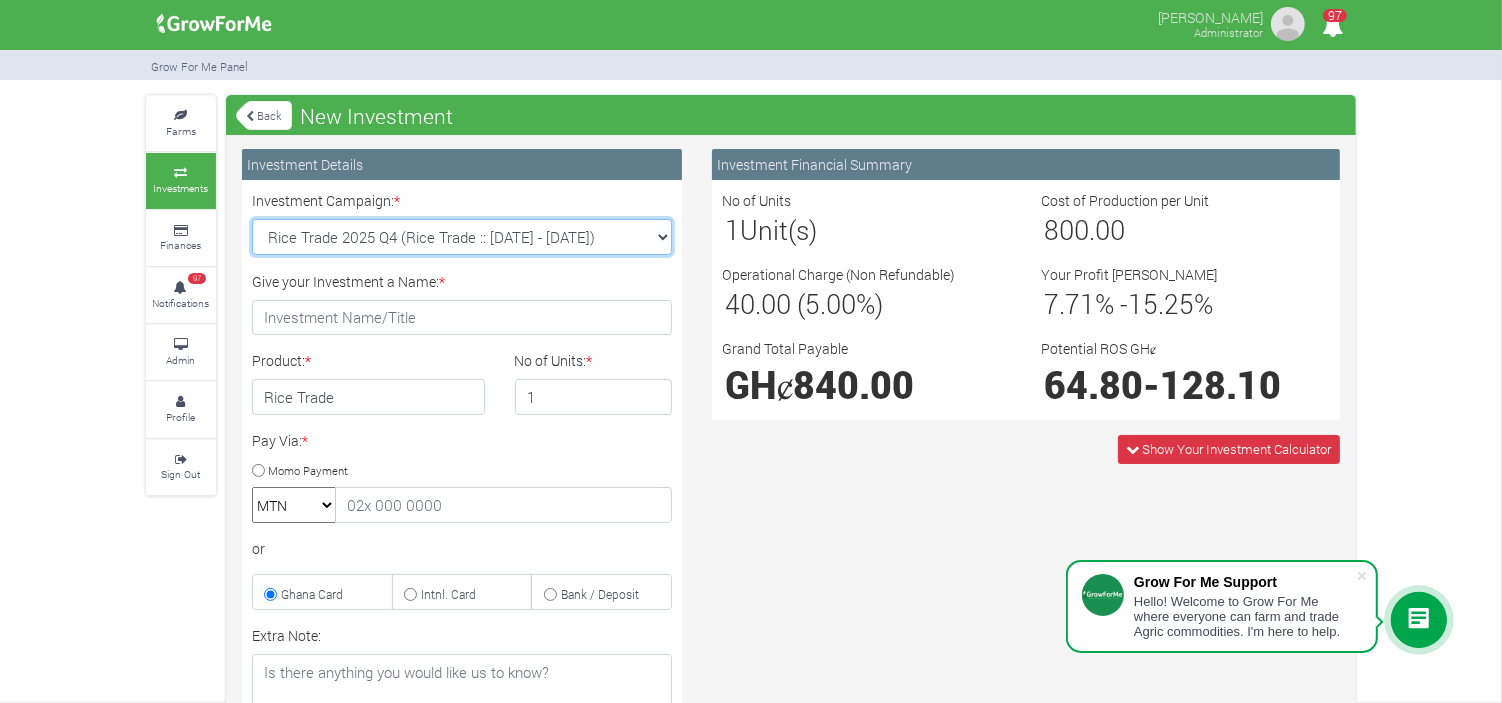 select on "44" 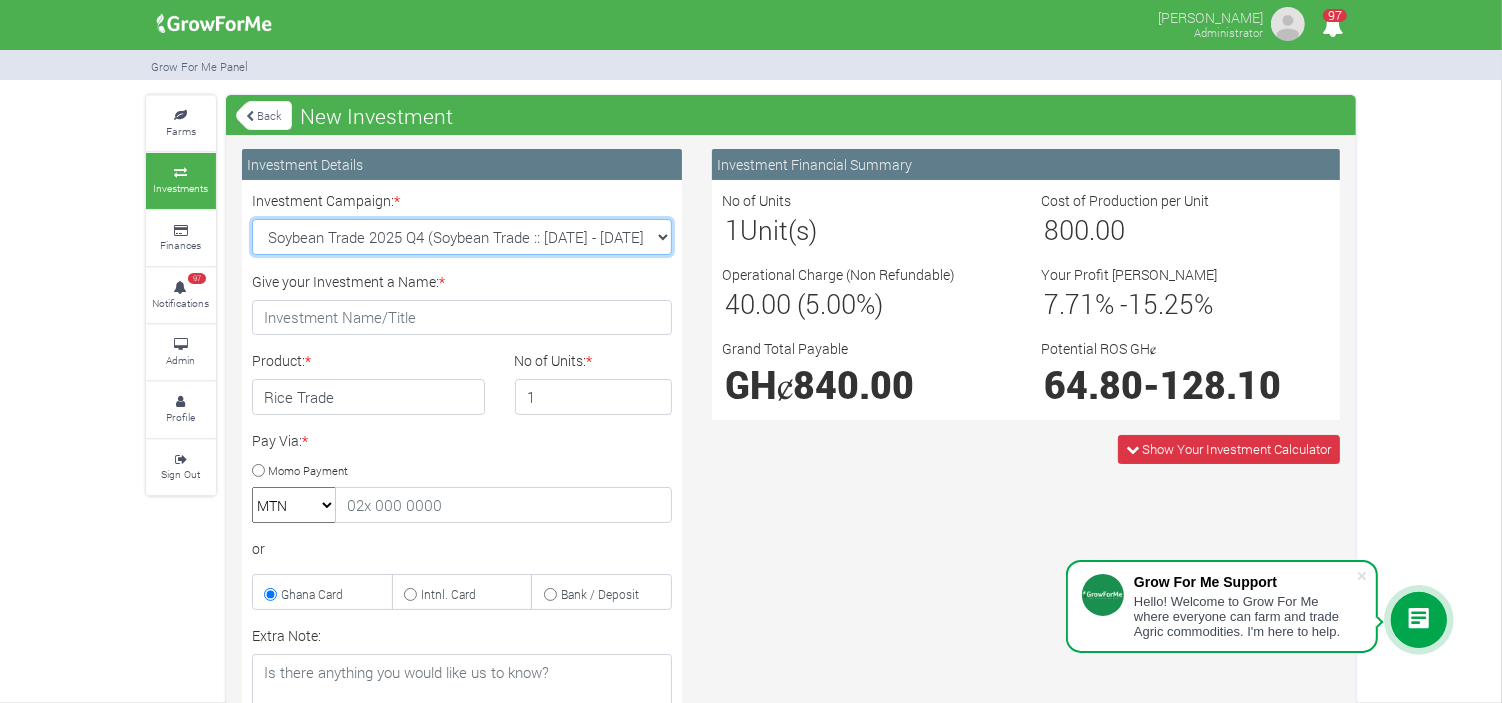 click on "Soybean Trade 2025 Q4 (Soybean Trade :: 01st Oct 2025 - 31st Mar 2026)
Maize Trade 2025 Q4 (Maize Trade :: 01st Oct 2025 - 31st Mar 2026)
Machinery Fund (10 Yrs) (Machinery :: 01st Jun 2025 - 01st Jun 2035)
Cashew Trade 2025 Q4 (Cashew Trade :: 01st Oct 2025 - 31st Mar 2026)" at bounding box center [462, 237] 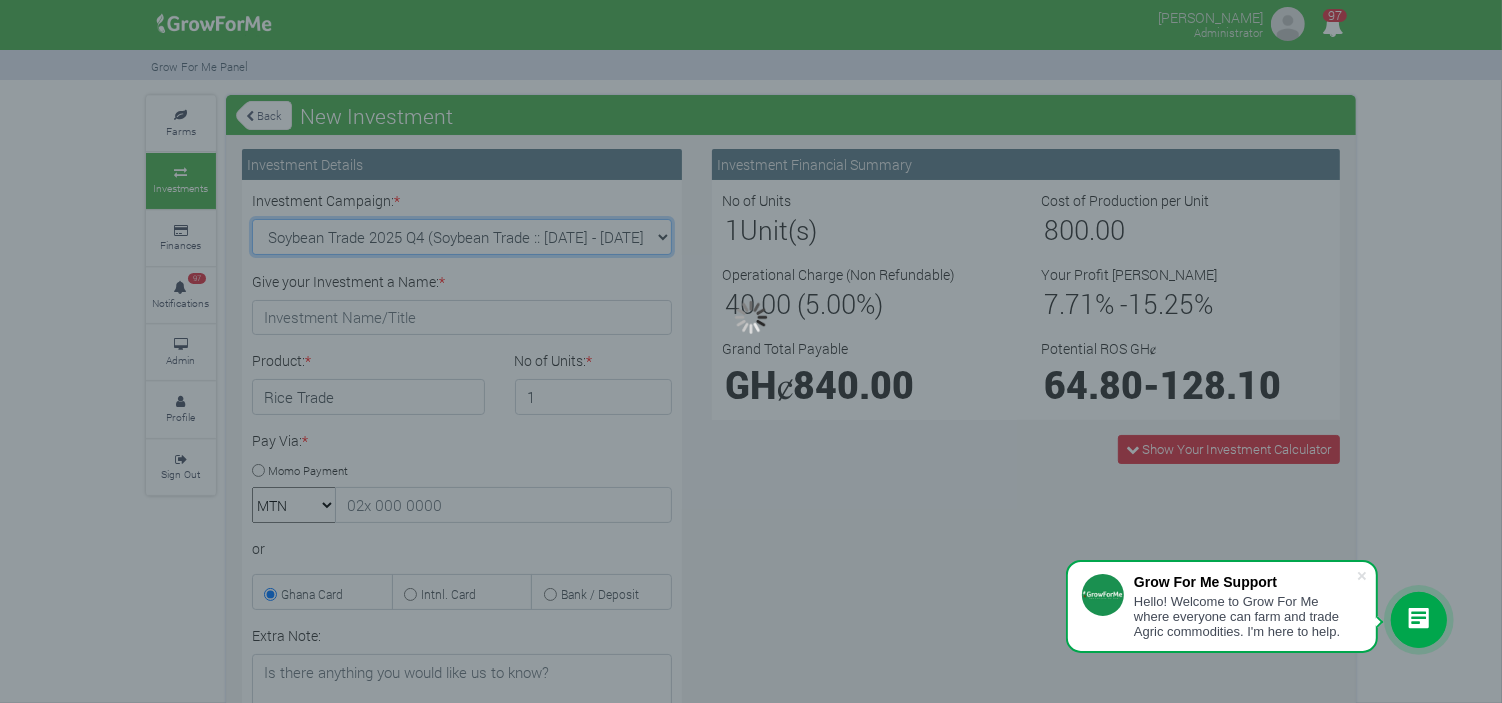 type on "1" 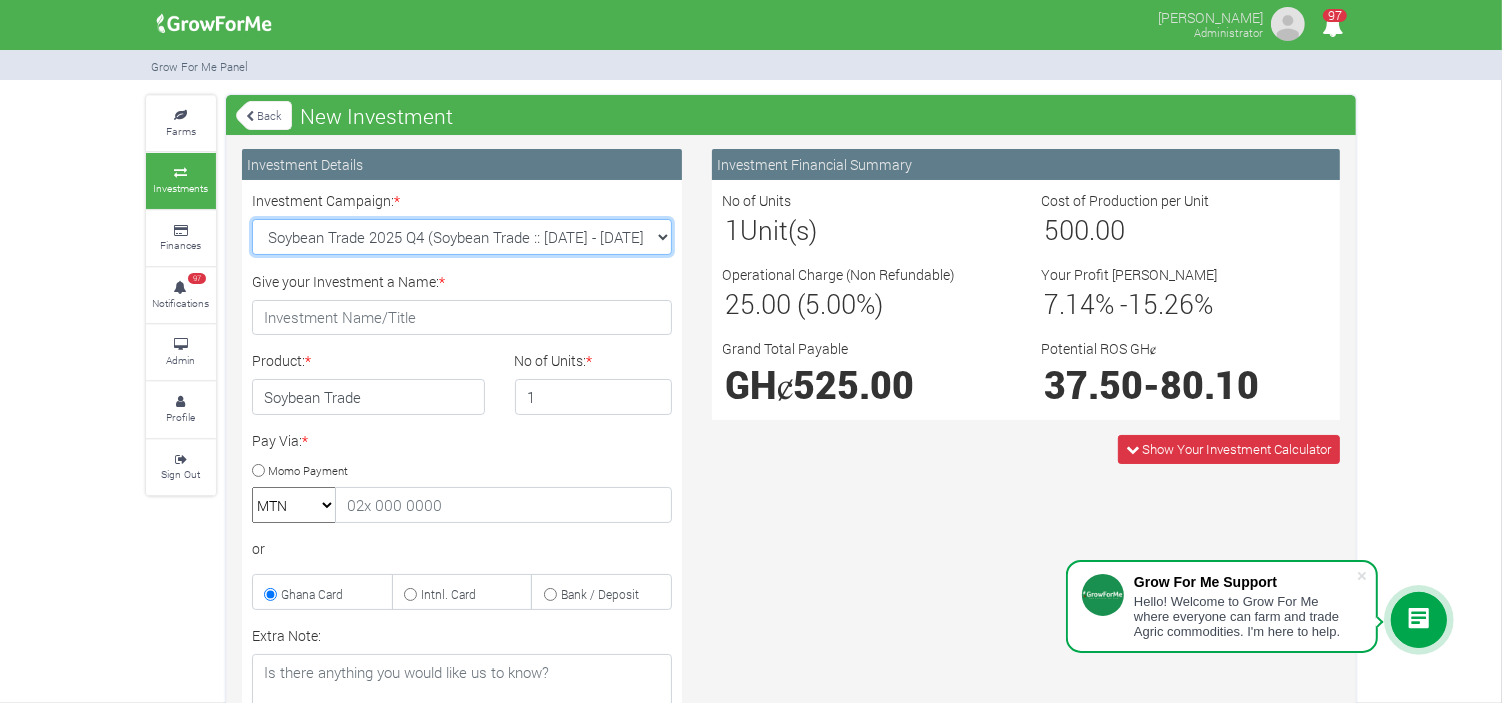 click on "Soybean Trade 2025 Q4 (Soybean Trade :: 01st Oct 2025 - 31st Mar 2026)
Maize Trade 2025 Q4 (Maize Trade :: 01st Oct 2025 - 31st Mar 2026)
Machinery Fund (10 Yrs) (Machinery :: 01st Jun 2025 - 01st Jun 2035)
Cashew Trade 2025 Q4 (Cashew Trade :: 01st Oct 2025 - 31st Mar 2026)" at bounding box center (462, 237) 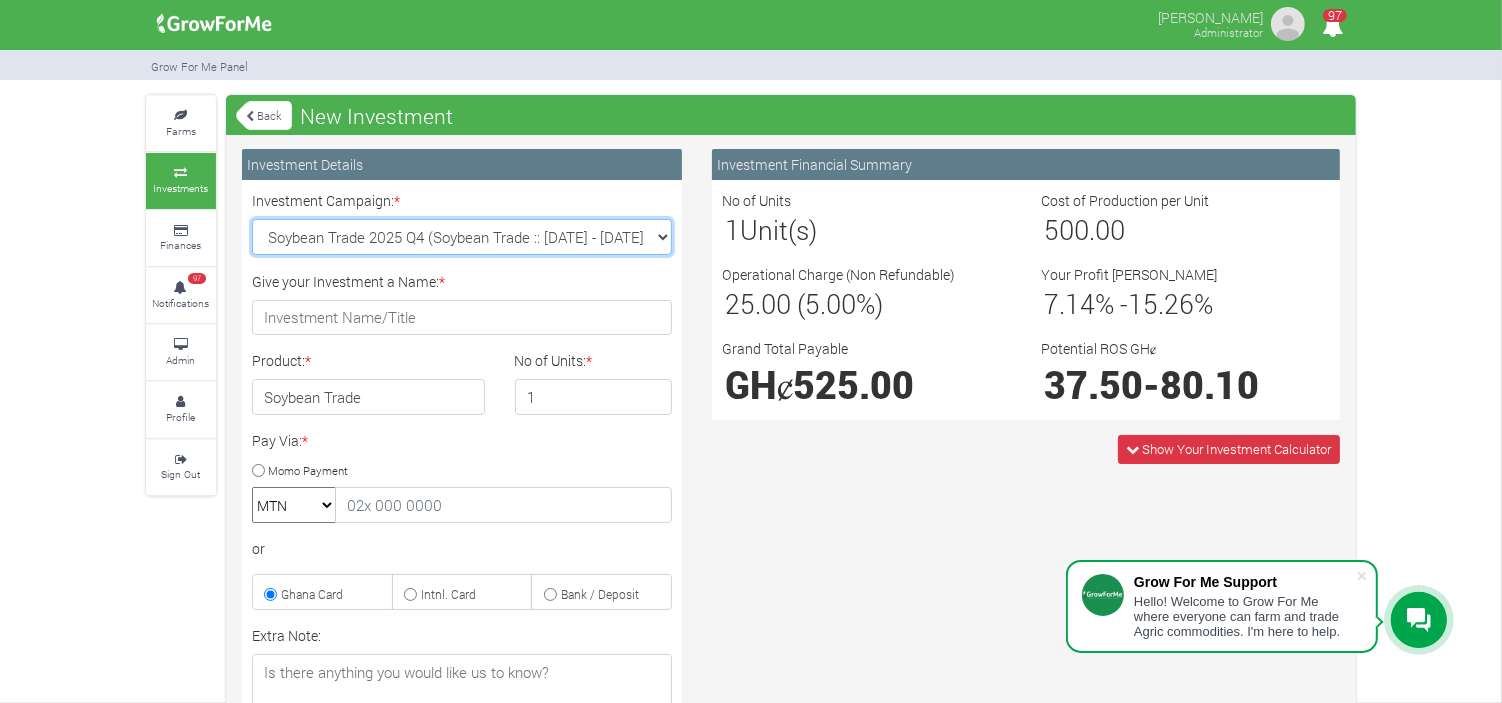 select on "46" 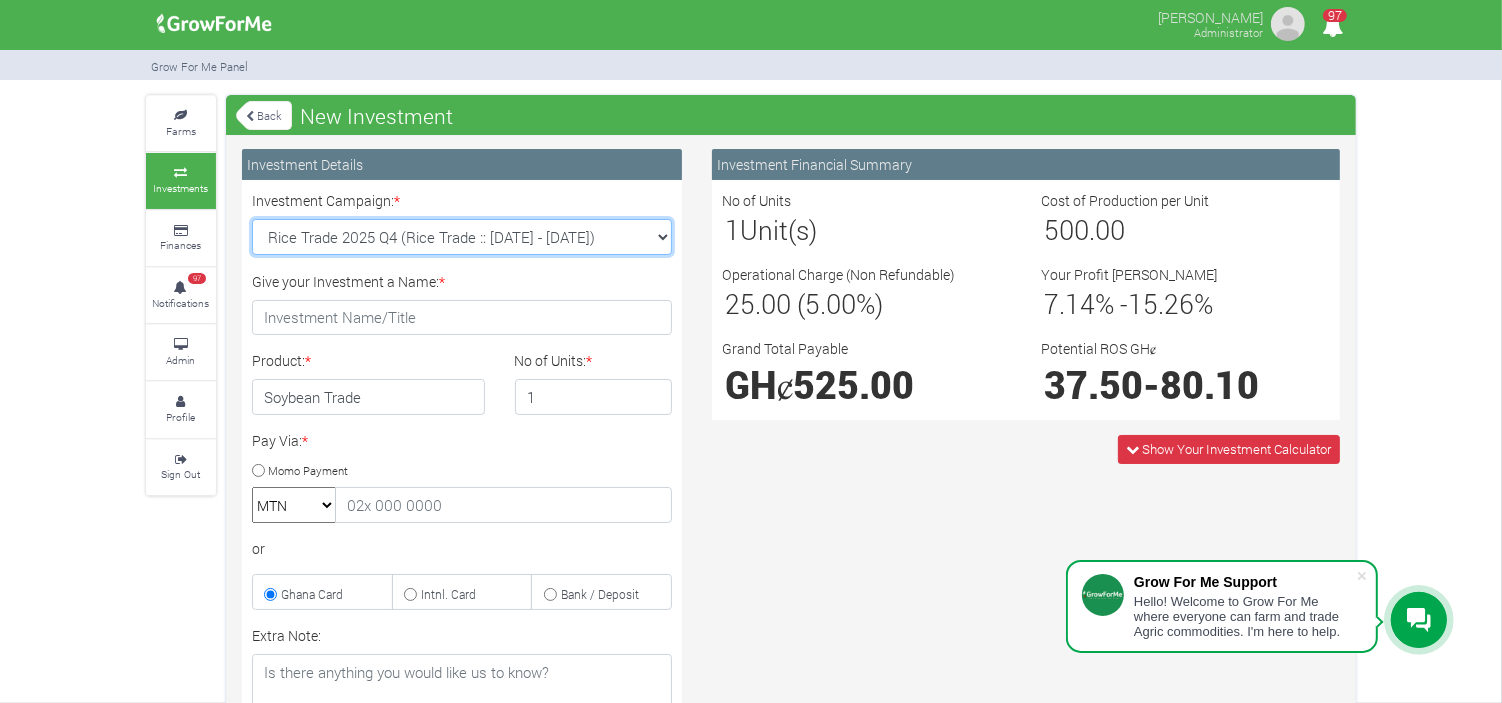 click on "Soybean Trade 2025 Q4 (Soybean Trade :: 01st Oct 2025 - 31st Mar 2026)
Maize Trade 2025 Q4 (Maize Trade :: 01st Oct 2025 - 31st Mar 2026)
Machinery Fund (10 Yrs) (Machinery :: 01st Jun 2025 - 01st Jun 2035)
Cashew Trade 2025 Q4 (Cashew Trade :: 01st Oct 2025 - 31st Mar 2026)" at bounding box center [462, 237] 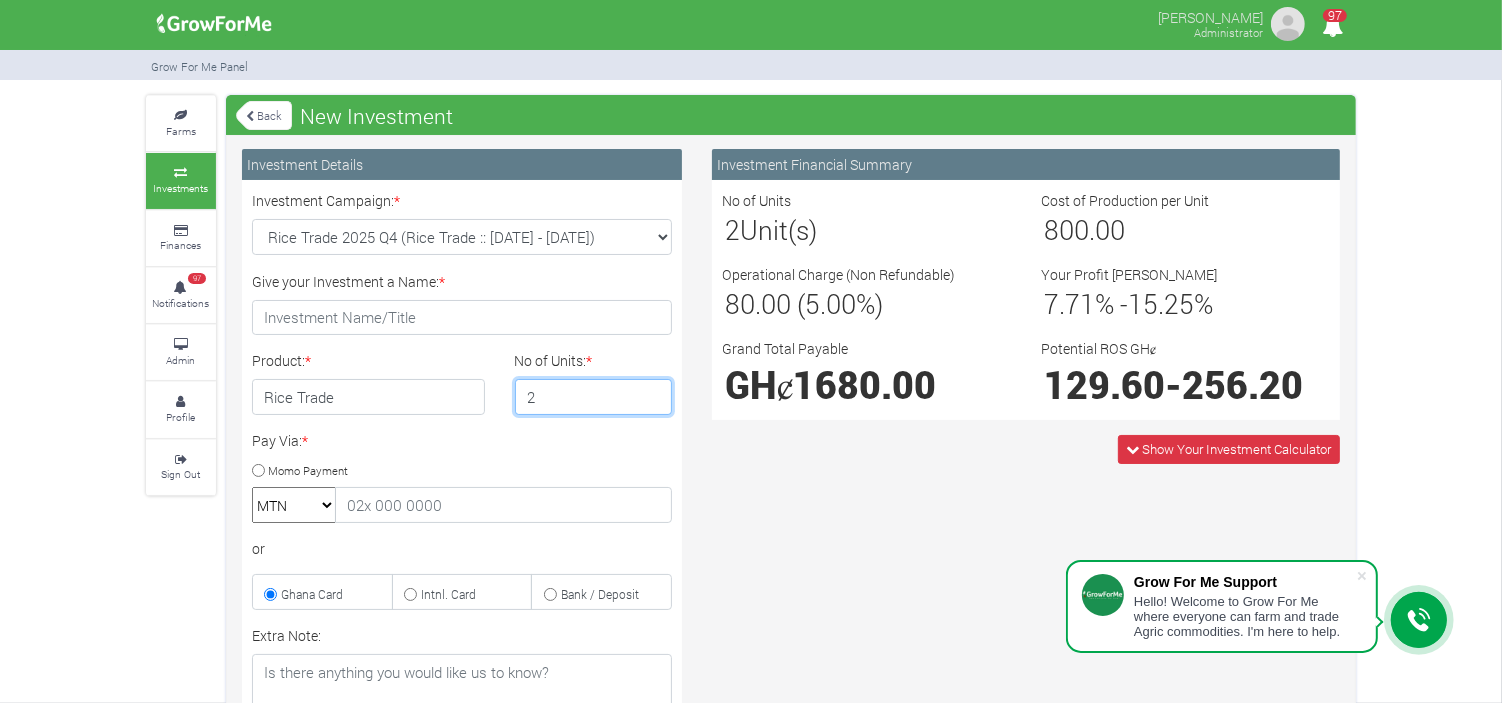 click on "2" at bounding box center [594, 397] 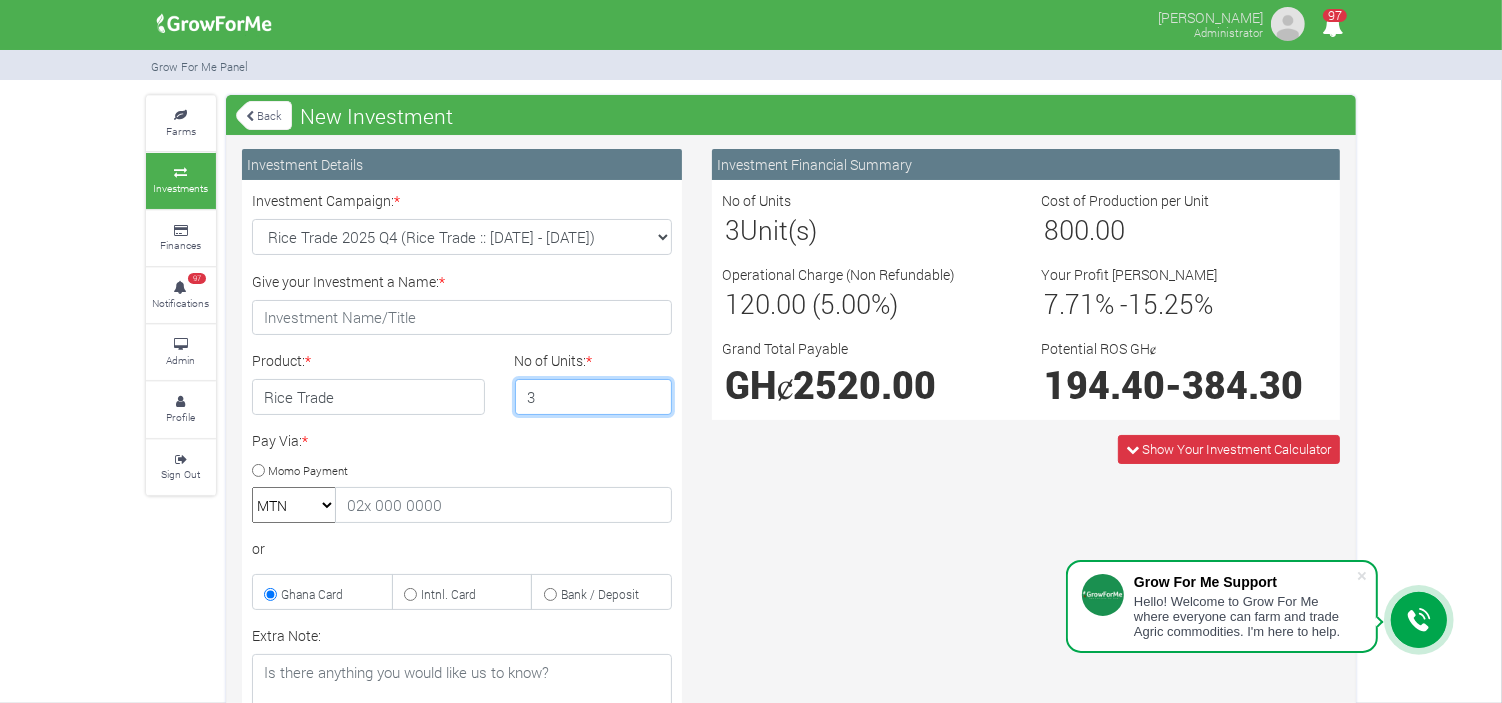 click on "3" at bounding box center [594, 397] 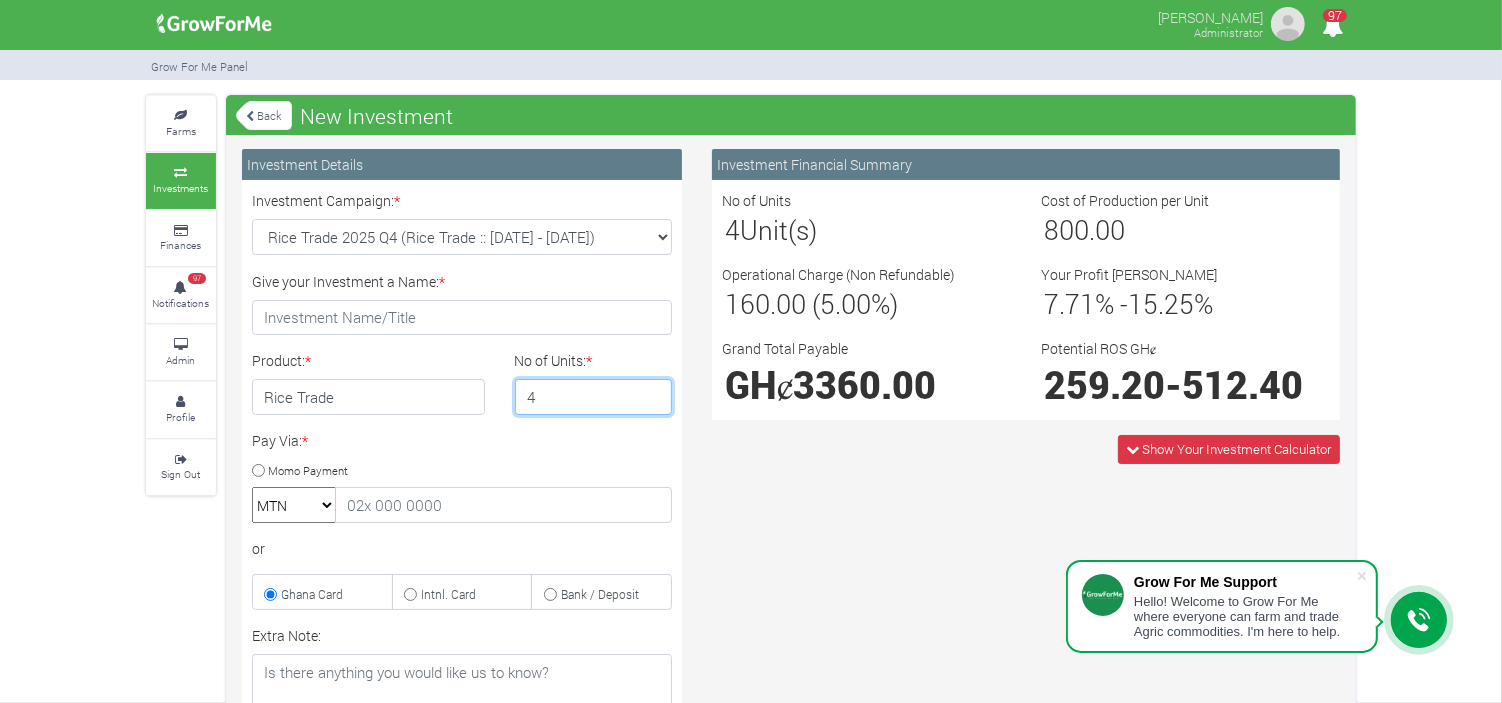 click on "4" at bounding box center [594, 397] 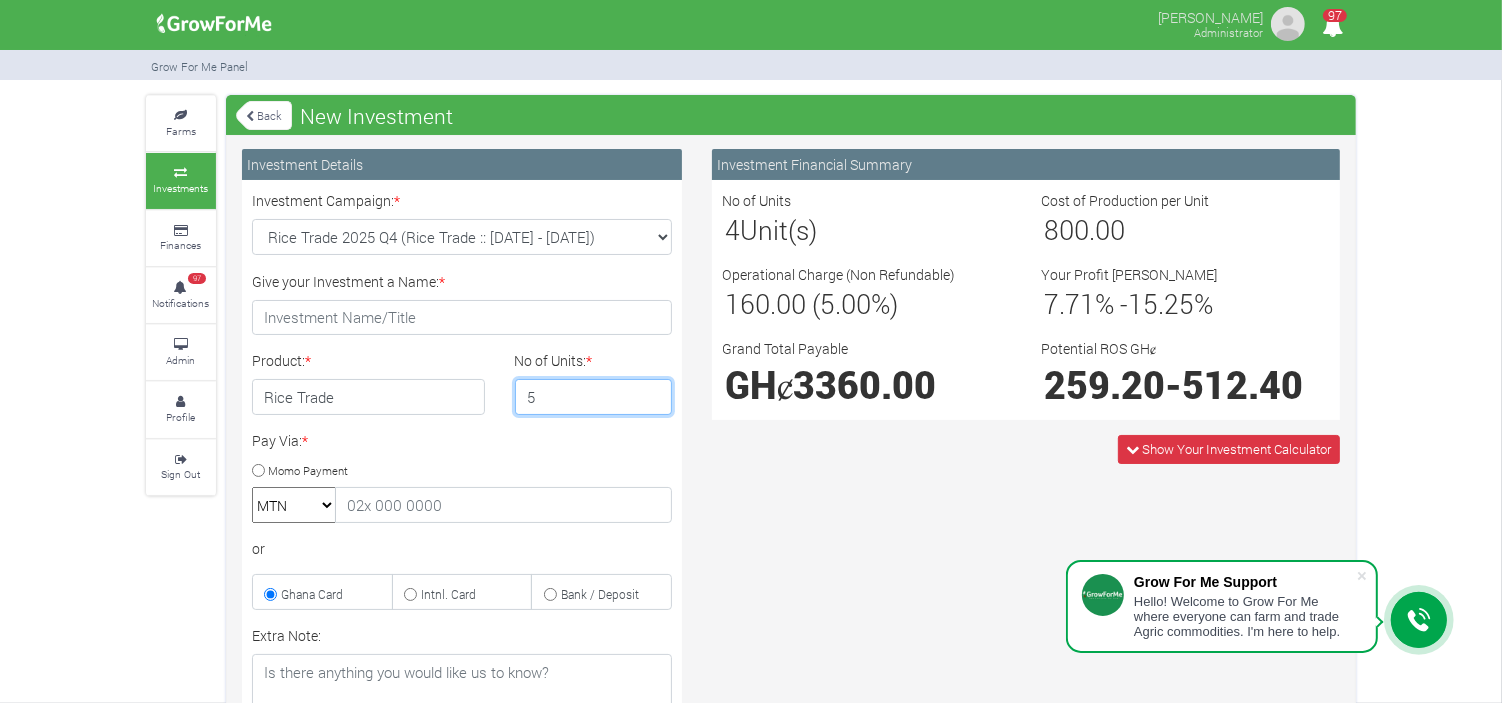 click on "5" at bounding box center [594, 397] 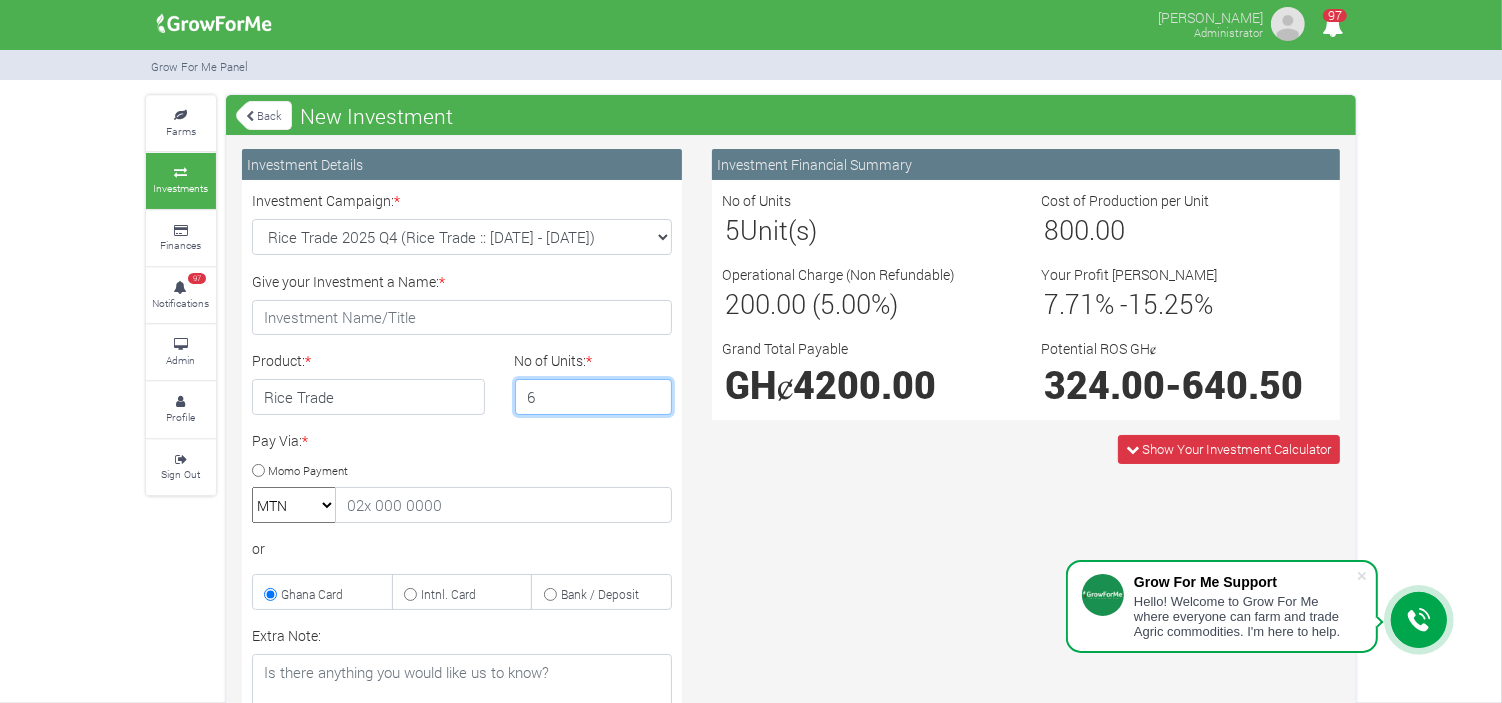 click on "6" at bounding box center (594, 397) 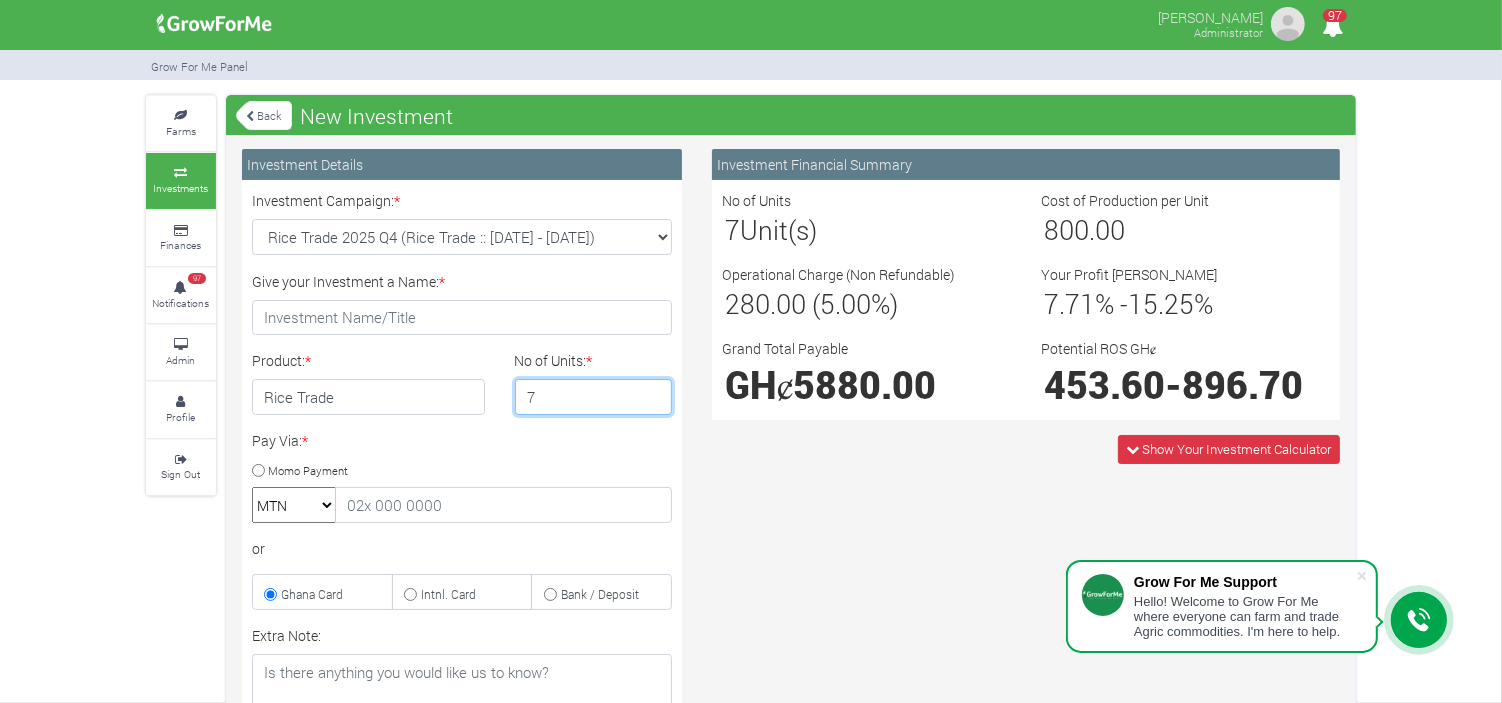 click on "7" at bounding box center [594, 397] 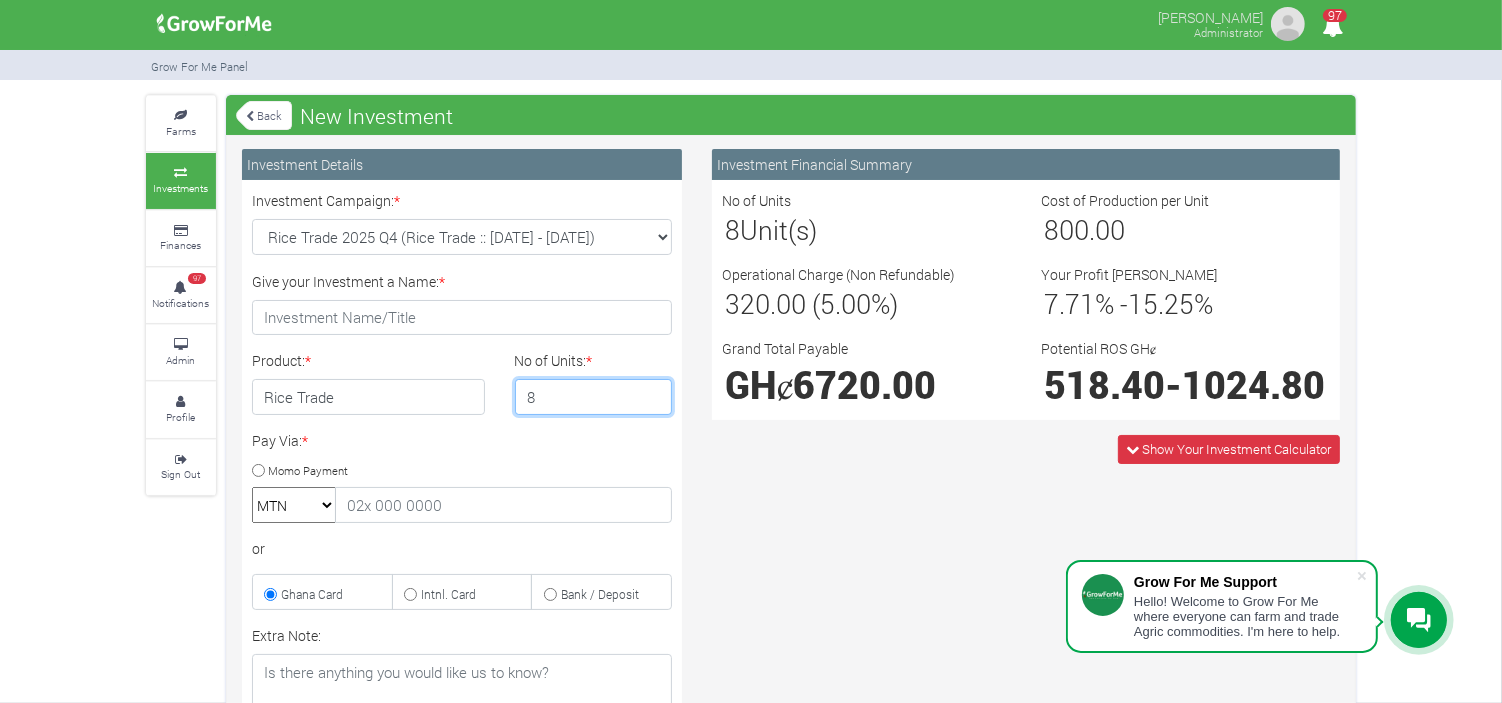 click on "8" at bounding box center (594, 397) 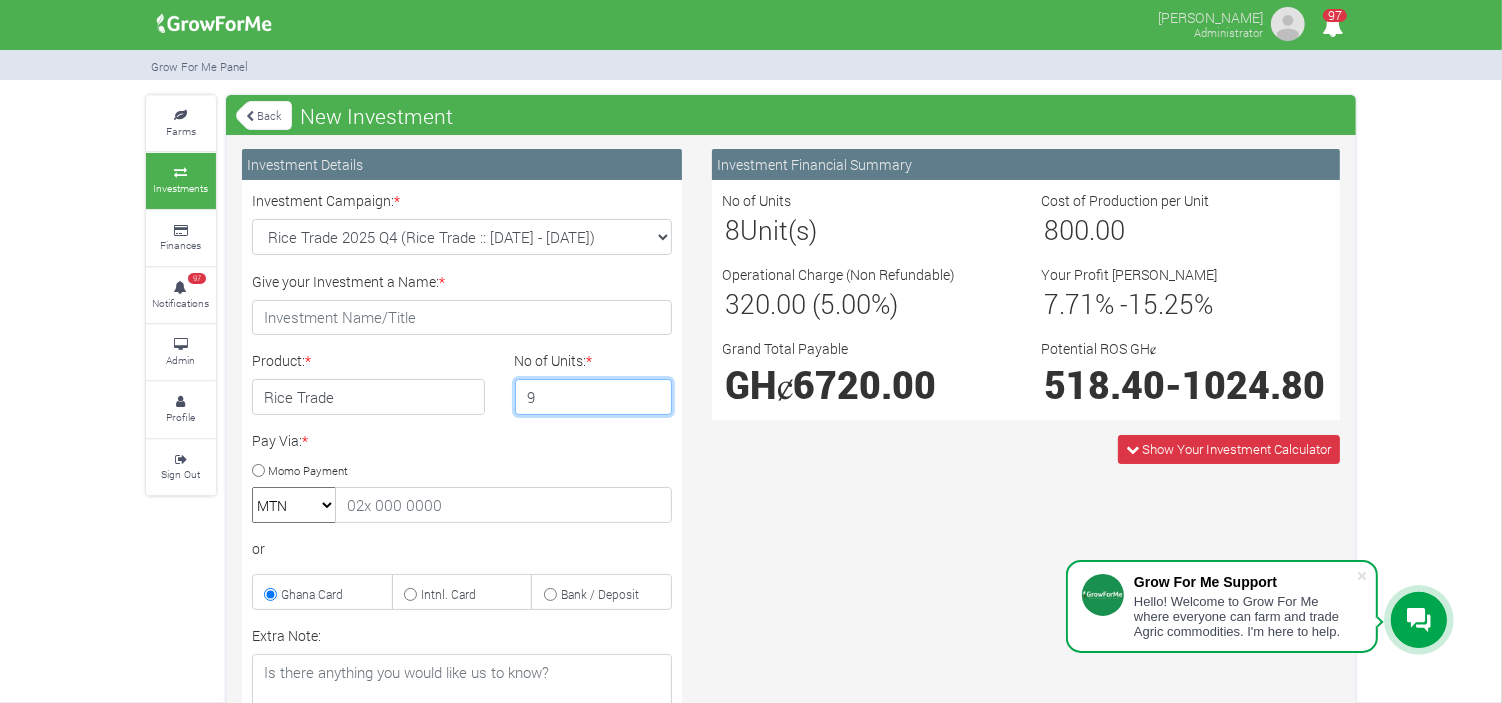 click on "9" at bounding box center (594, 397) 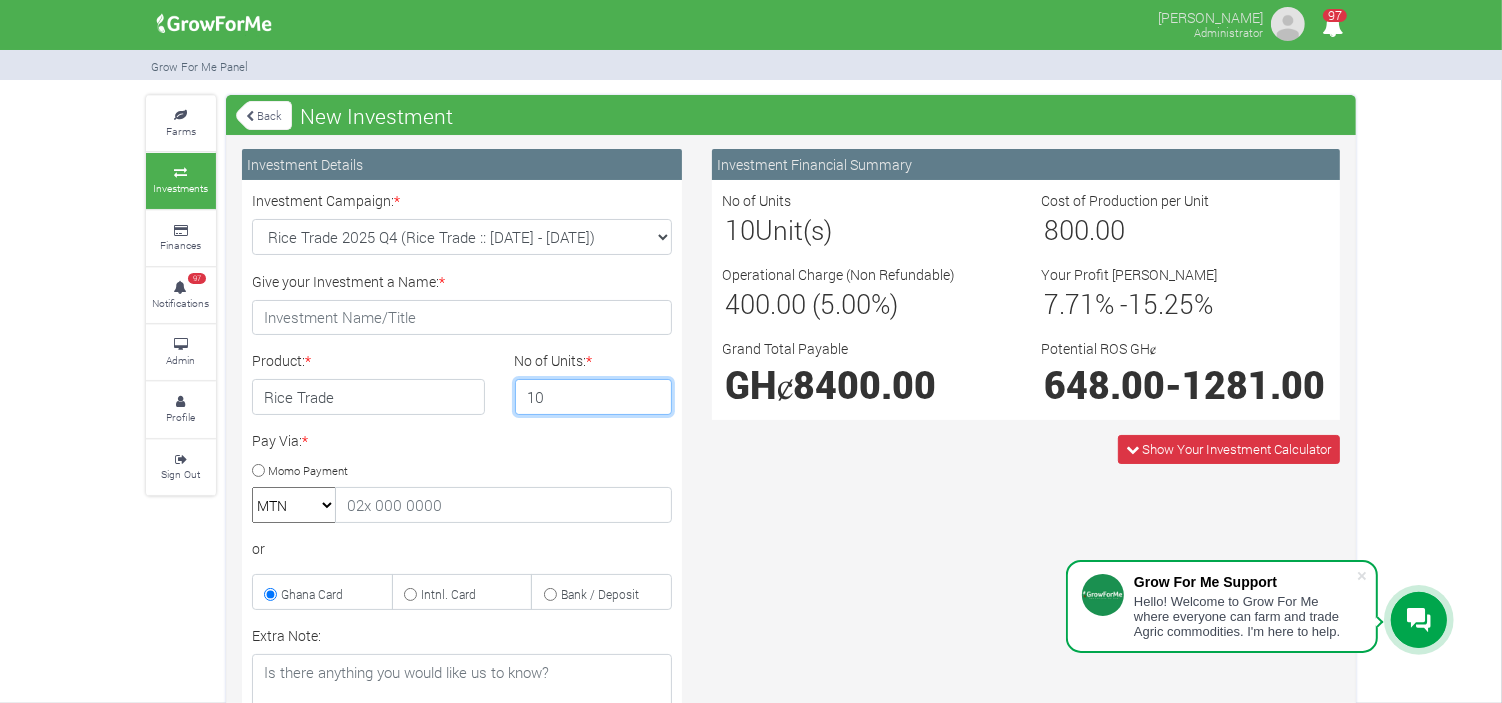 click on "10" at bounding box center (594, 397) 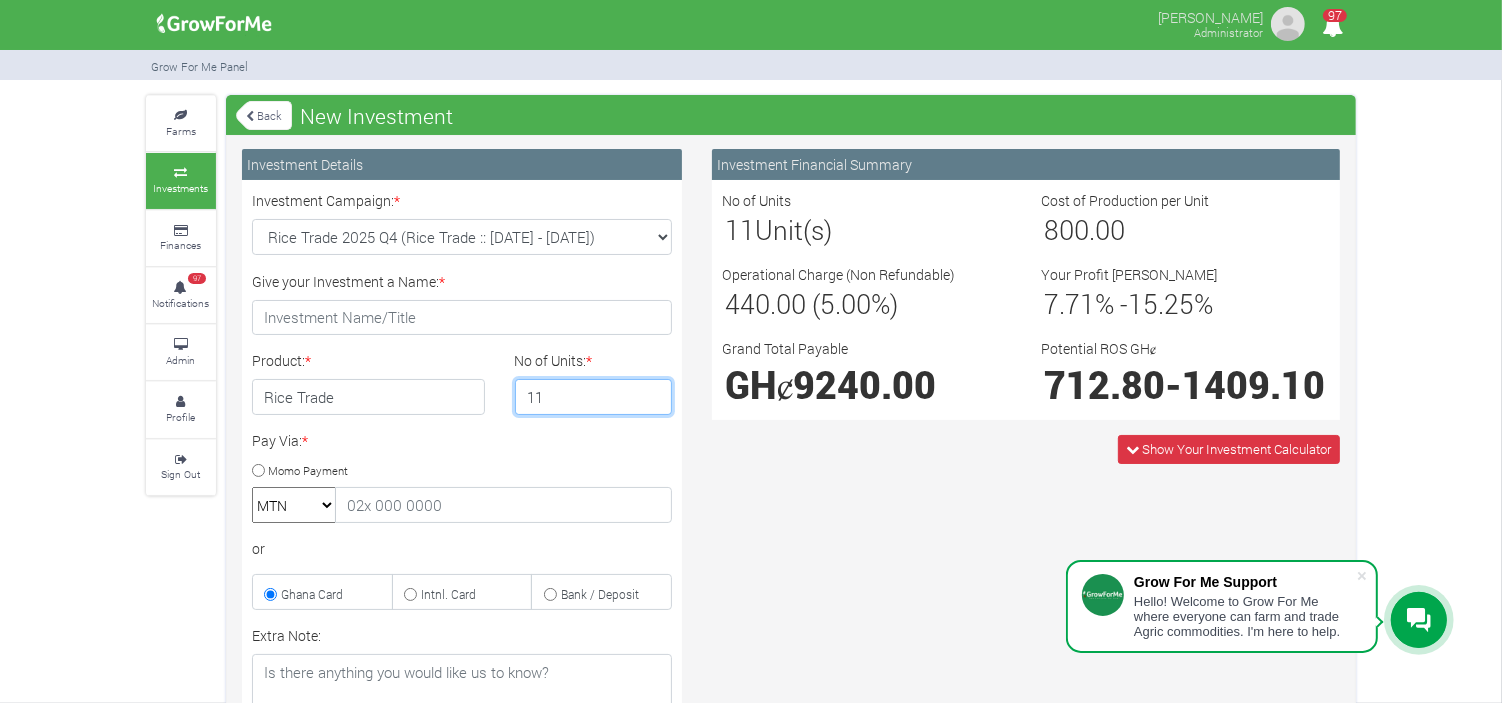 click on "11" at bounding box center (594, 397) 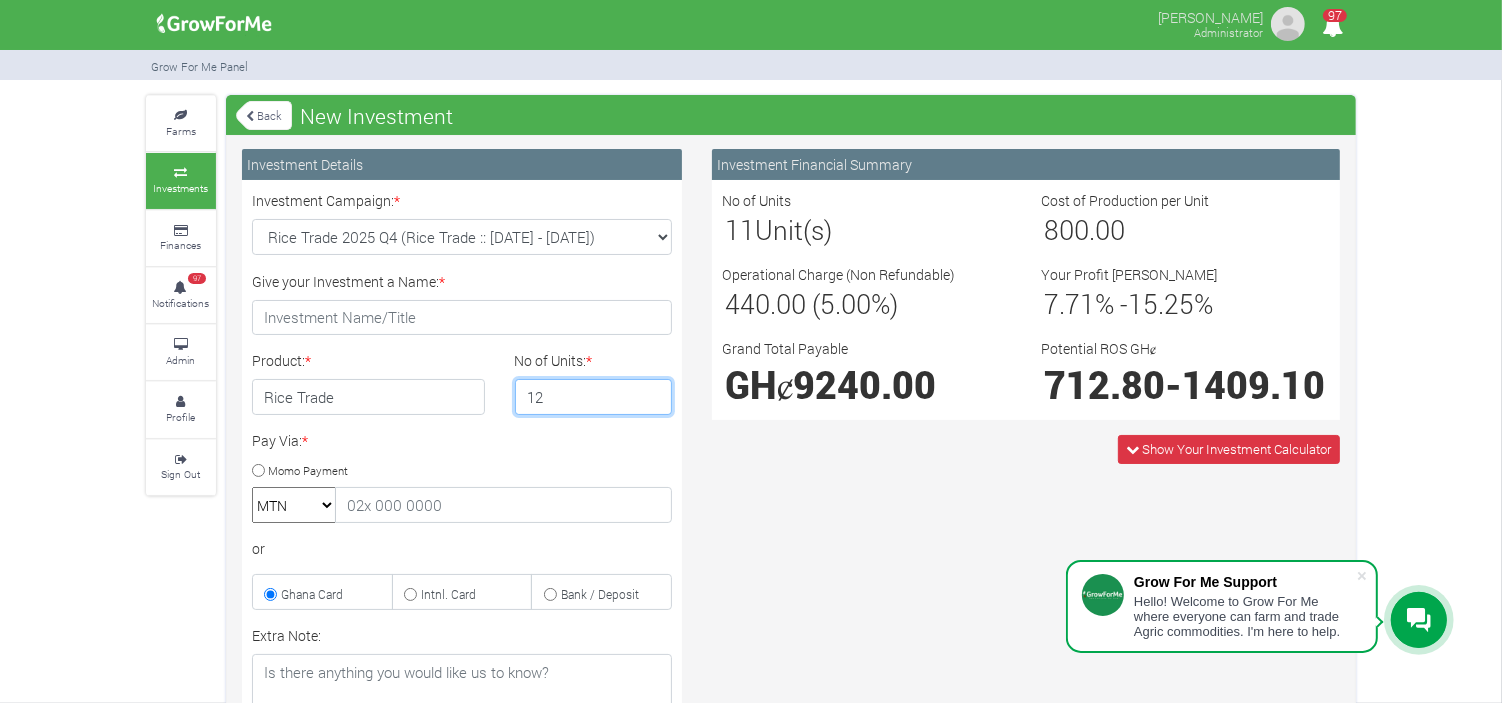 click on "12" at bounding box center (594, 397) 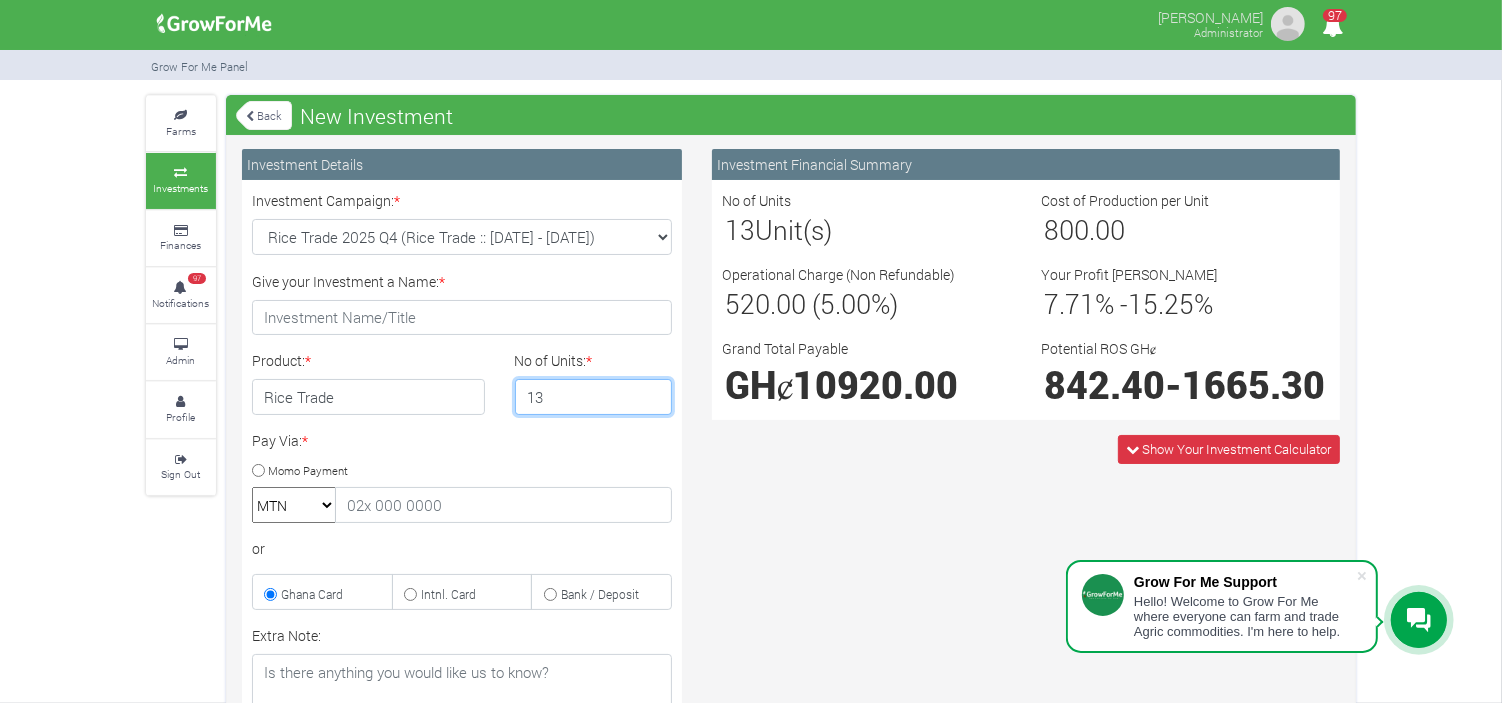 click on "13" at bounding box center [594, 397] 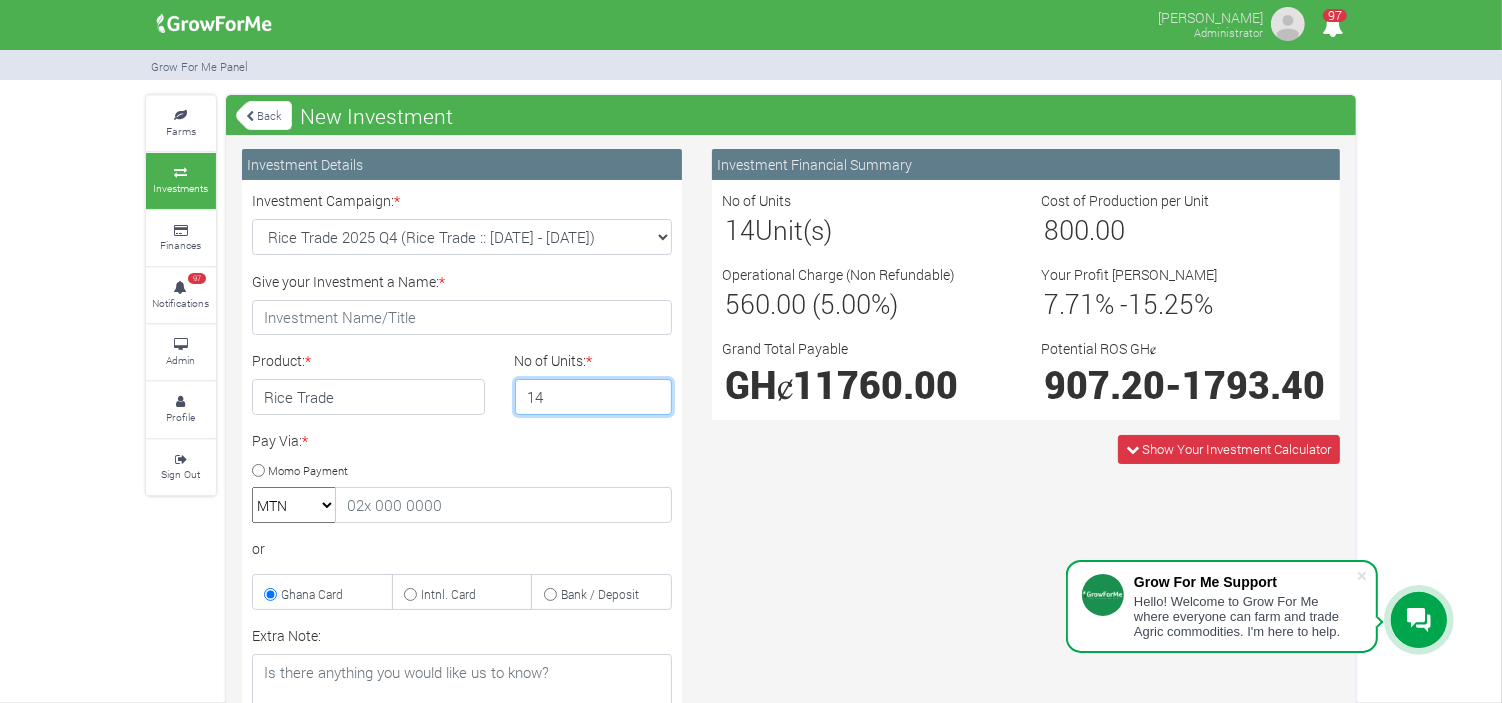 click on "14" at bounding box center [594, 397] 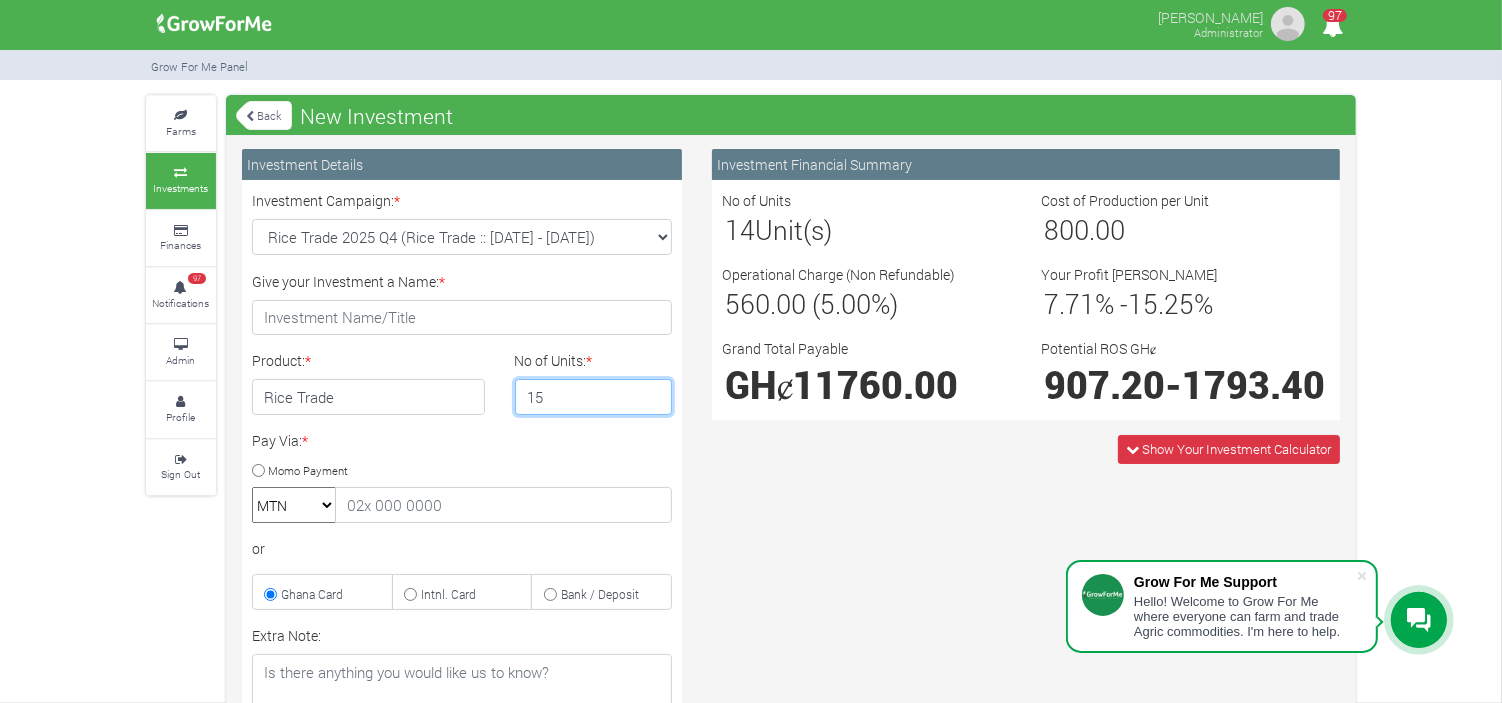 click on "15" at bounding box center [594, 397] 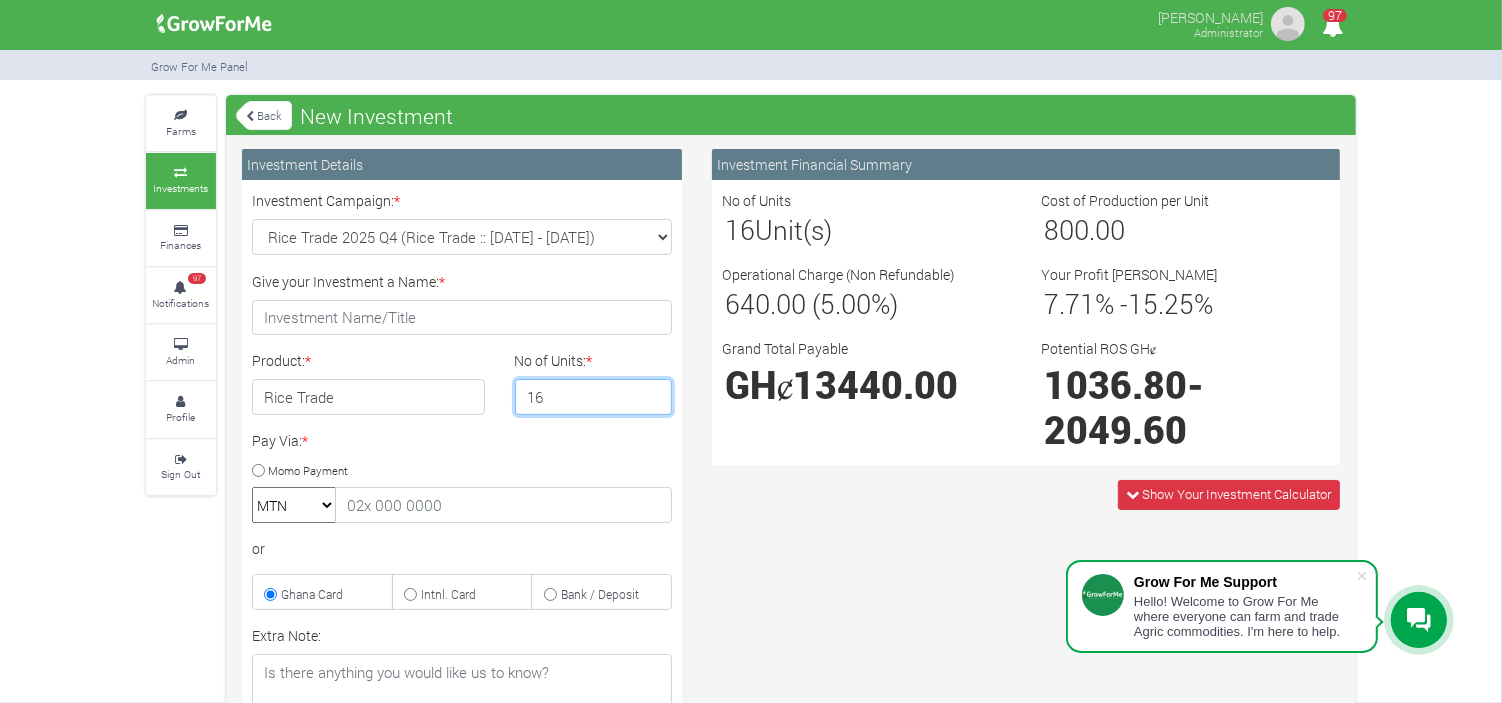 click on "16" at bounding box center [594, 397] 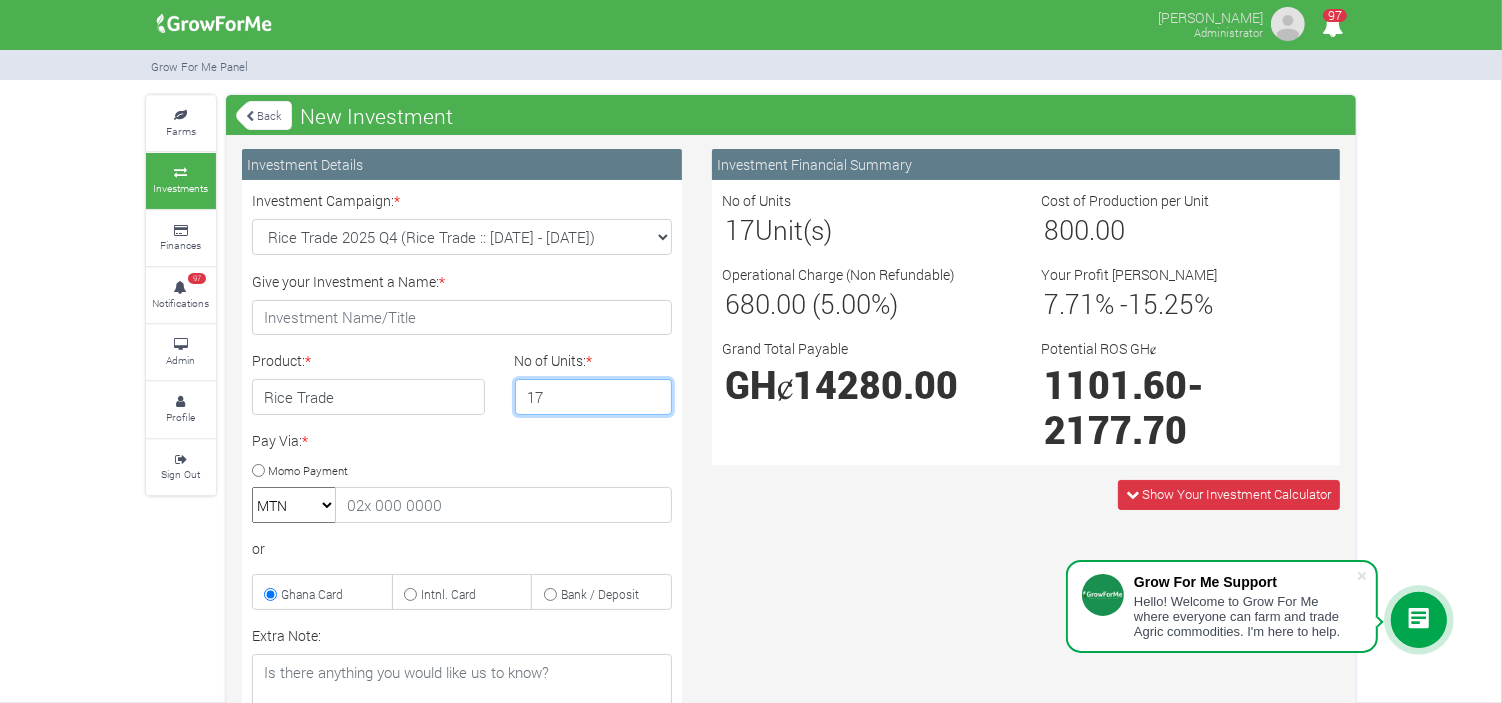 click on "17" at bounding box center (594, 397) 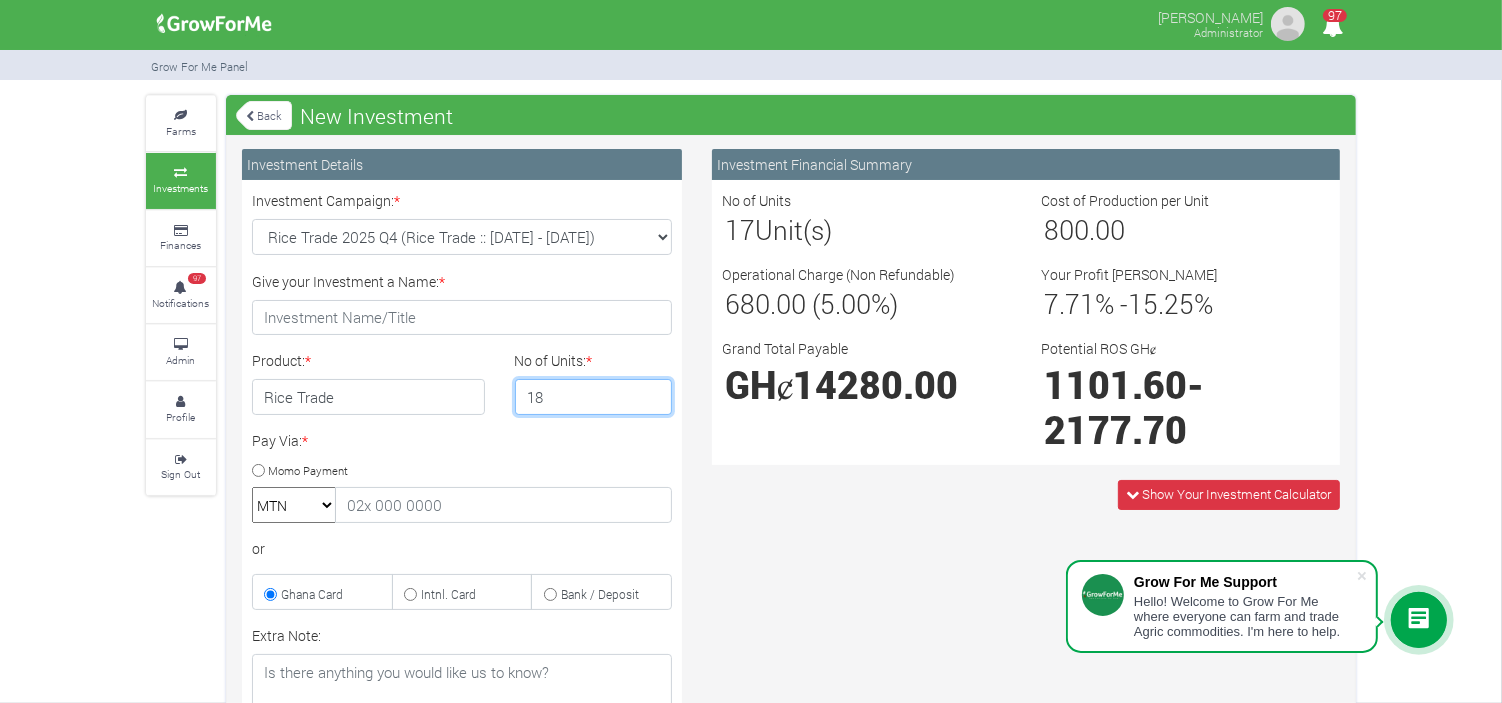 click on "18" at bounding box center [594, 397] 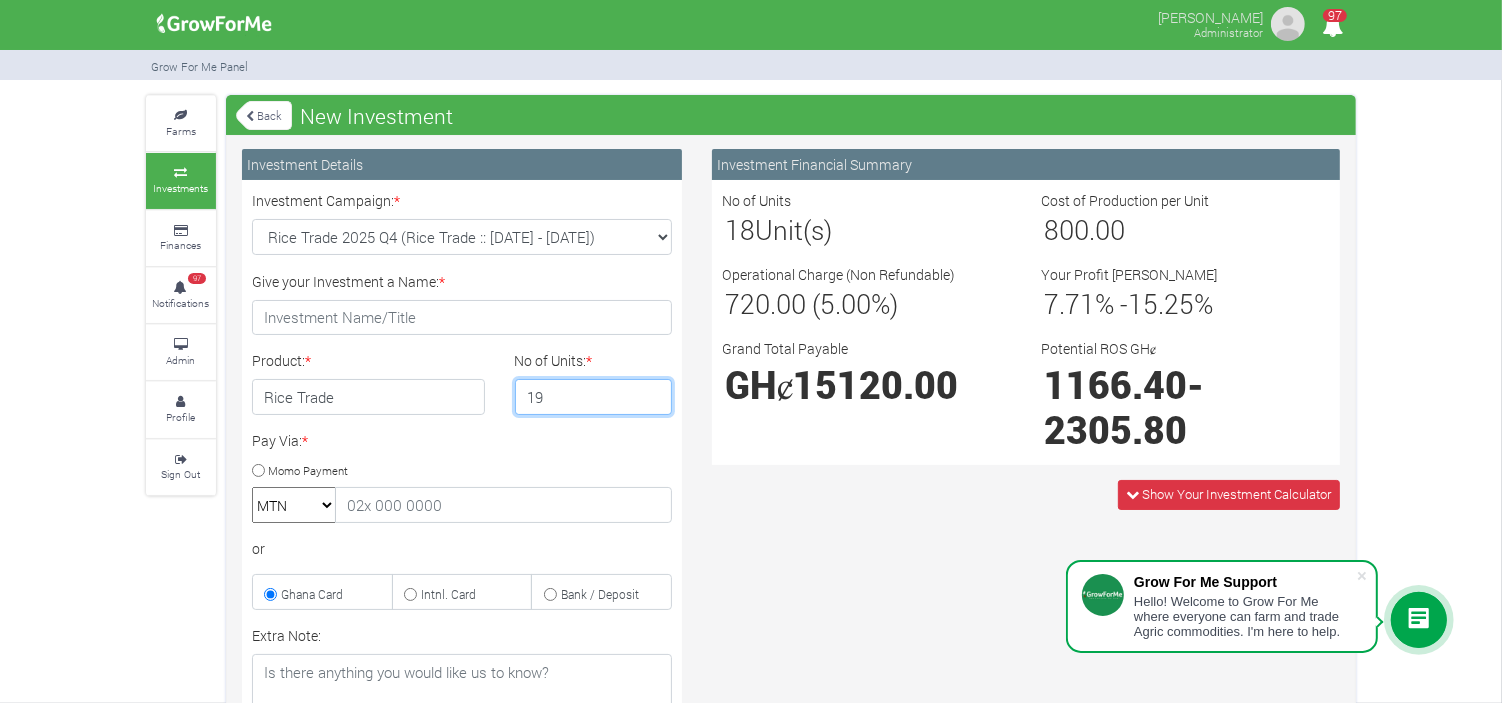 click on "19" at bounding box center (594, 397) 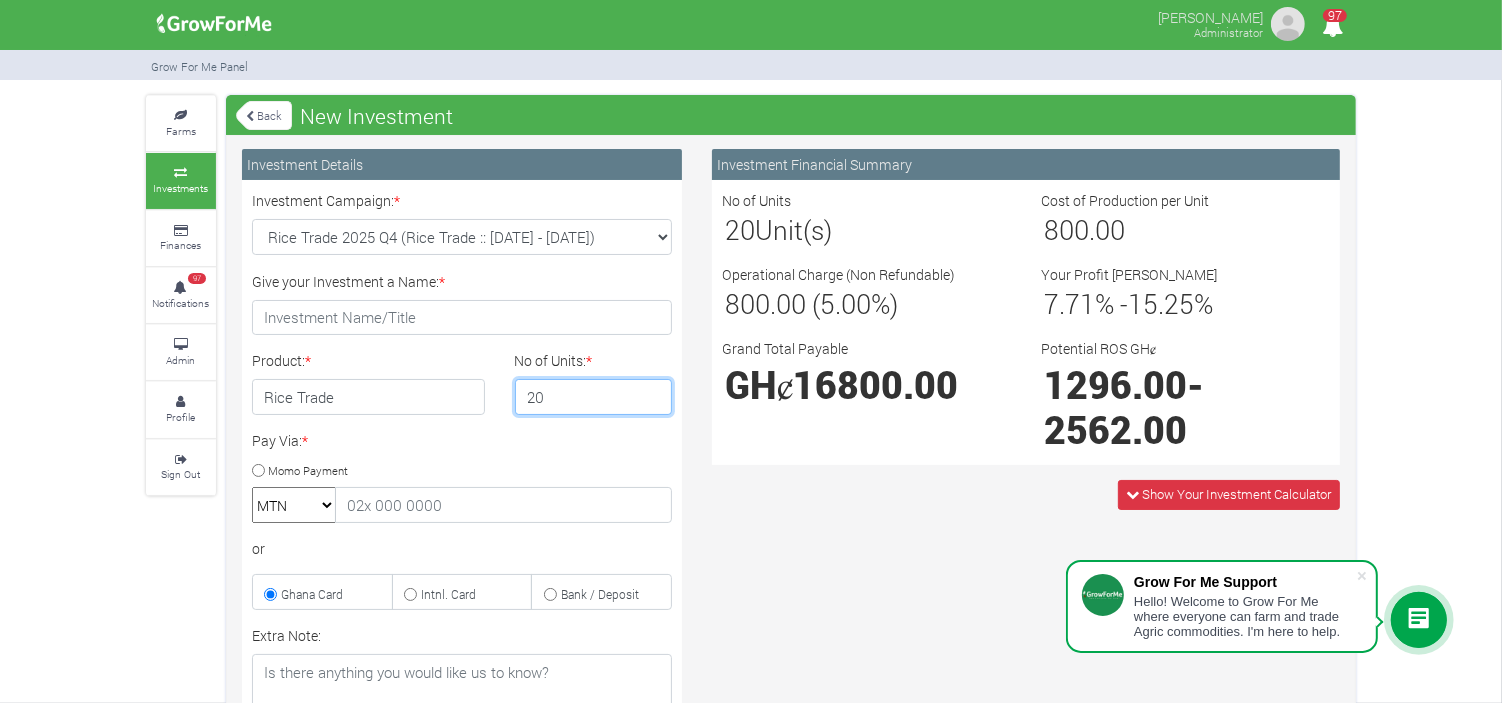 click on "20" at bounding box center [594, 397] 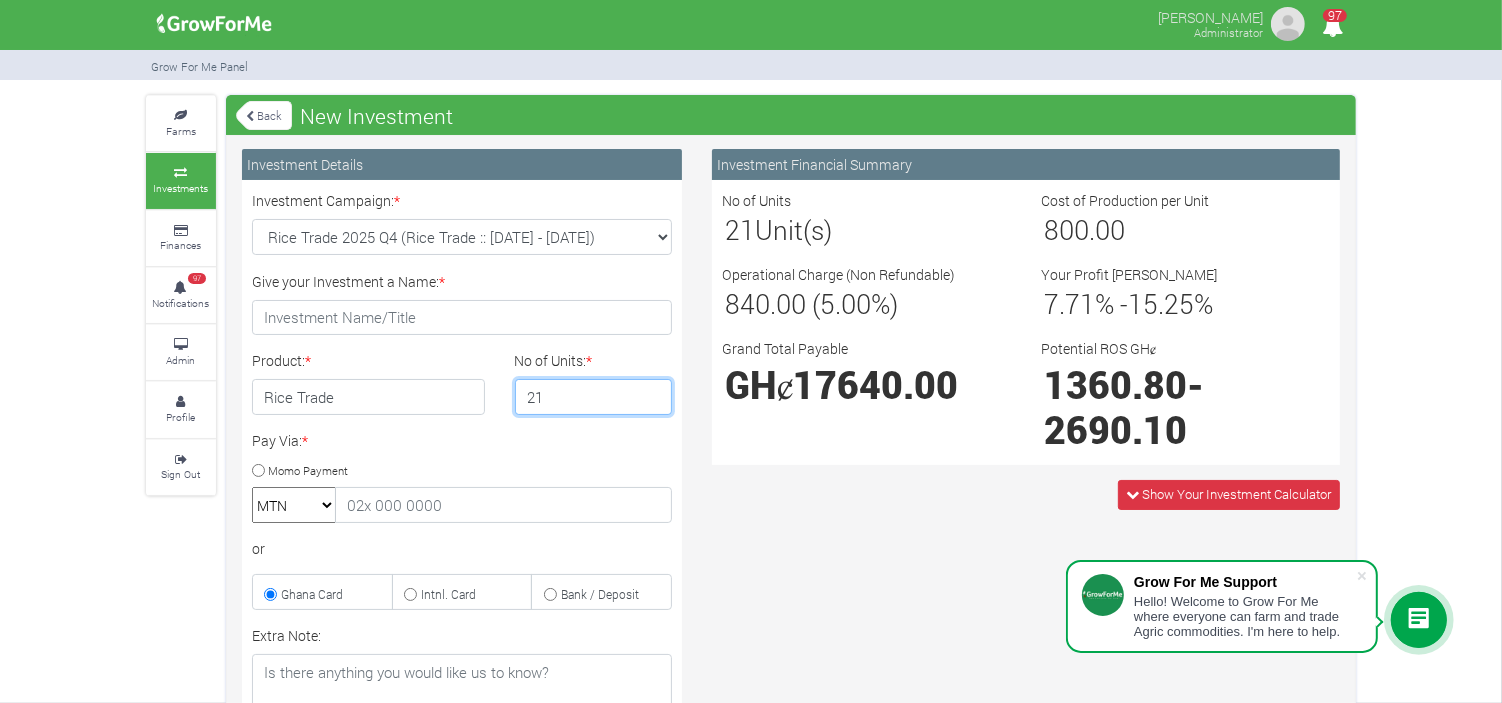 click on "21" at bounding box center (594, 397) 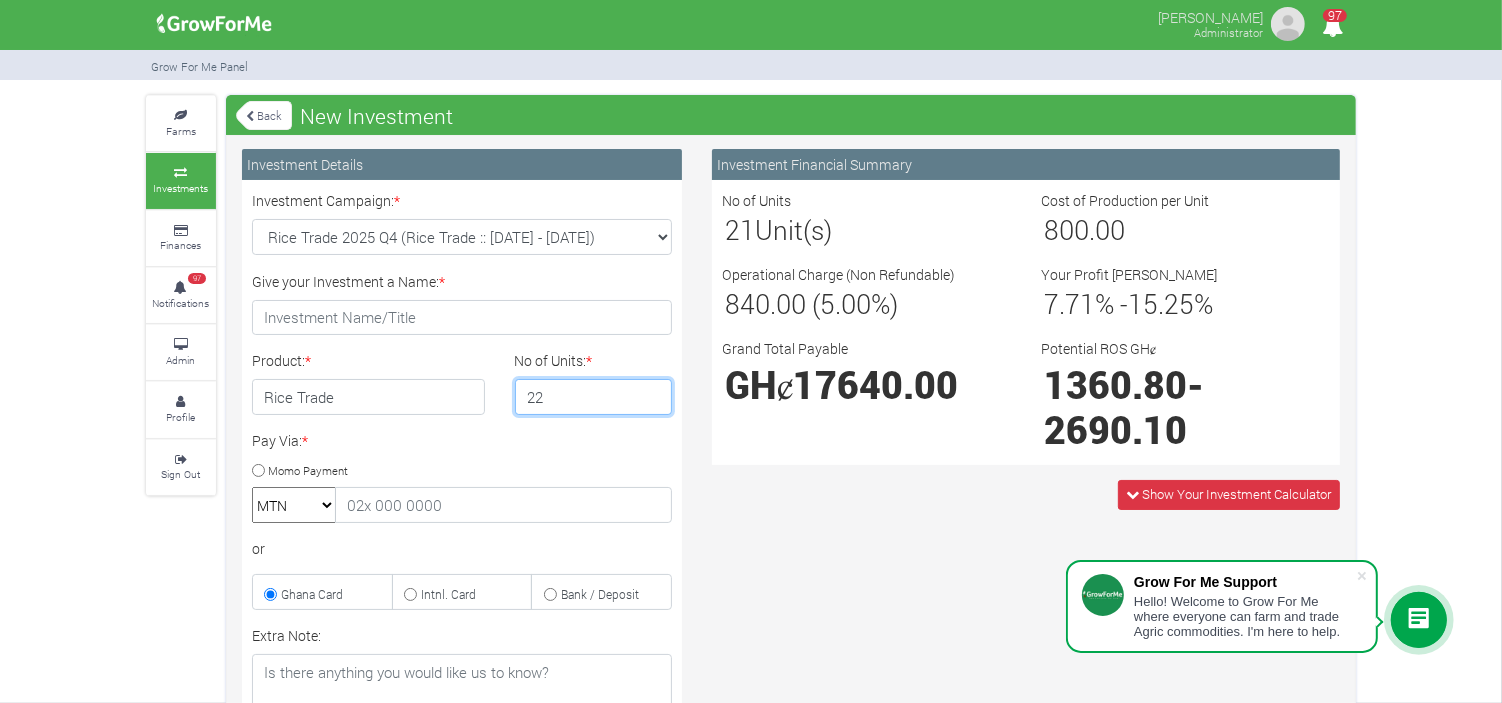click on "22" at bounding box center (594, 397) 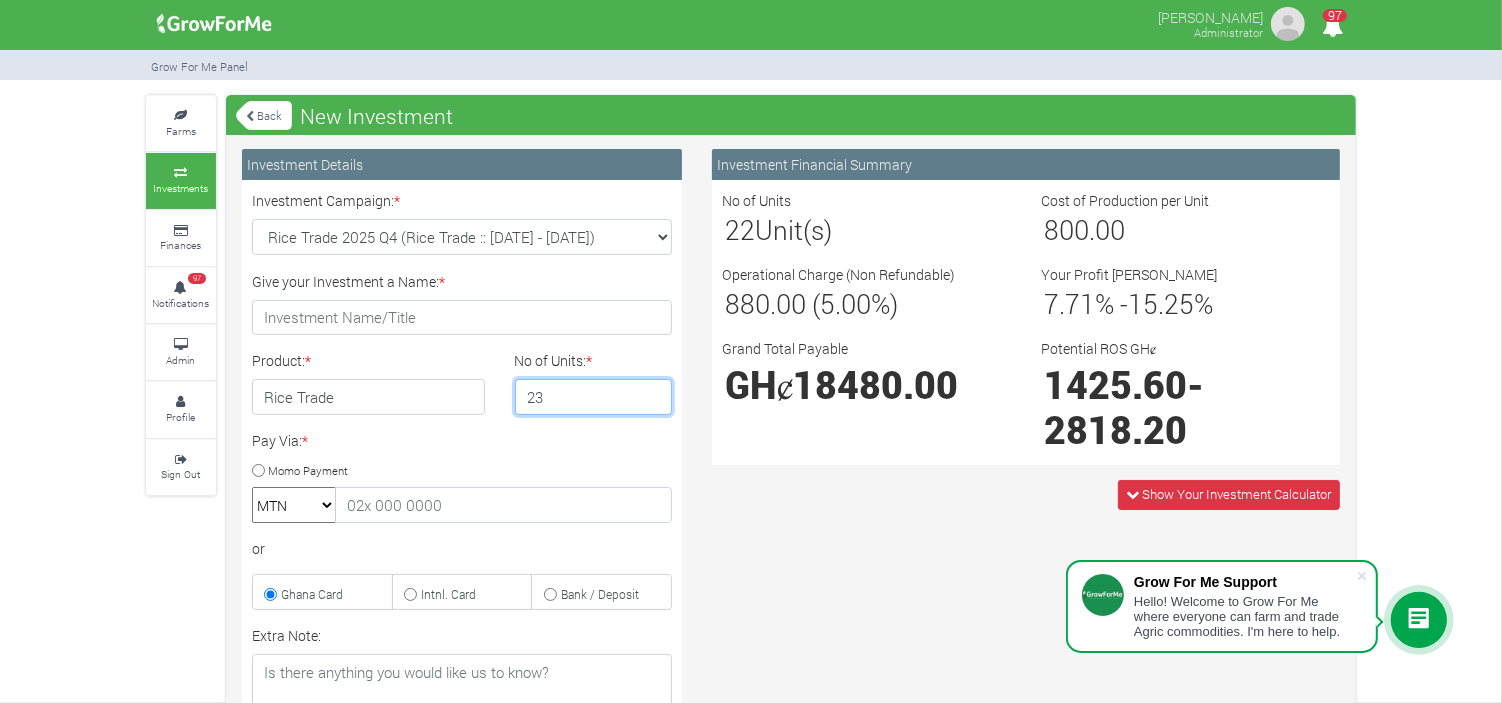 click on "23" at bounding box center (594, 397) 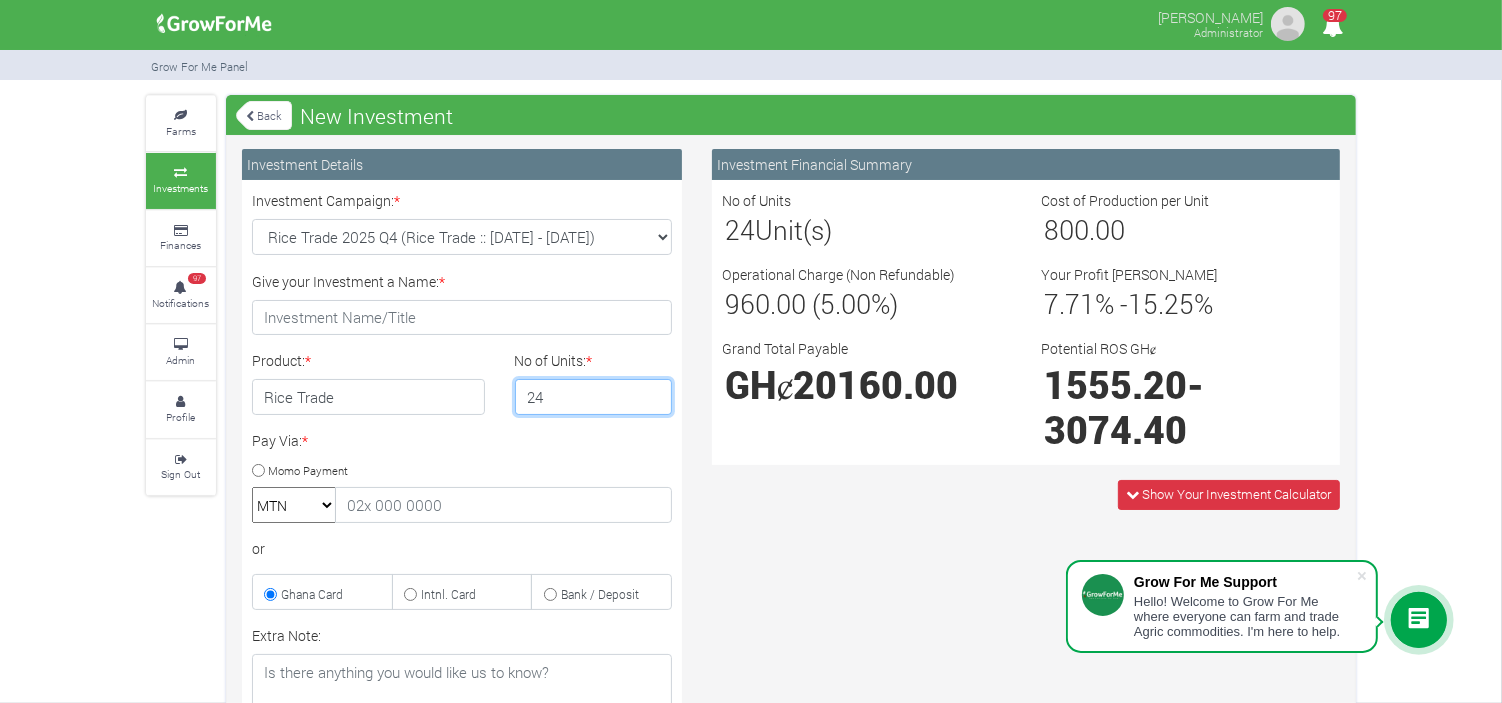 click on "24" at bounding box center [594, 397] 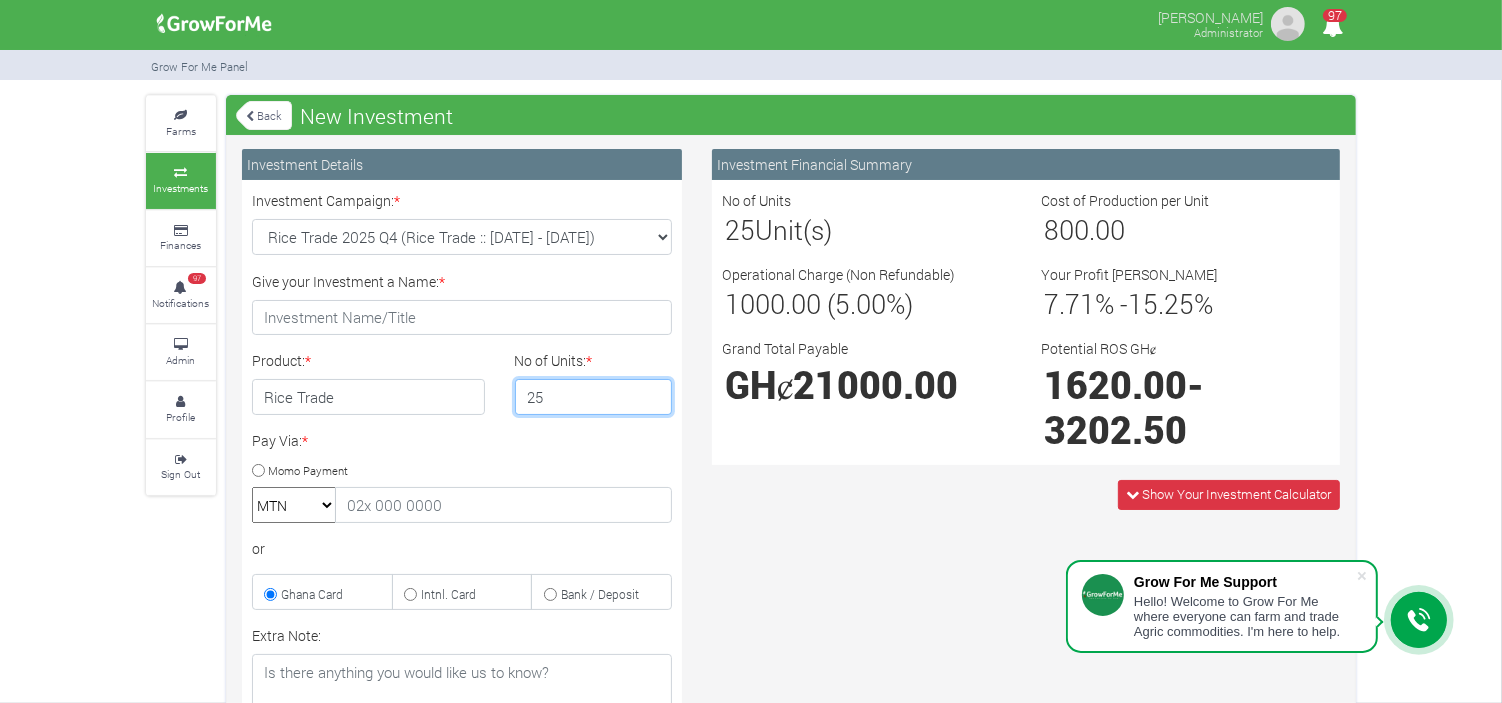 click on "25" at bounding box center (594, 397) 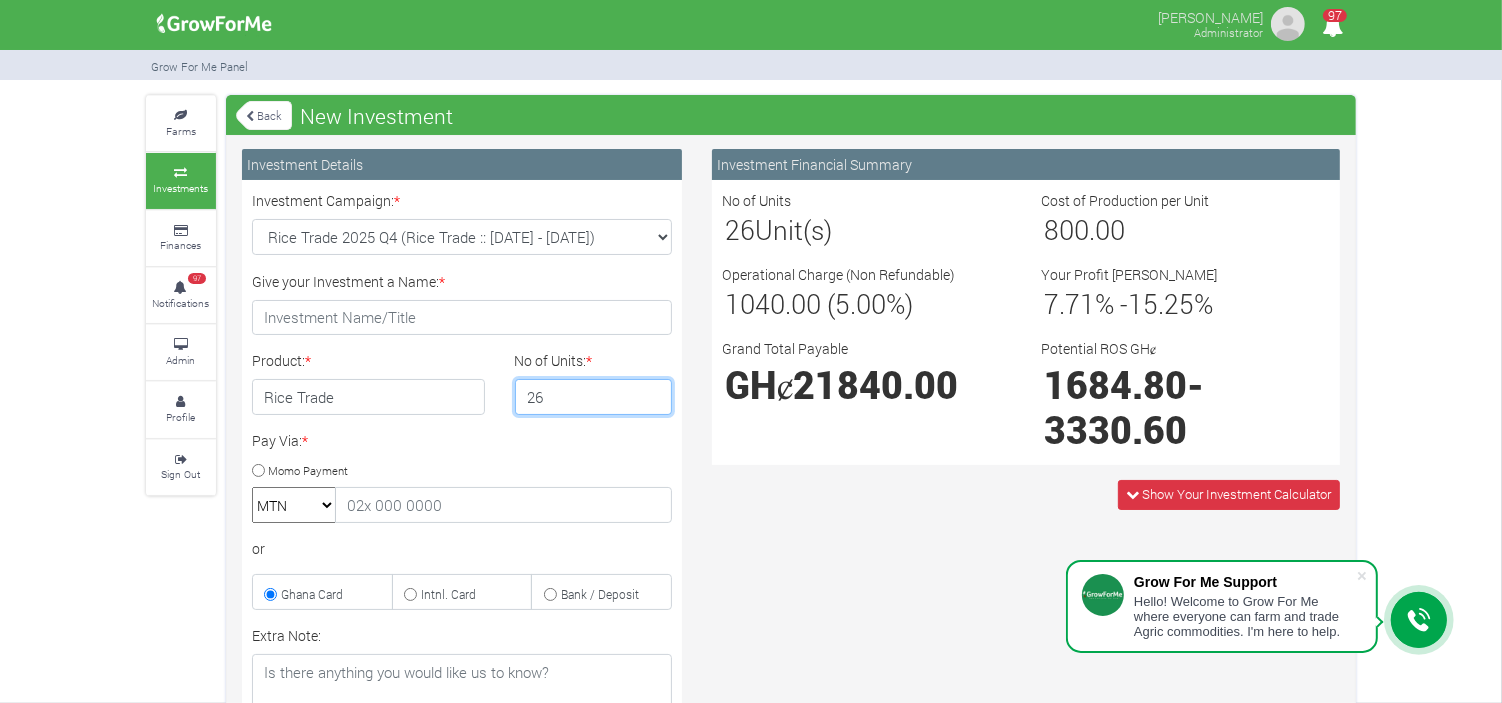 click on "26" at bounding box center (594, 397) 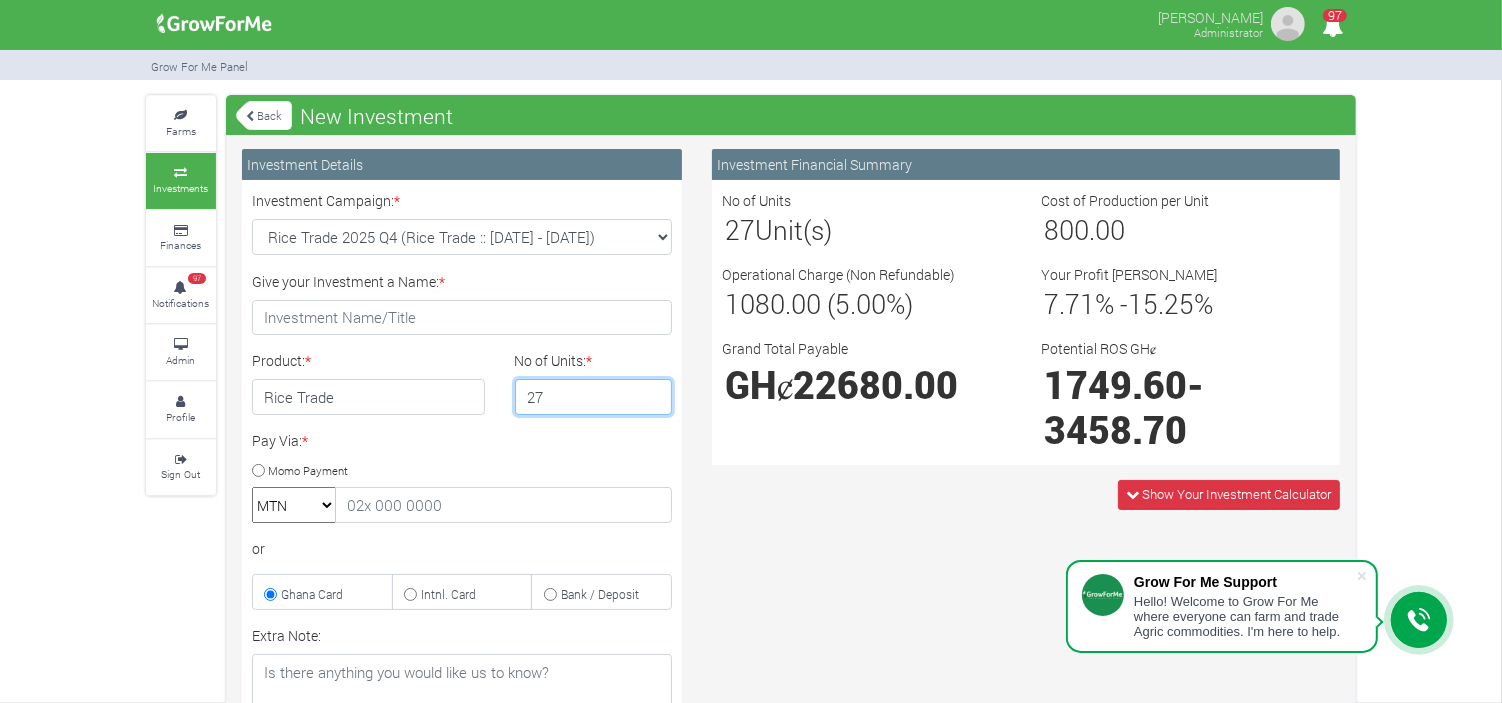click on "27" at bounding box center (594, 397) 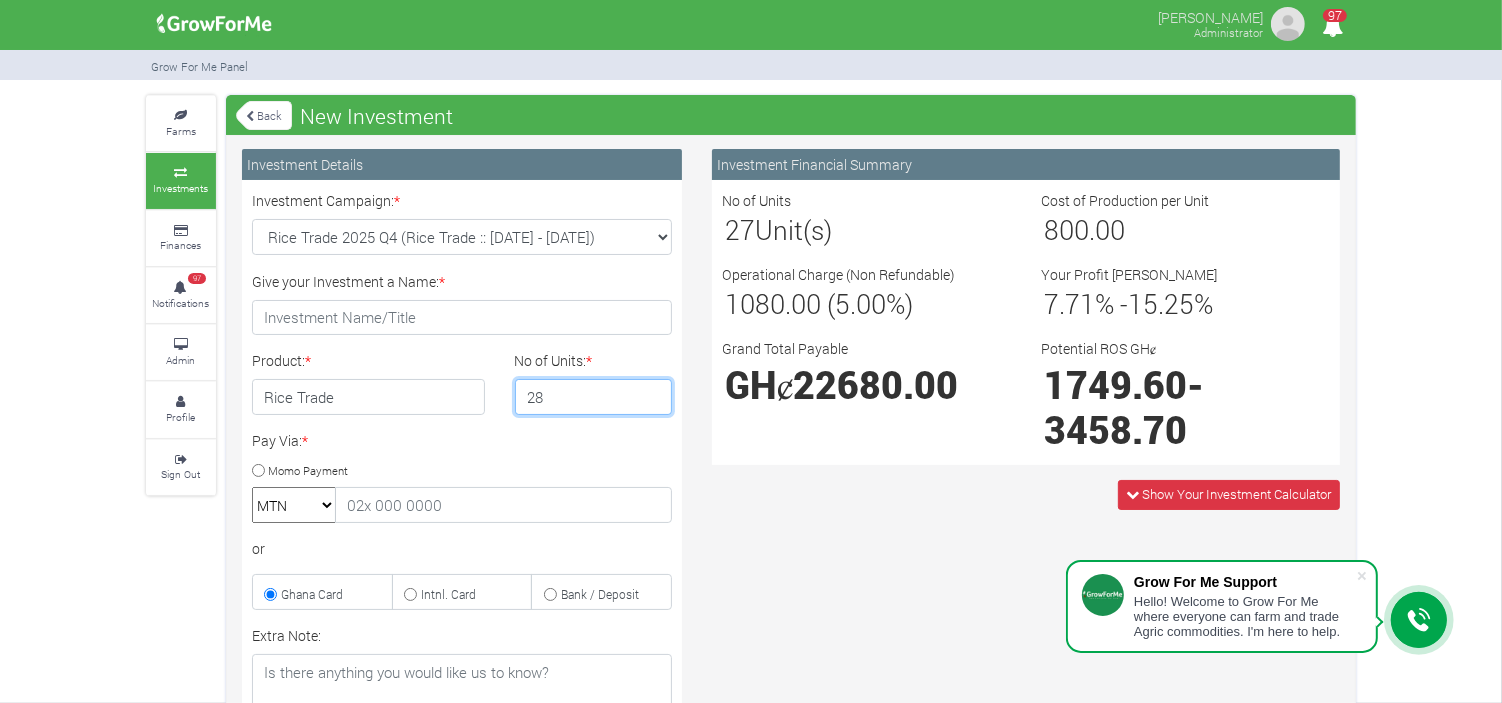 click on "28" at bounding box center (594, 397) 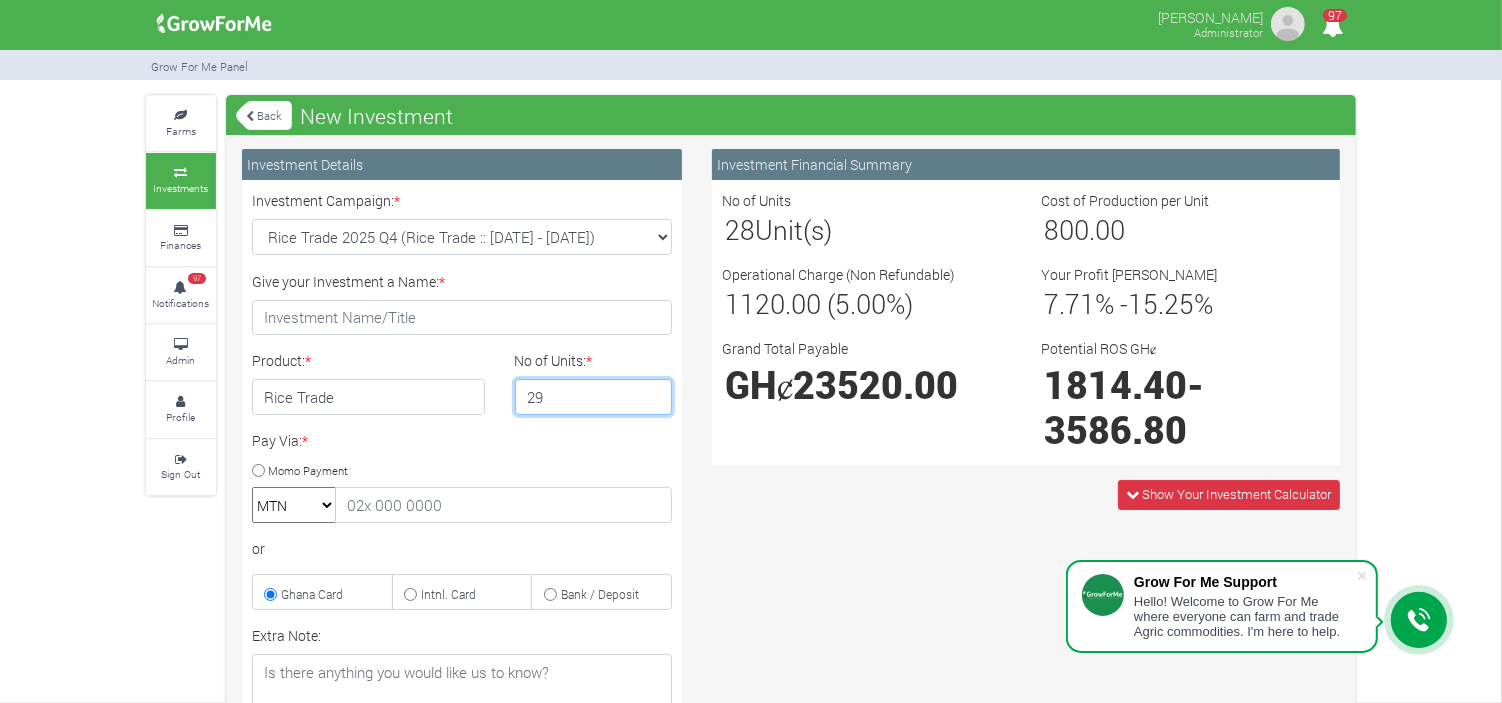 click on "29" at bounding box center [594, 397] 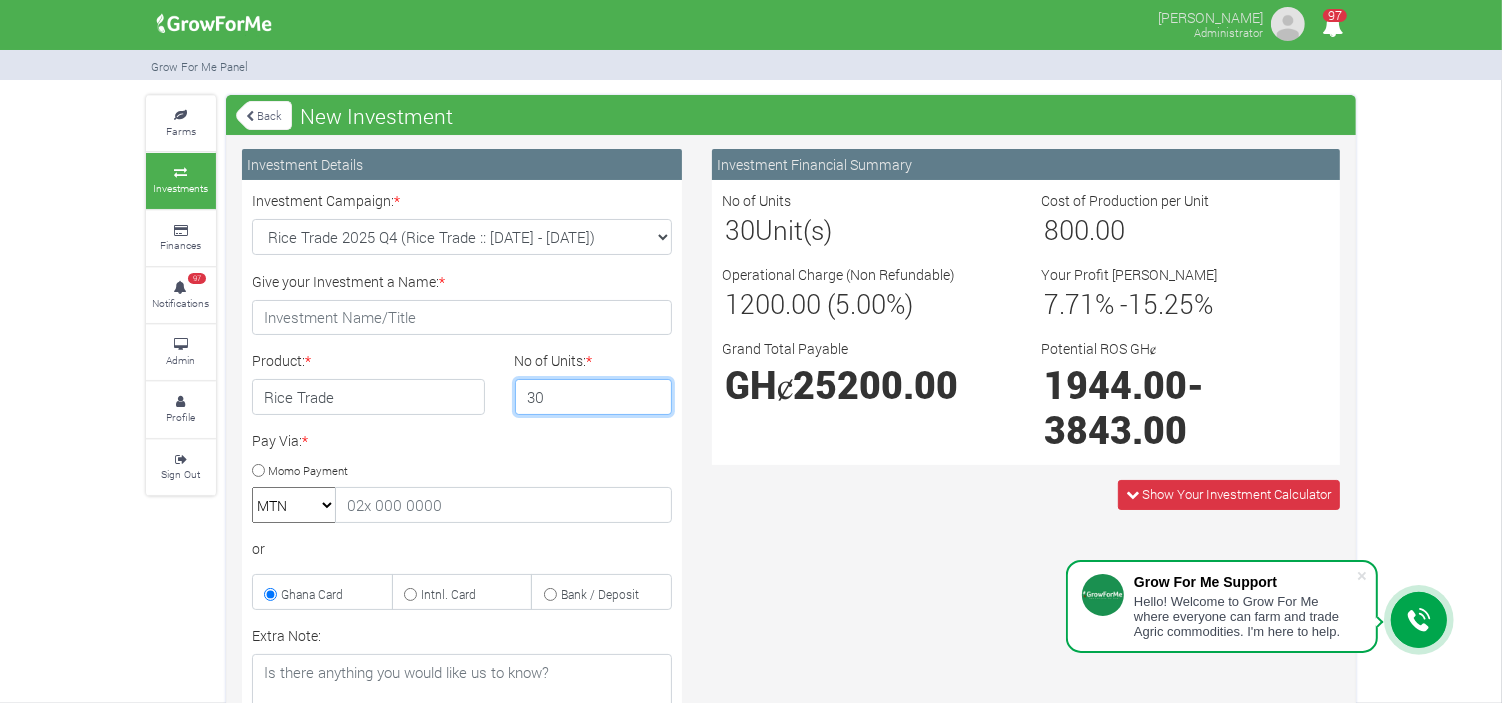 click on "30" at bounding box center (594, 397) 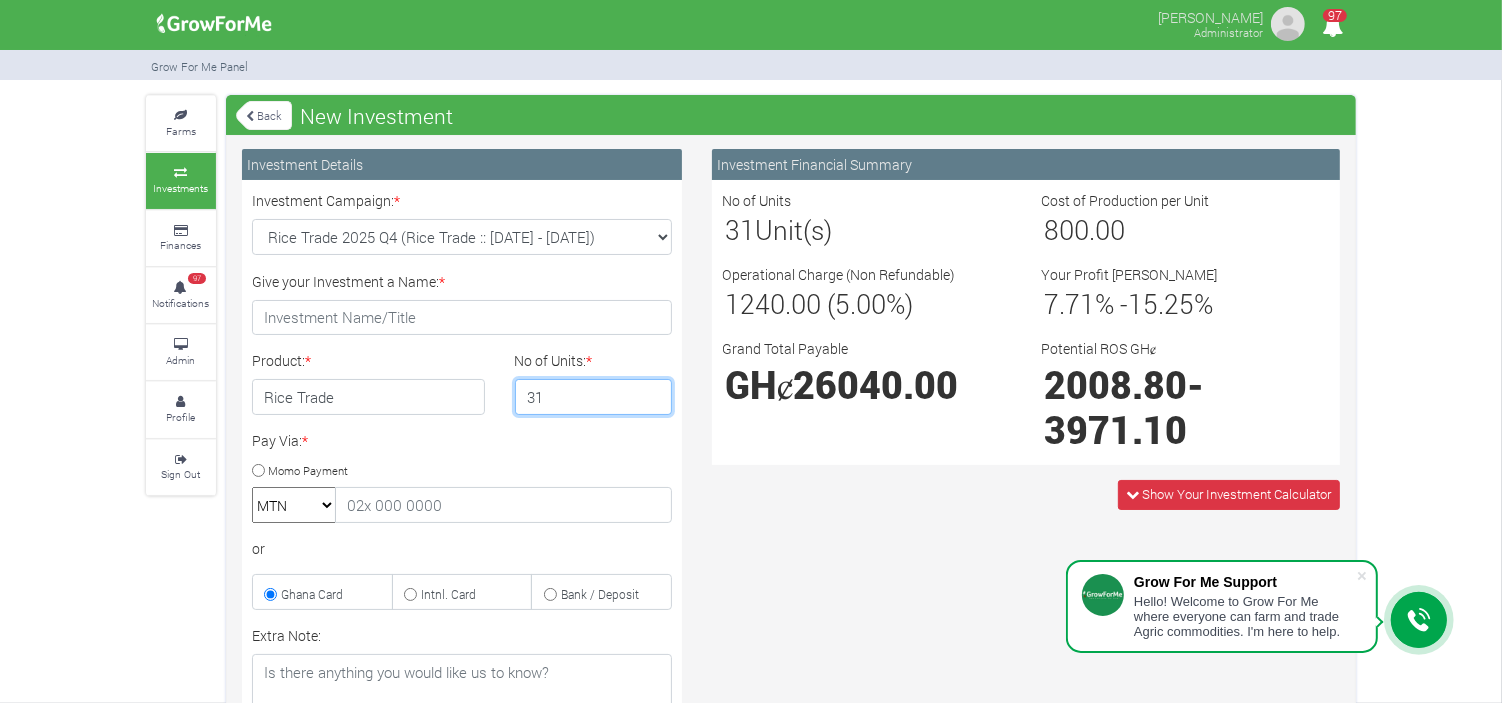 click on "31" at bounding box center [594, 397] 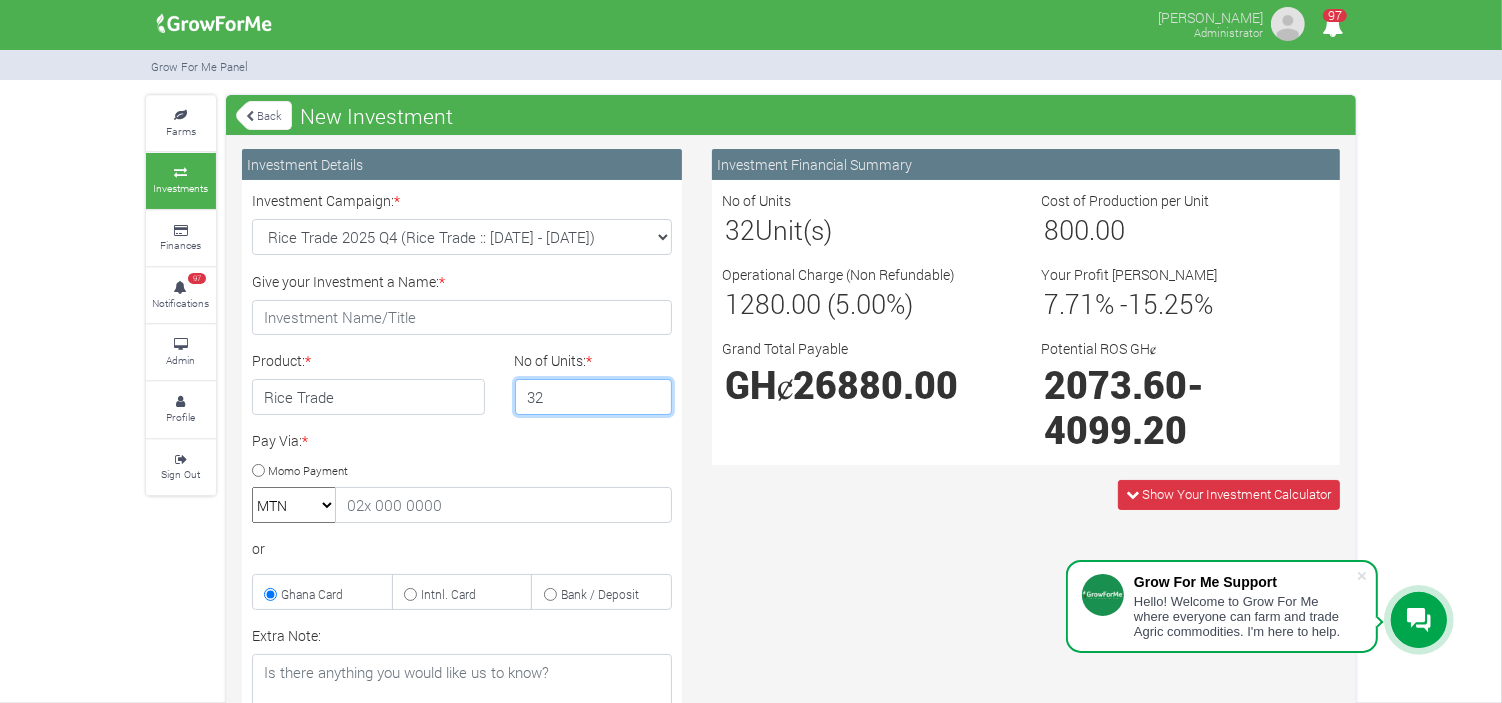 click on "32" at bounding box center (594, 397) 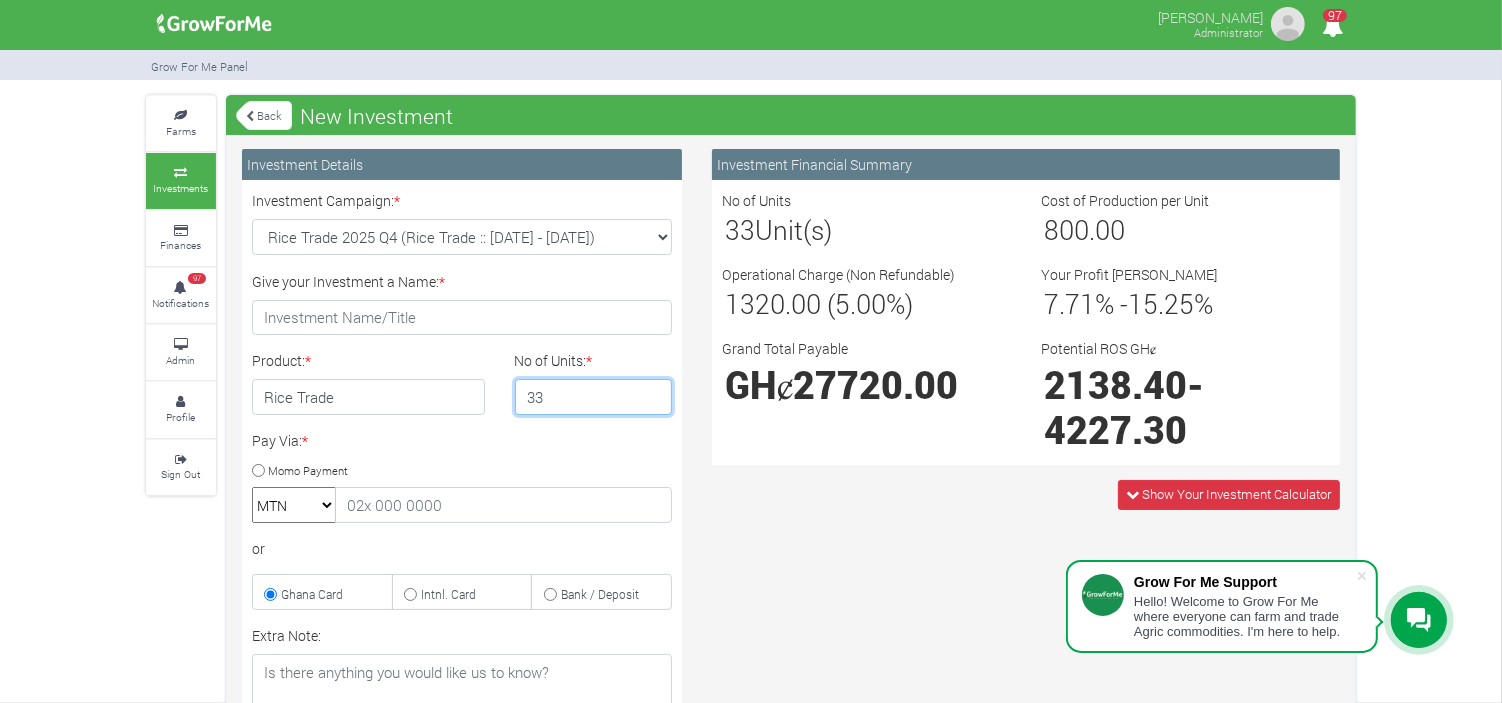 click on "33" at bounding box center [594, 397] 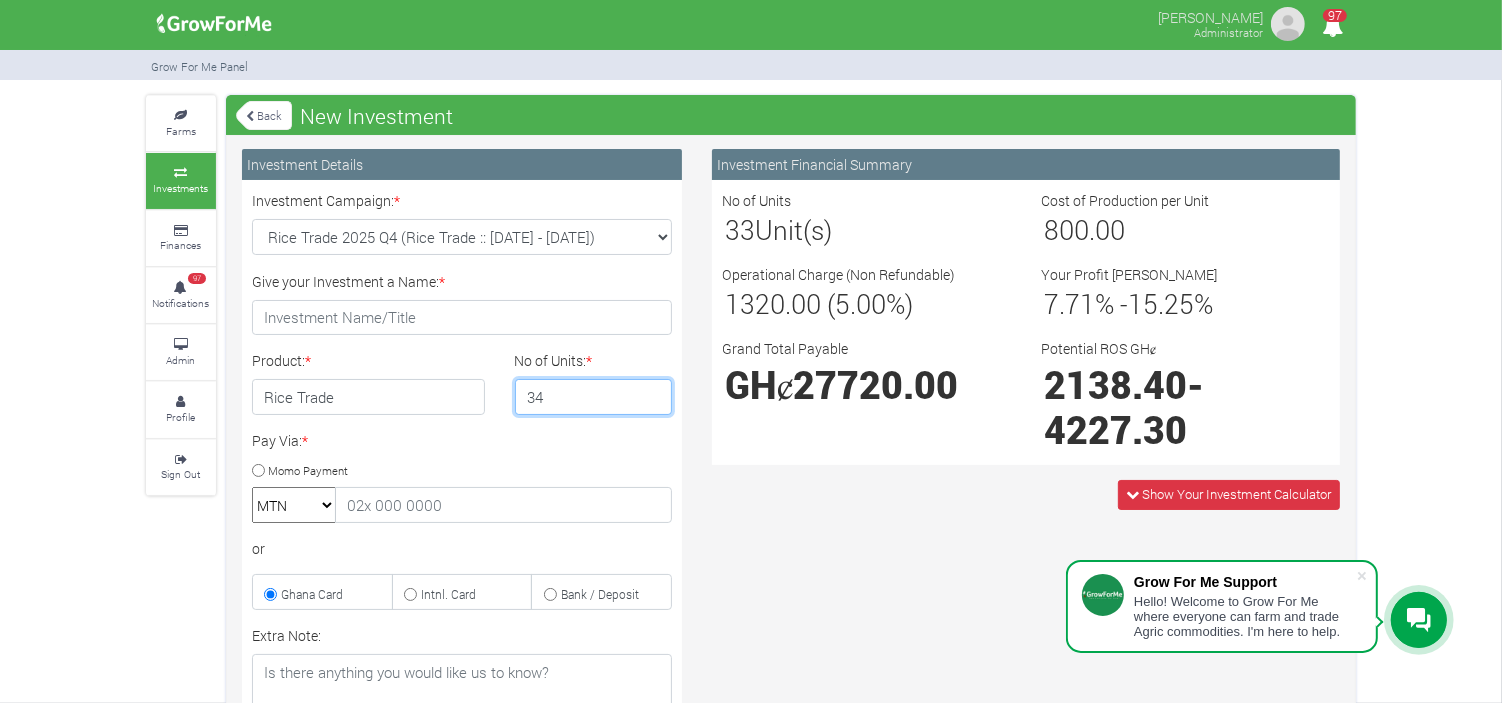 click on "34" at bounding box center (594, 397) 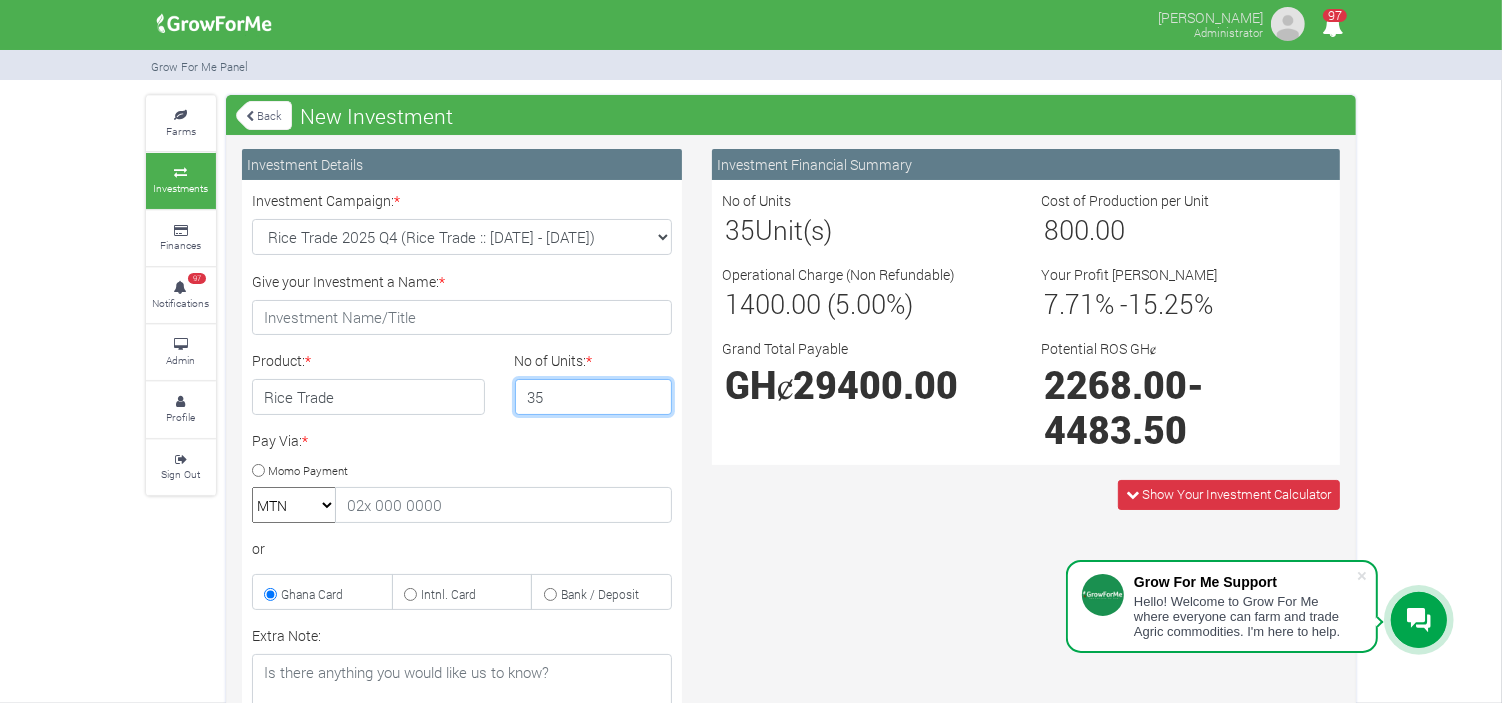 click on "35" at bounding box center [594, 397] 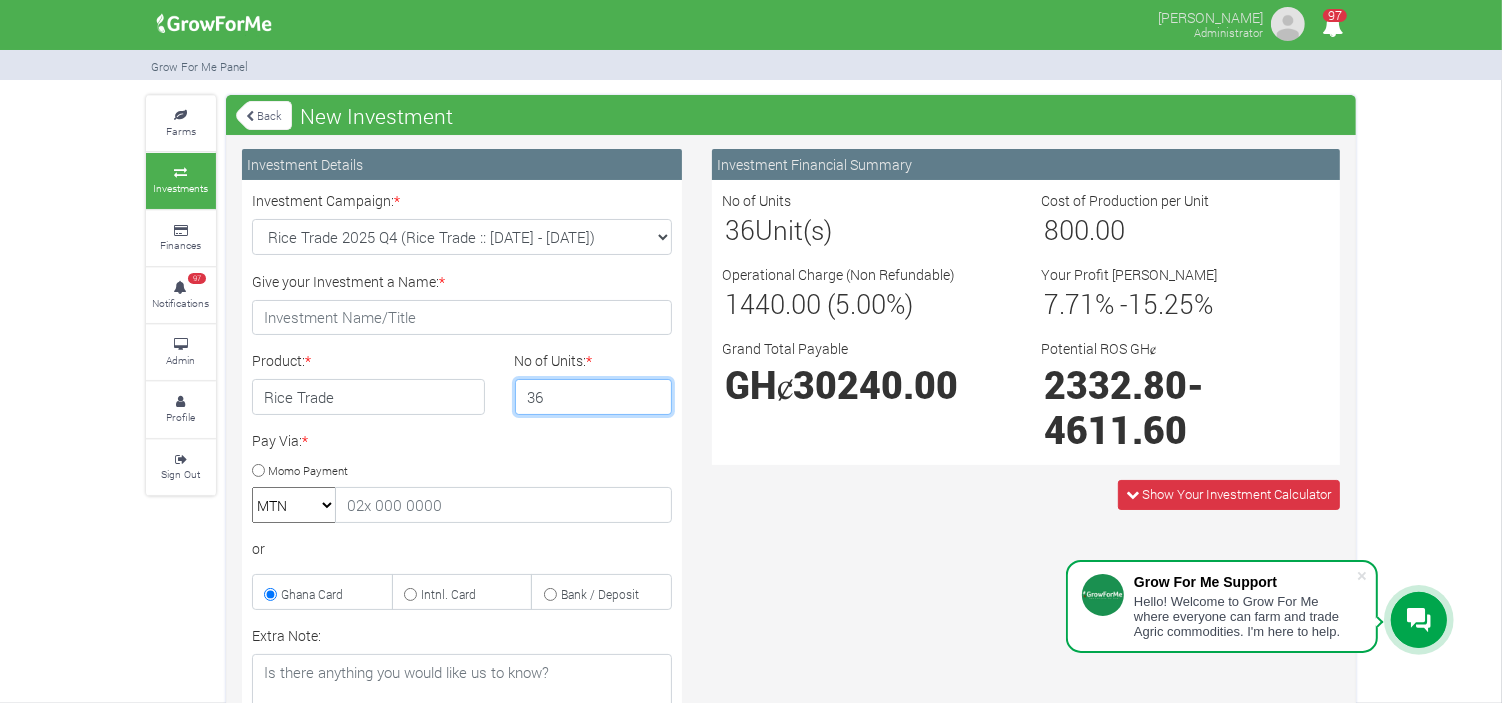 click on "36" at bounding box center (594, 397) 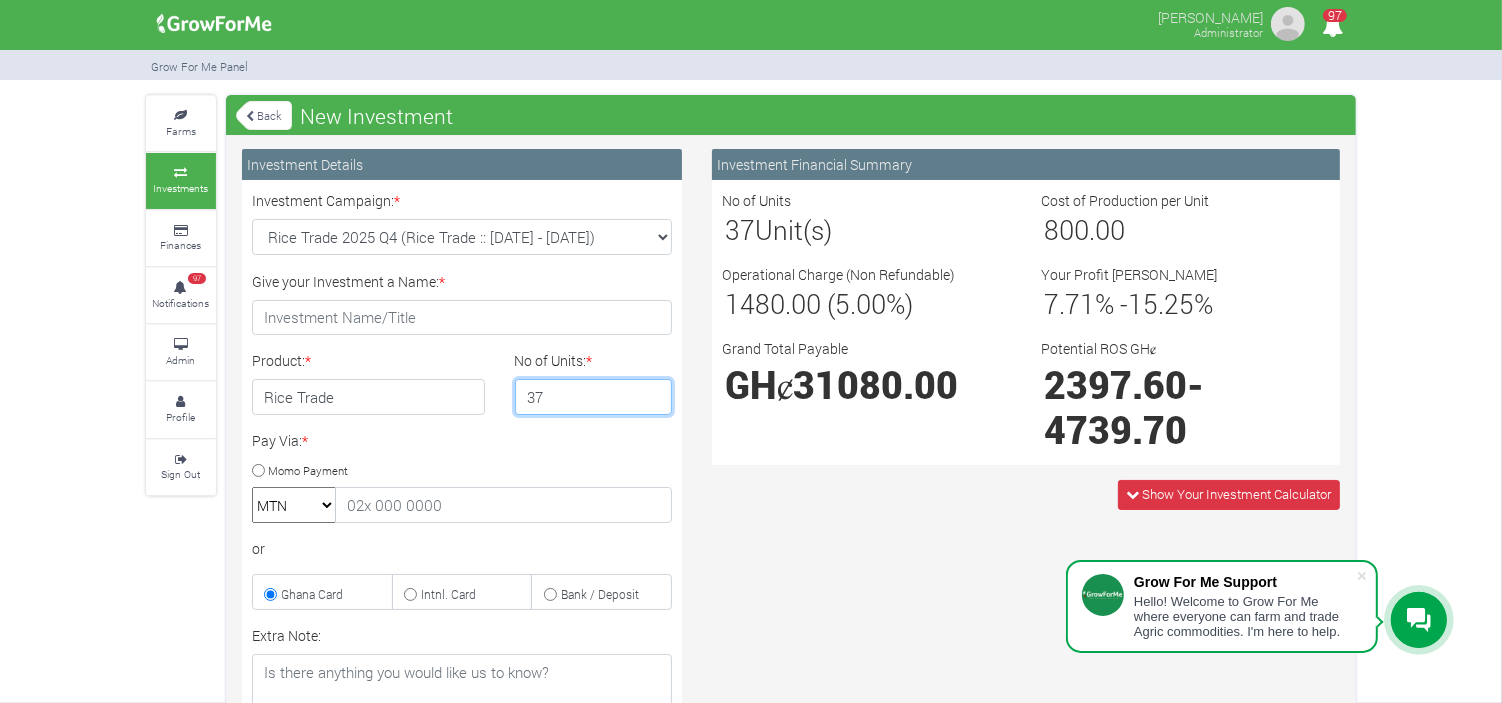 click on "37" at bounding box center (594, 397) 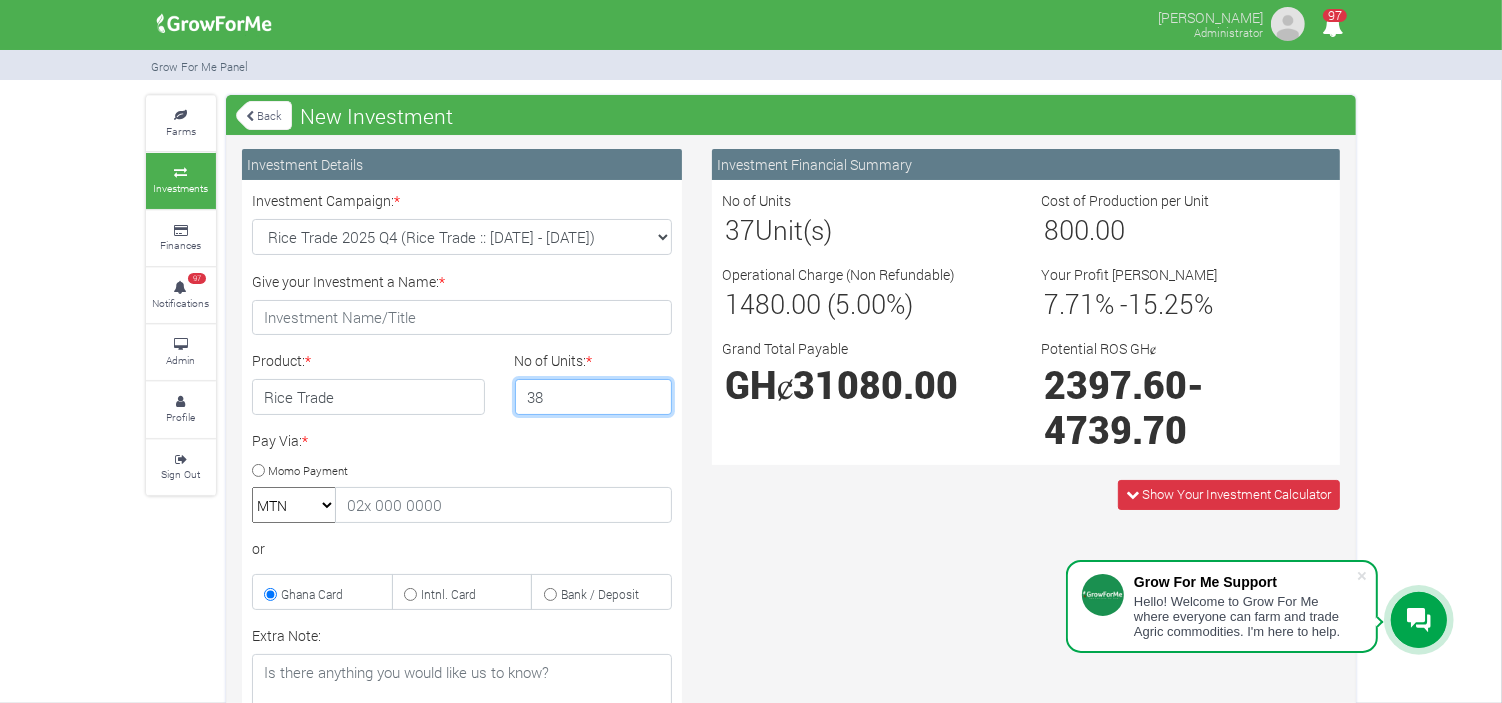 click on "38" at bounding box center (594, 397) 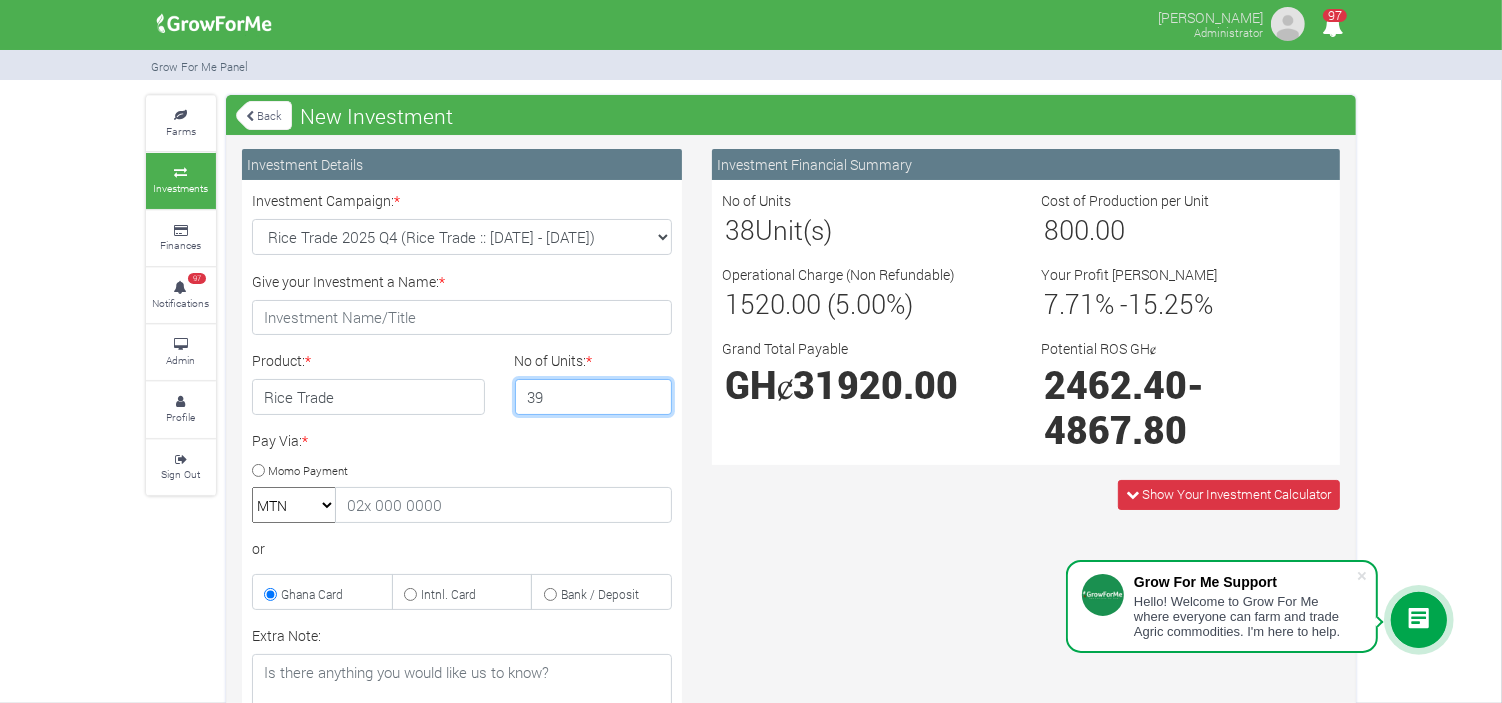click on "39" at bounding box center (594, 397) 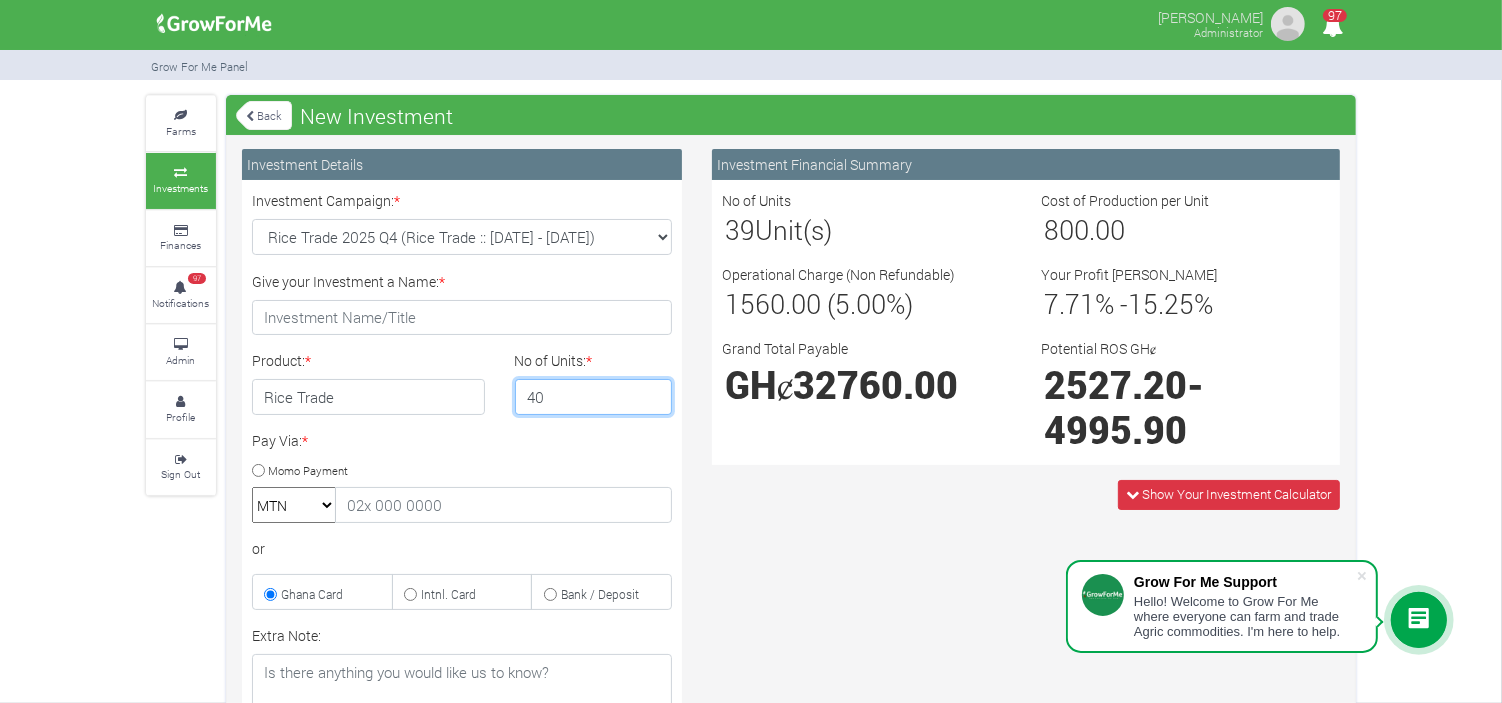 click on "40" at bounding box center [594, 397] 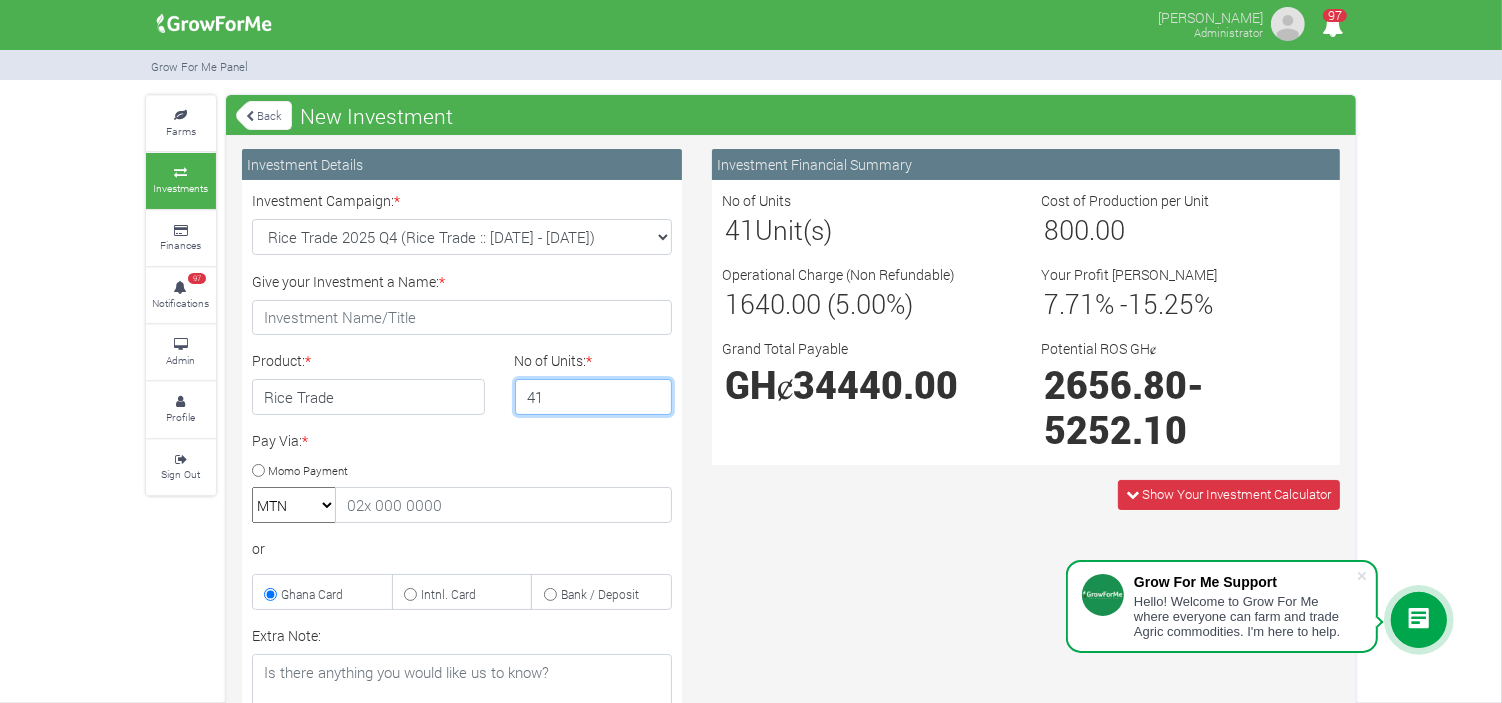 click on "41" at bounding box center [594, 397] 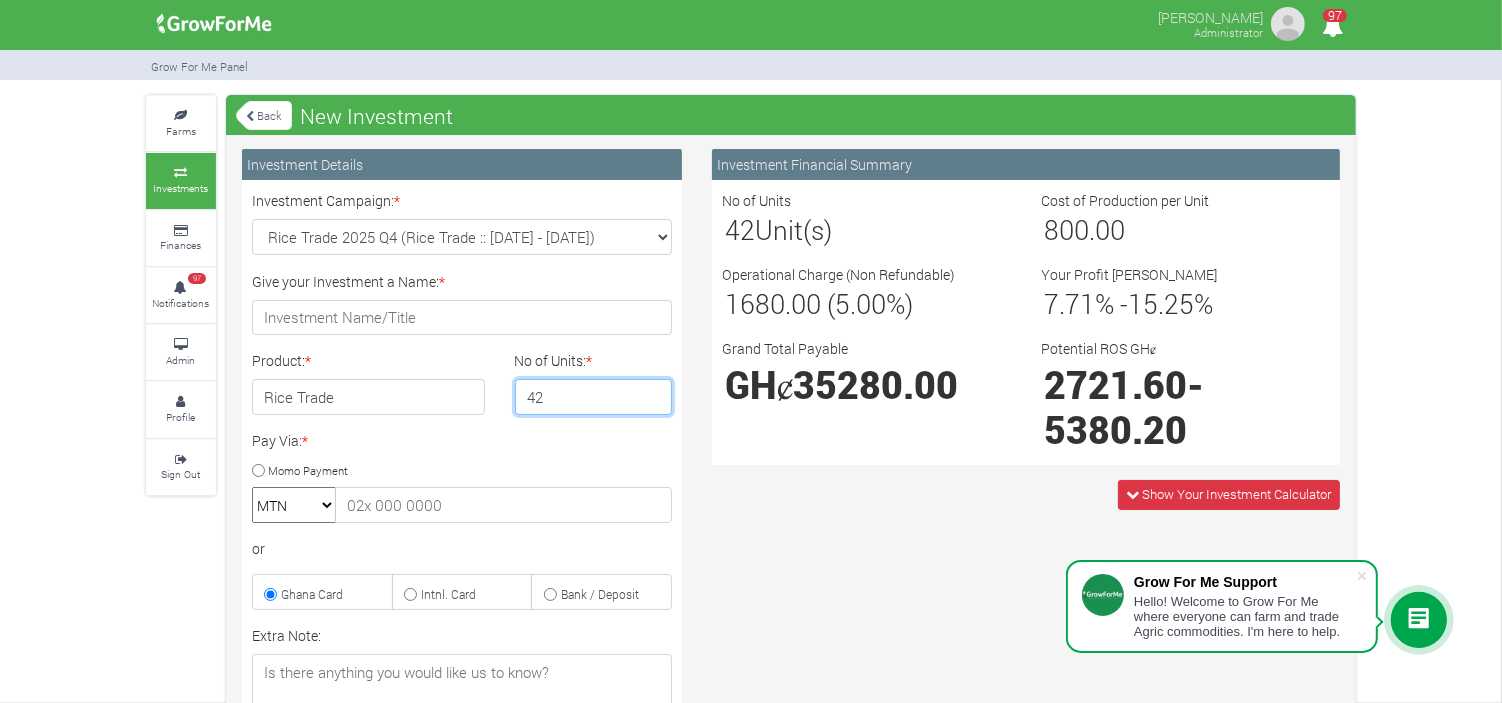 click on "42" at bounding box center (594, 397) 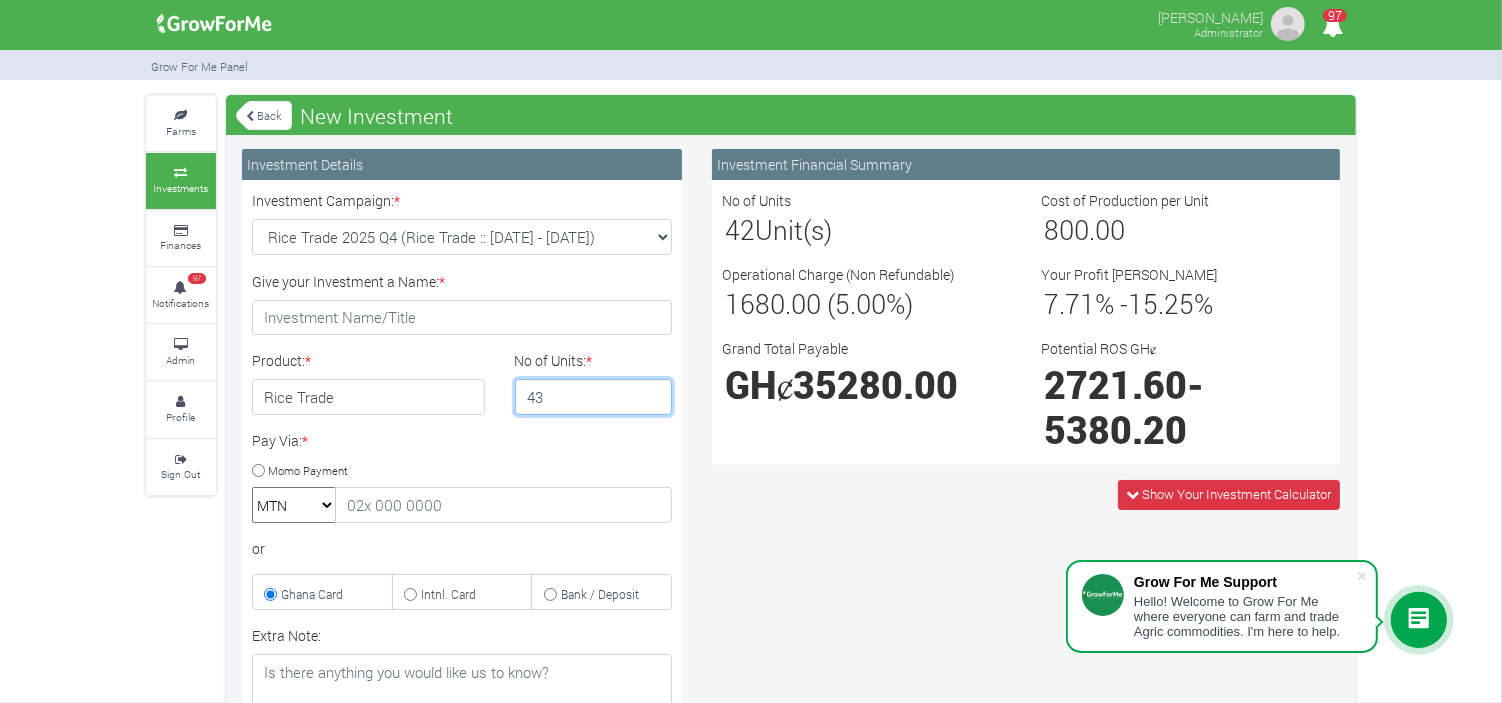 click on "43" at bounding box center [594, 397] 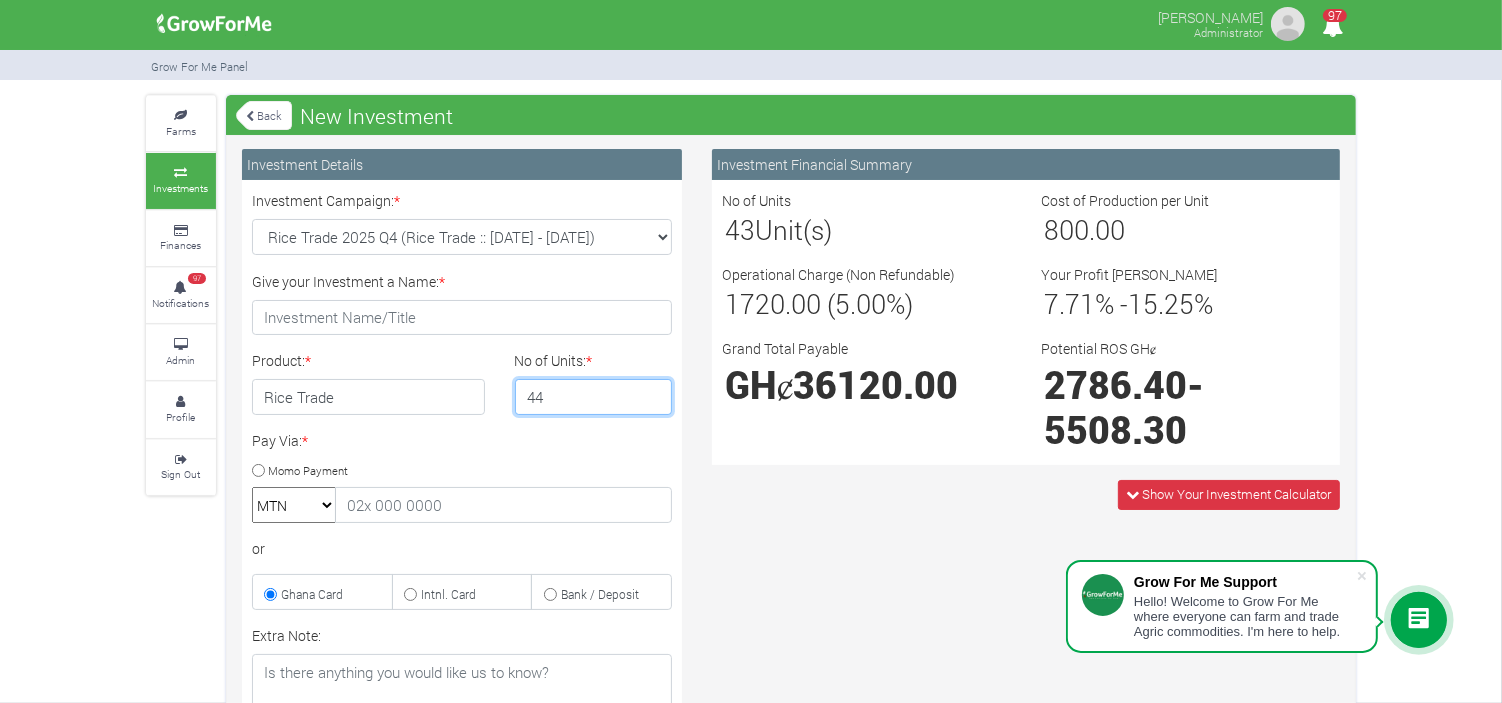 click on "44" at bounding box center [594, 397] 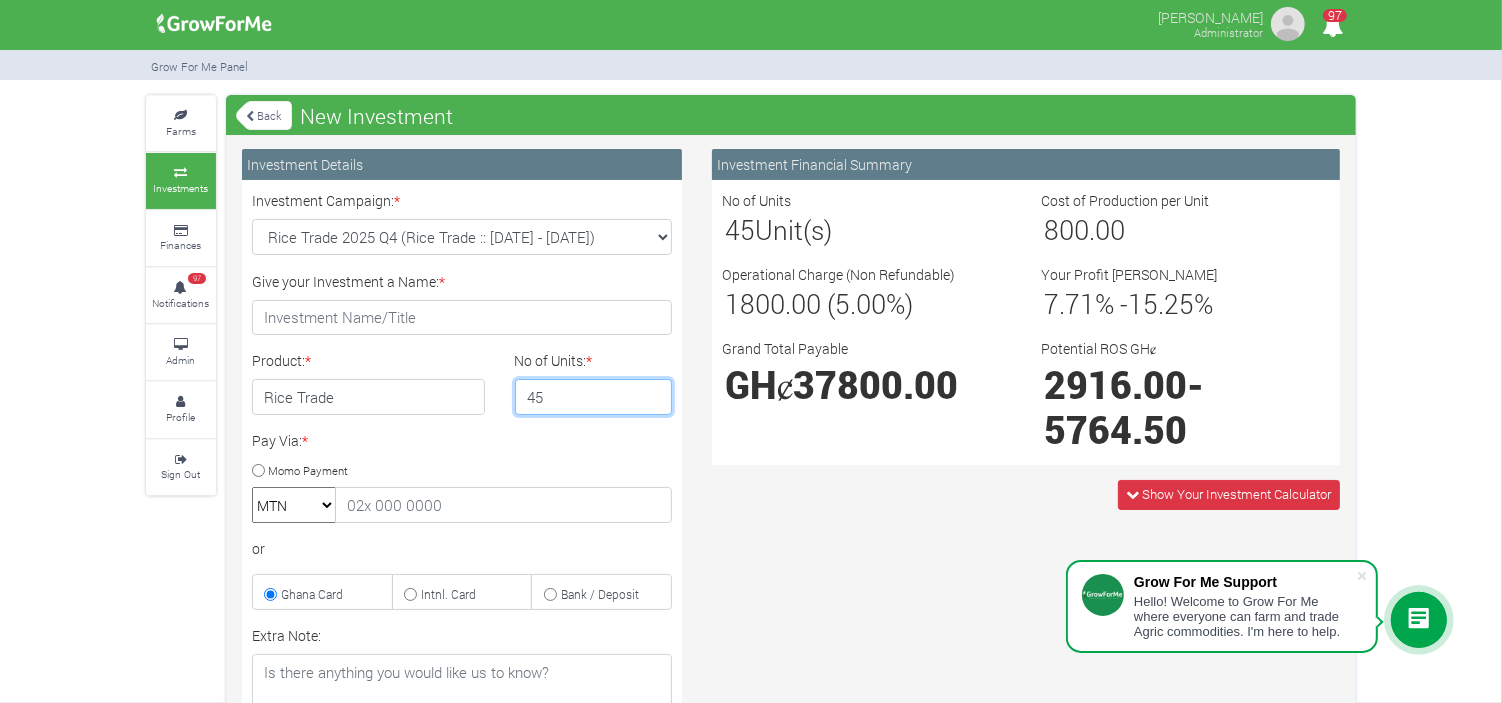 click on "45" at bounding box center (594, 397) 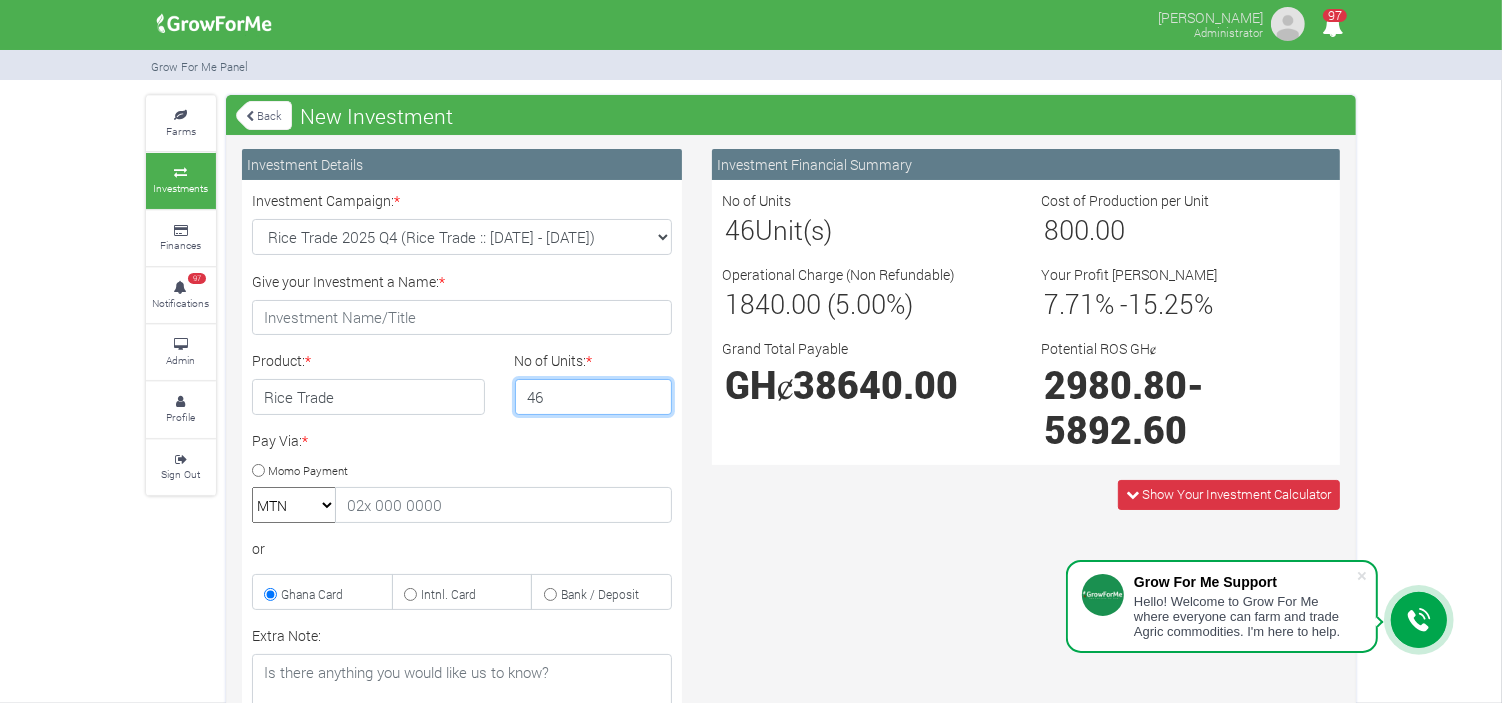 click on "46" at bounding box center (594, 397) 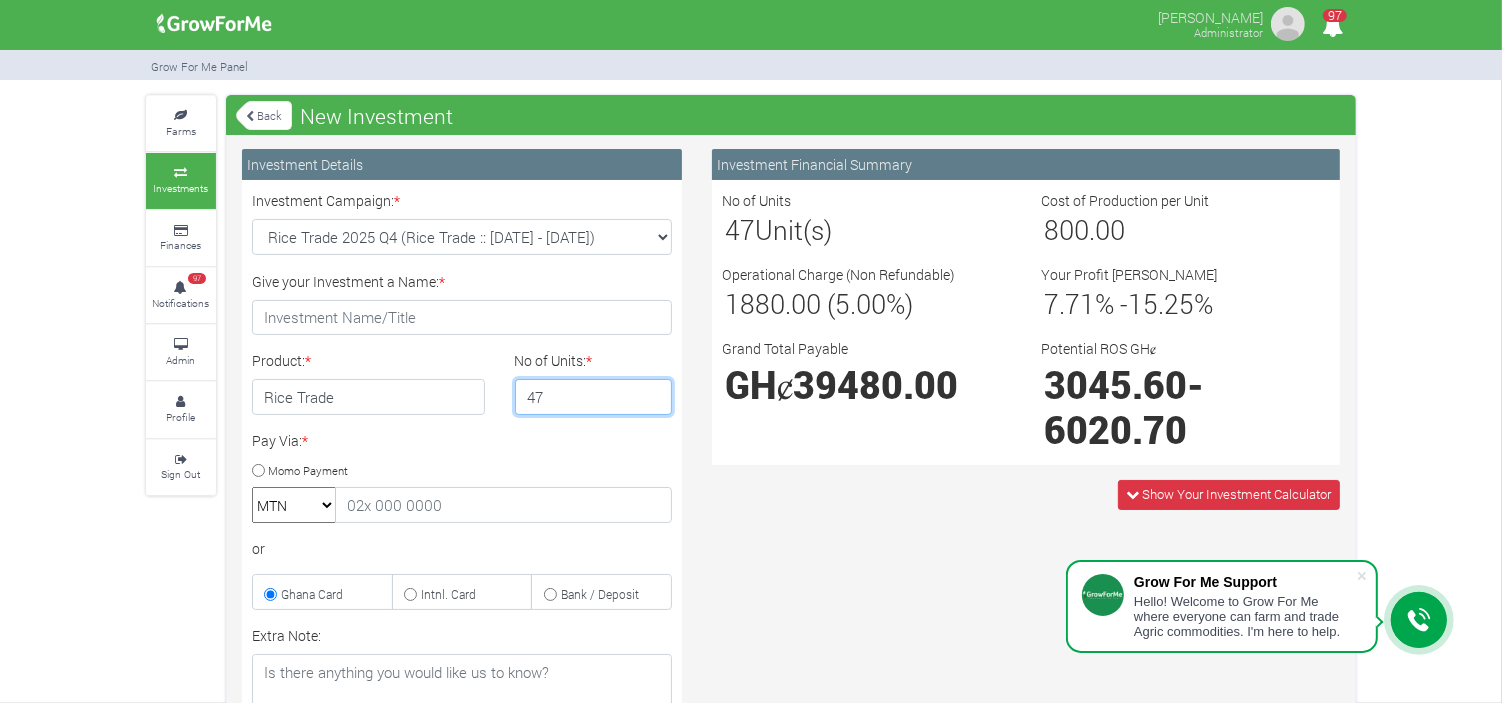 click on "47" at bounding box center (594, 397) 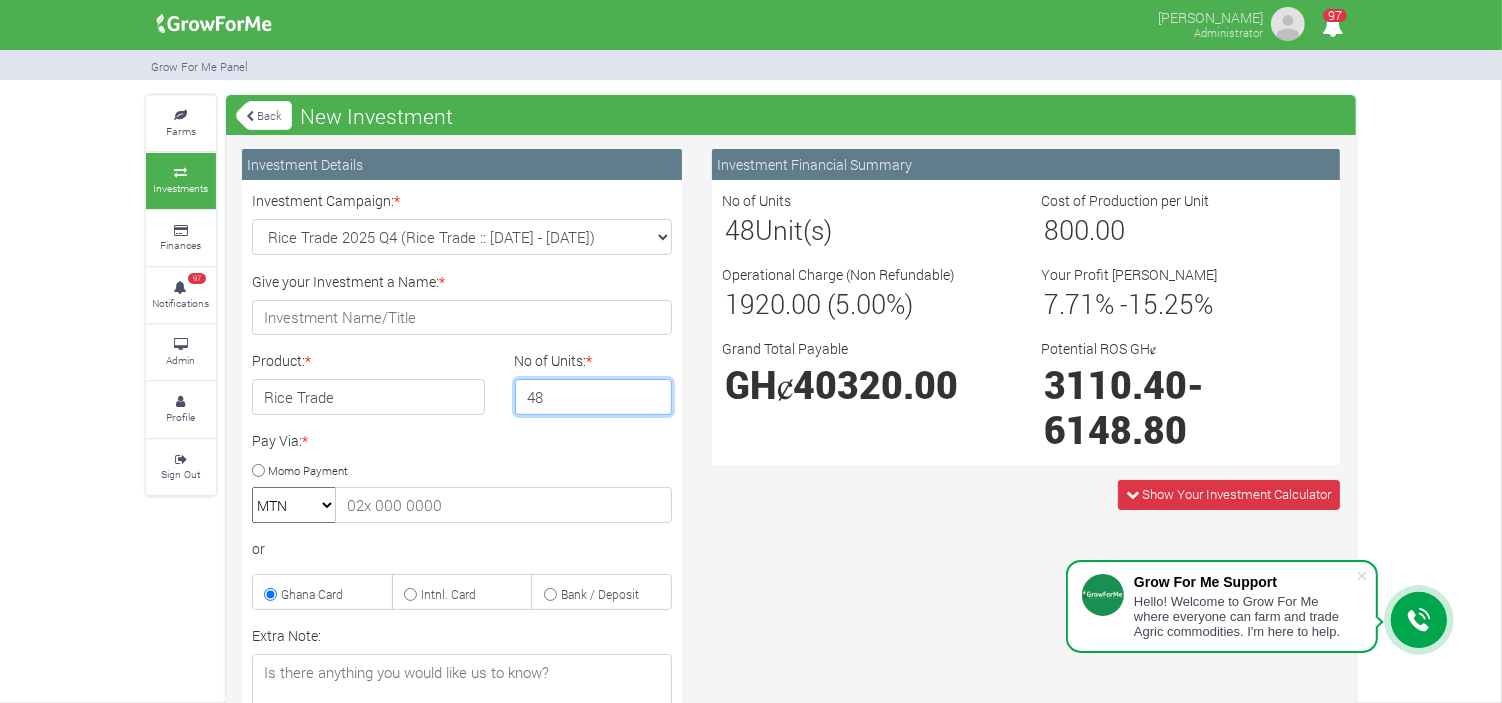 click on "48" at bounding box center [594, 397] 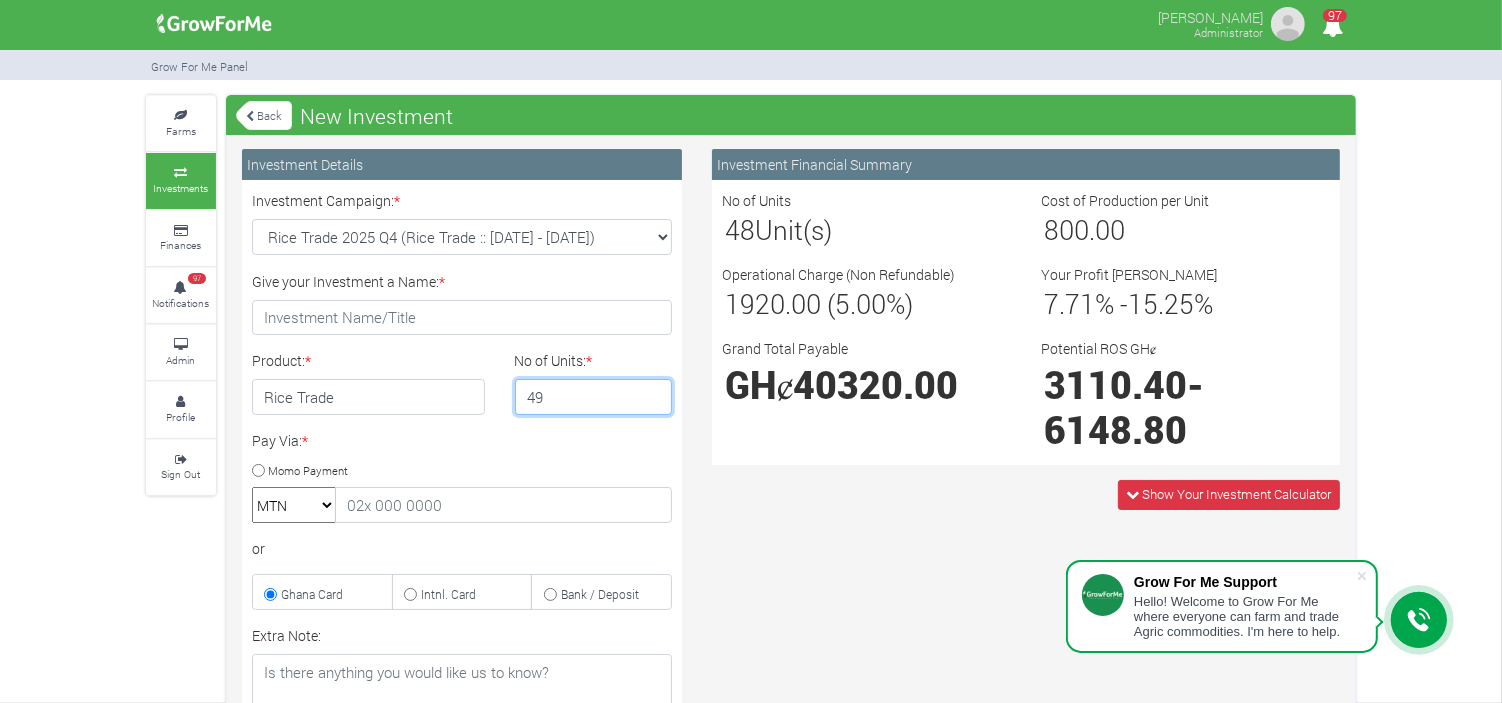 click on "49" at bounding box center [594, 397] 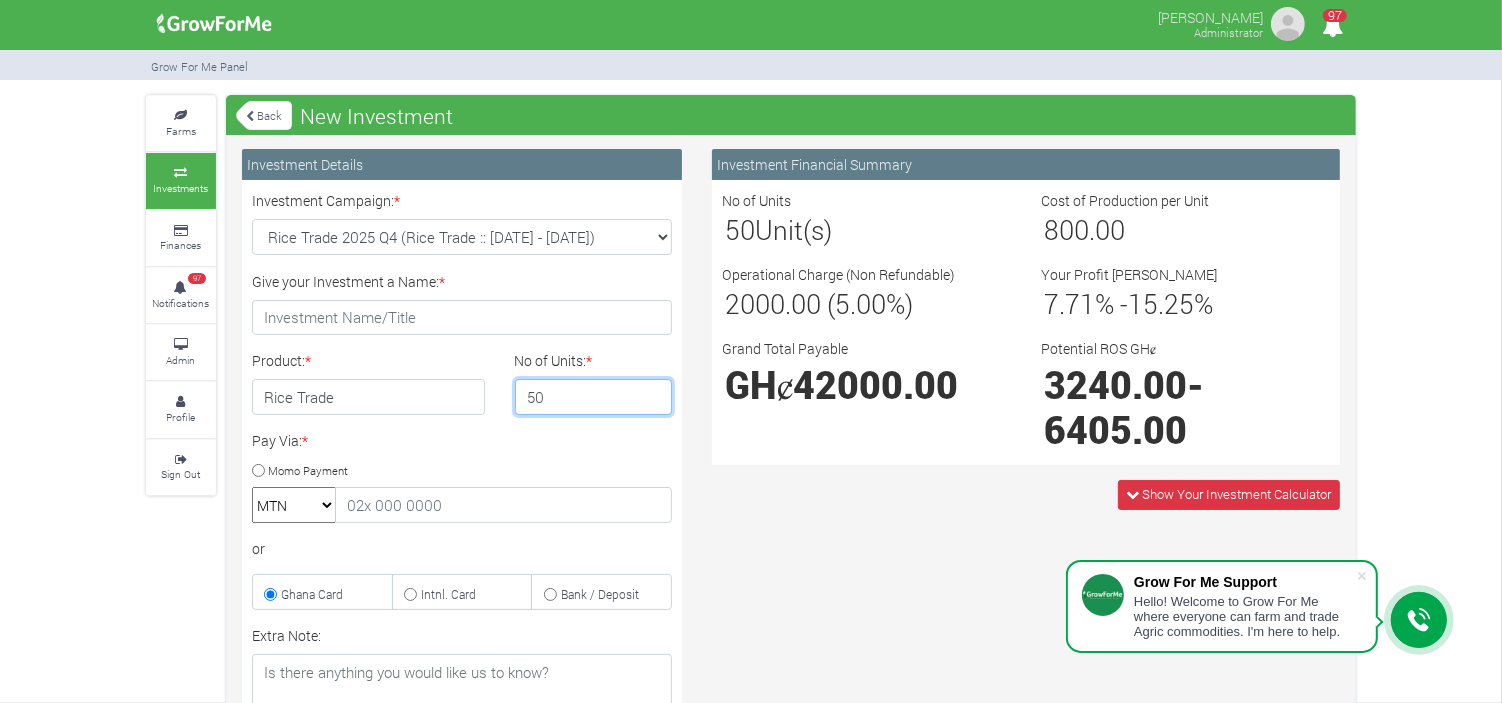 click on "50" at bounding box center (594, 397) 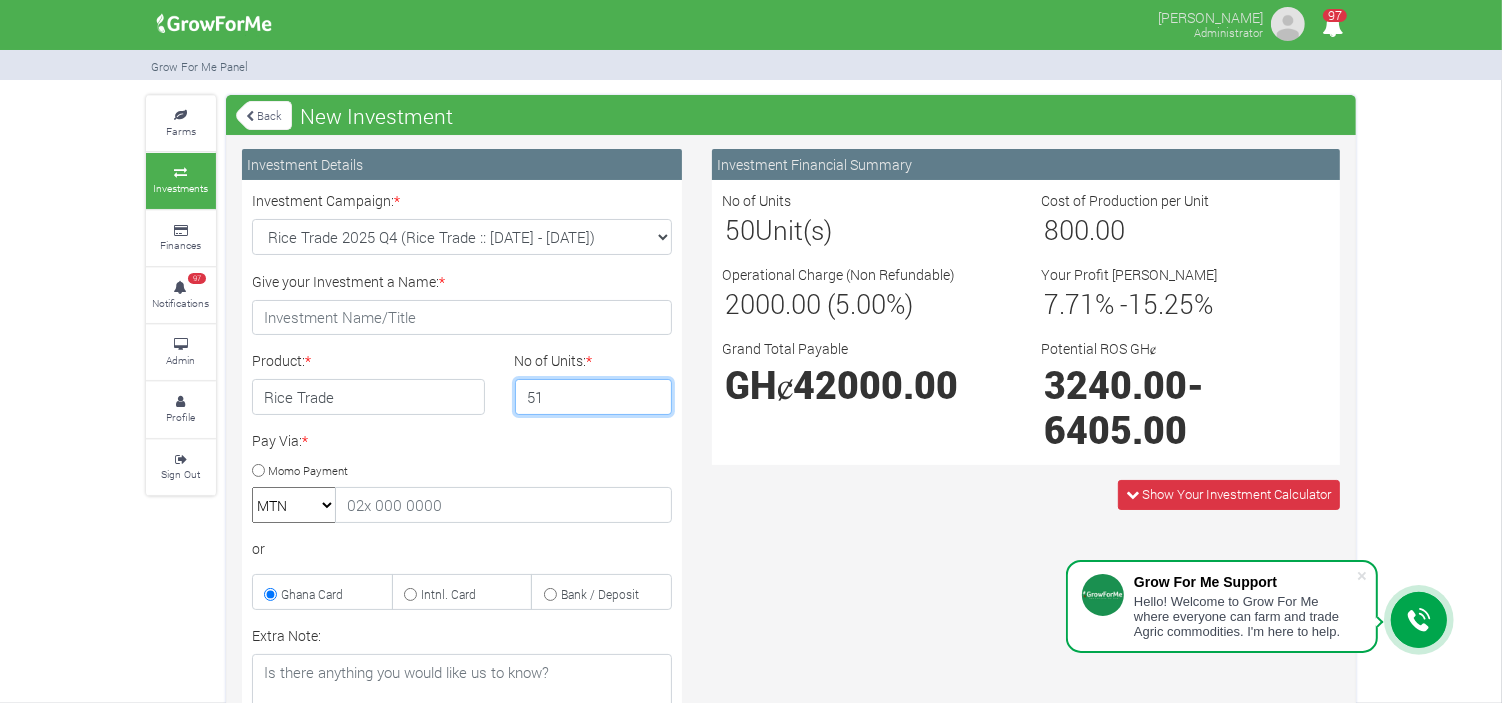 click on "51" at bounding box center (594, 397) 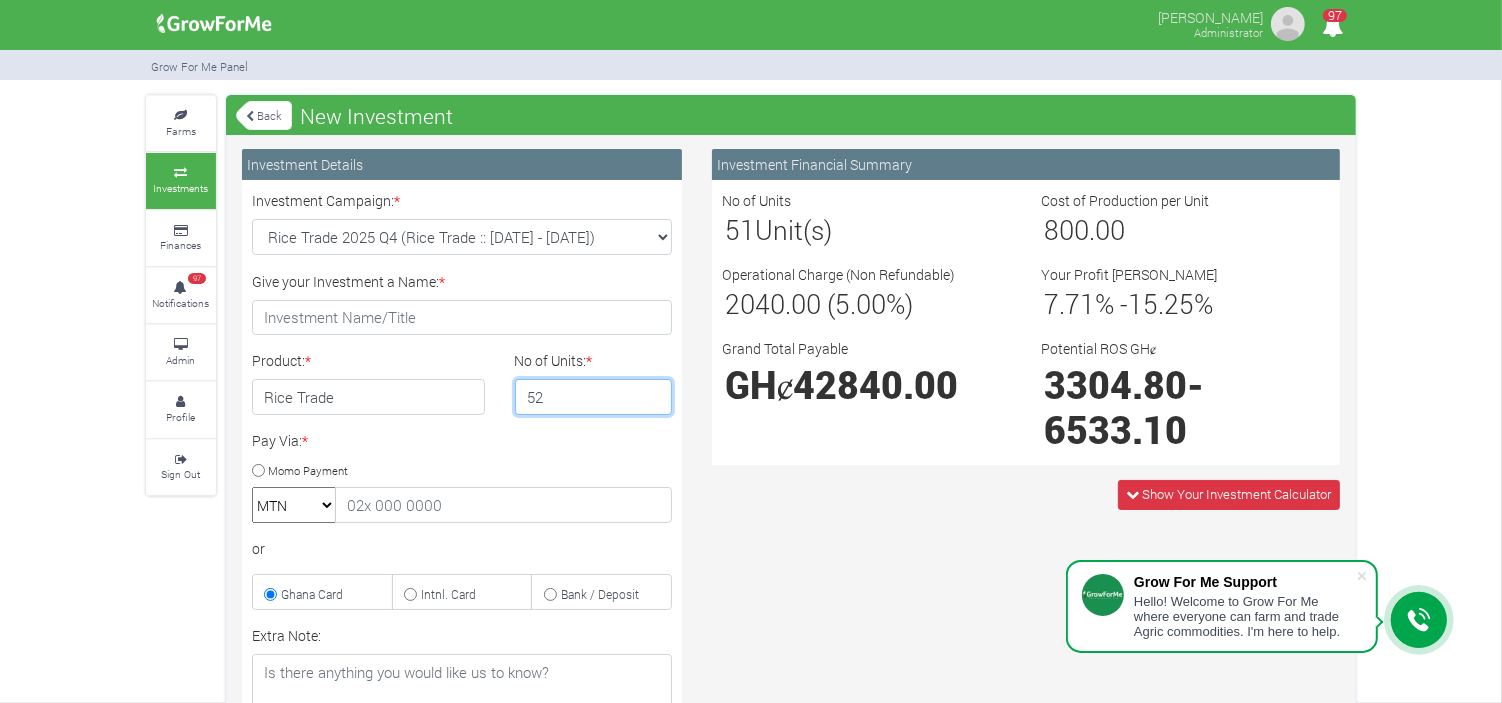 click on "52" at bounding box center [594, 397] 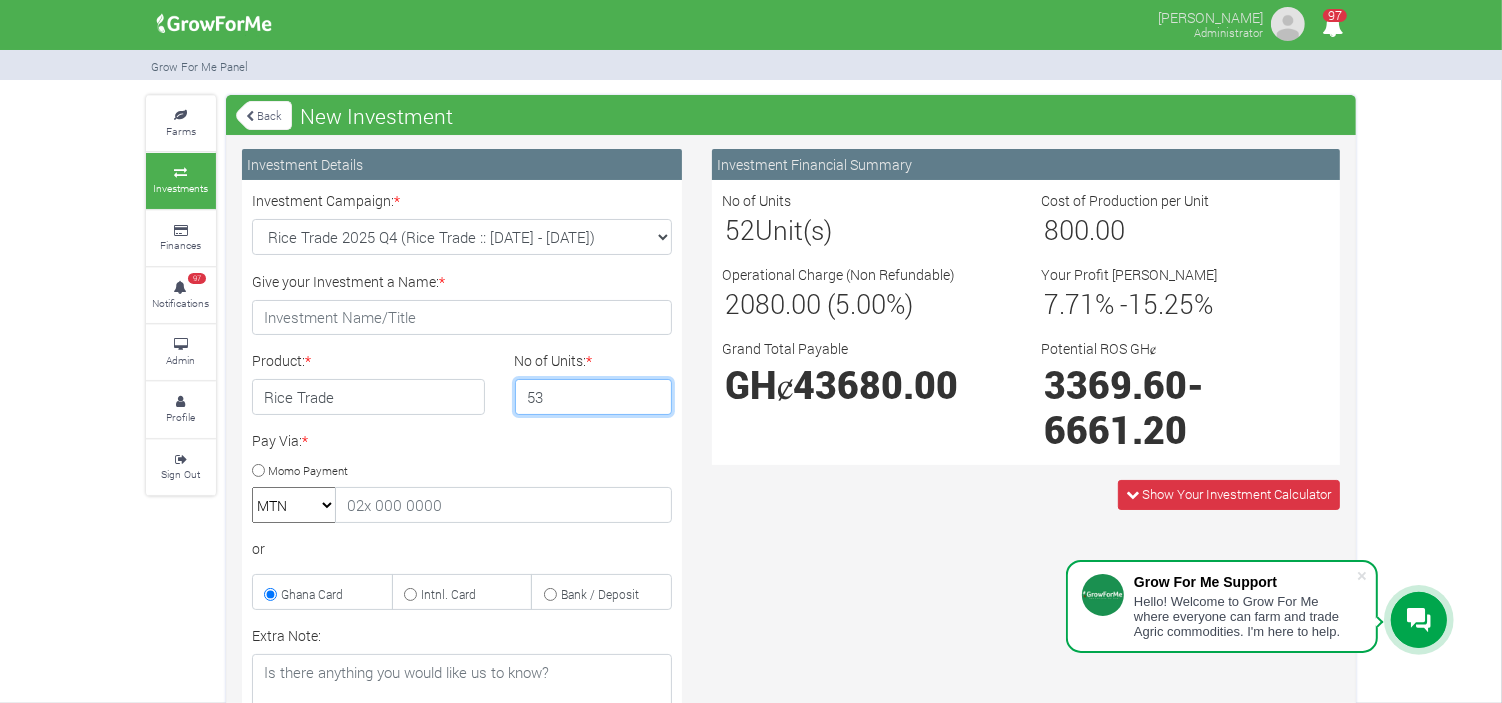 click on "53" at bounding box center [594, 397] 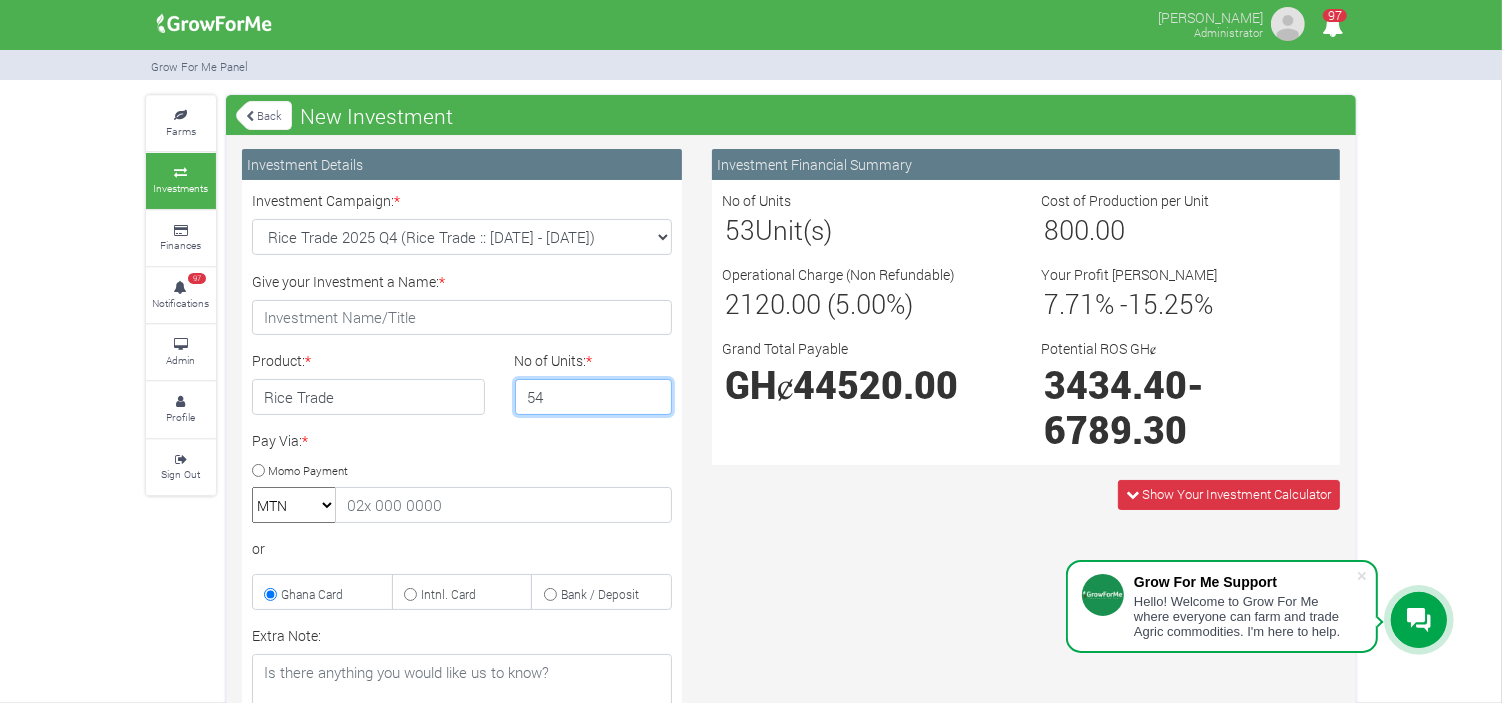 click on "54" at bounding box center (594, 397) 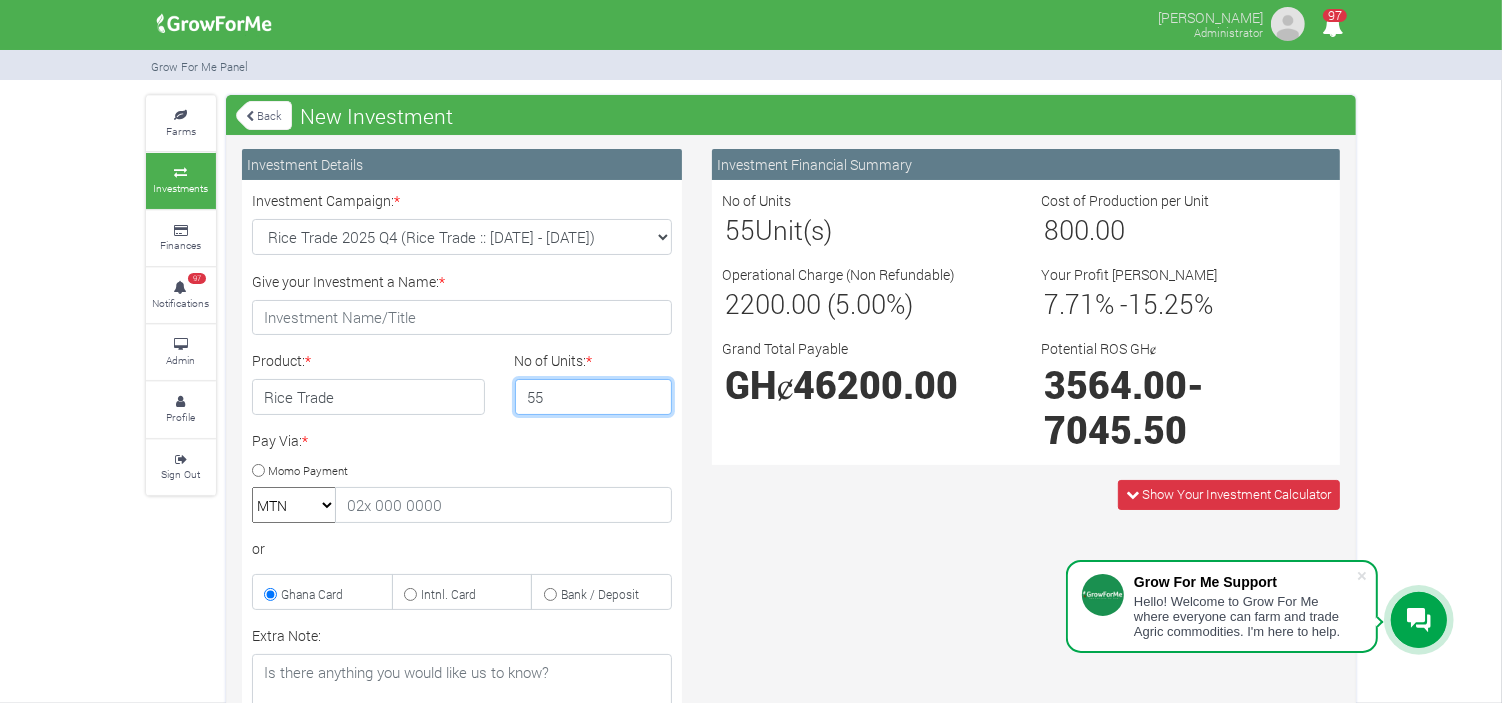 click on "55" at bounding box center (594, 397) 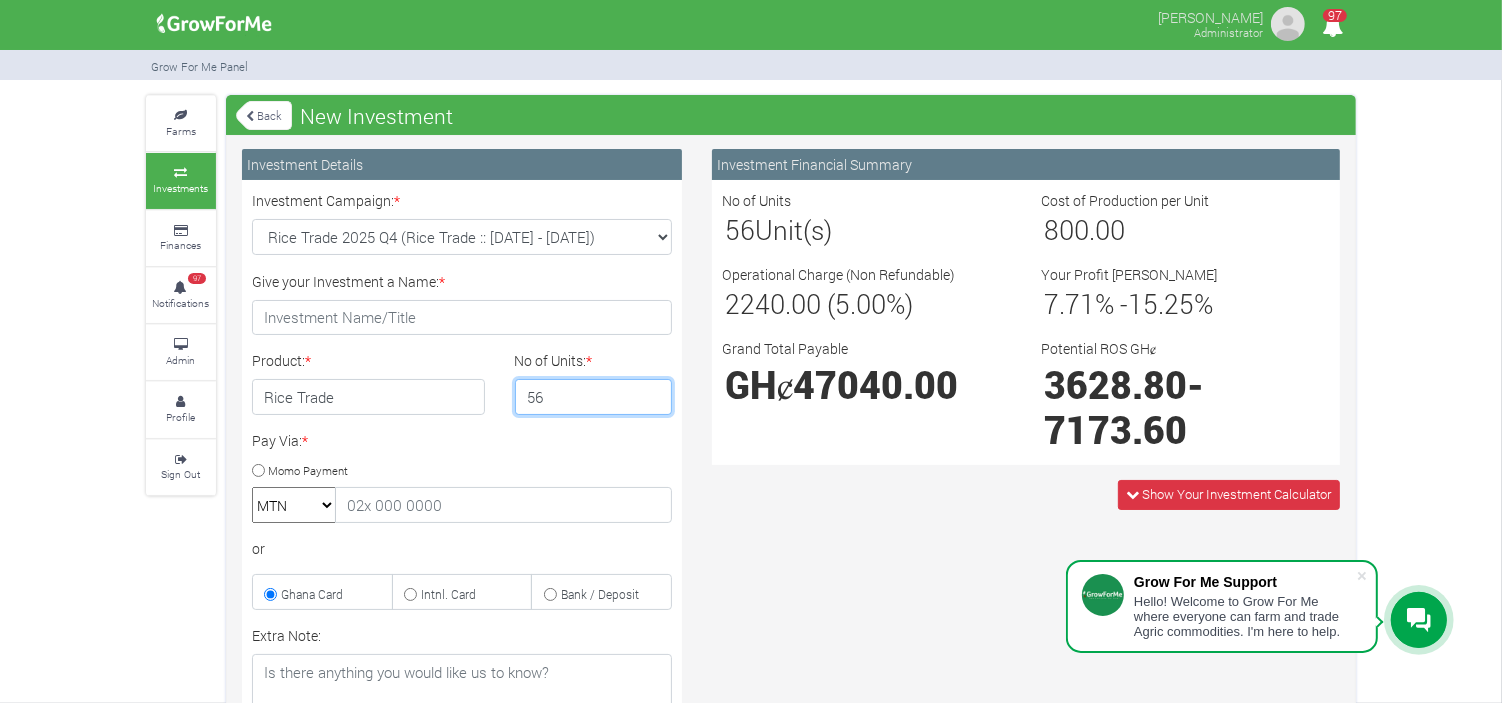 click on "56" at bounding box center (594, 397) 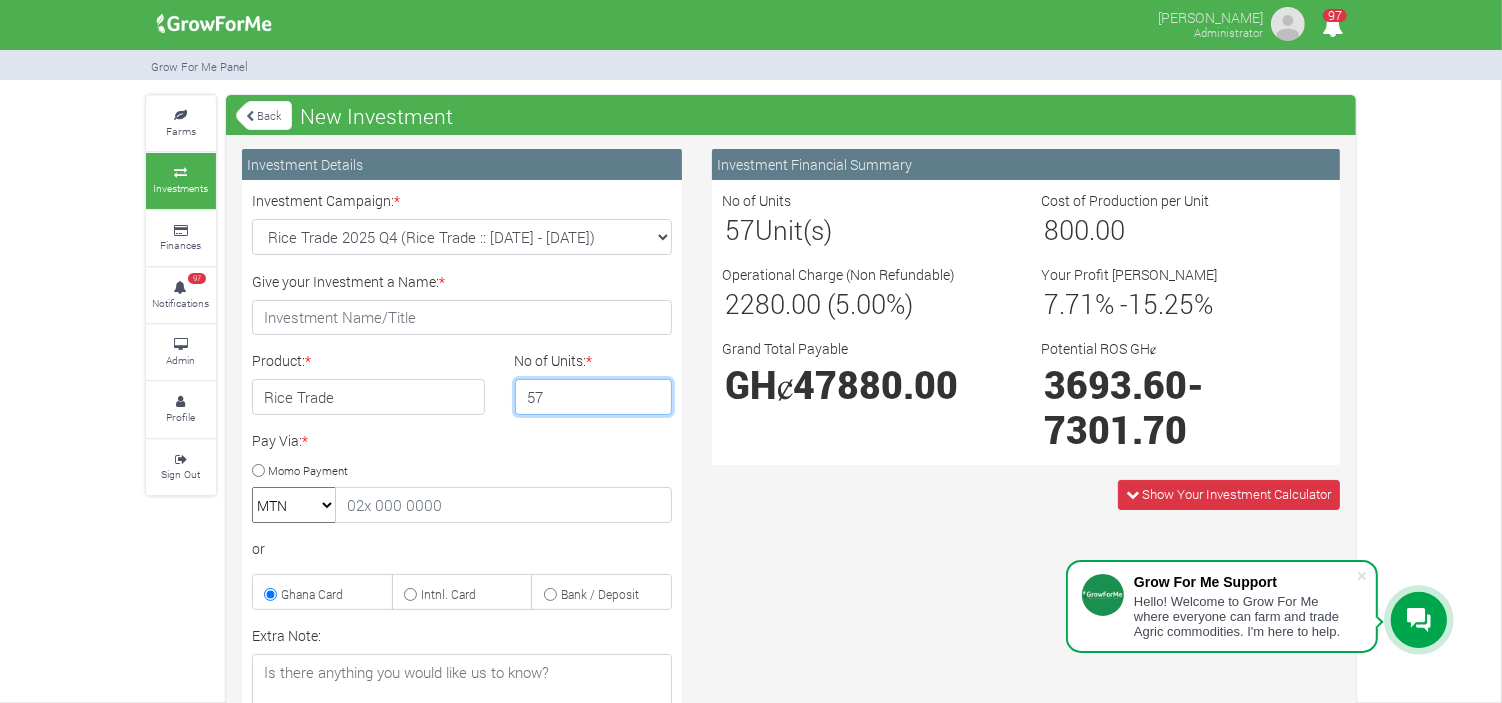click on "57" at bounding box center [594, 397] 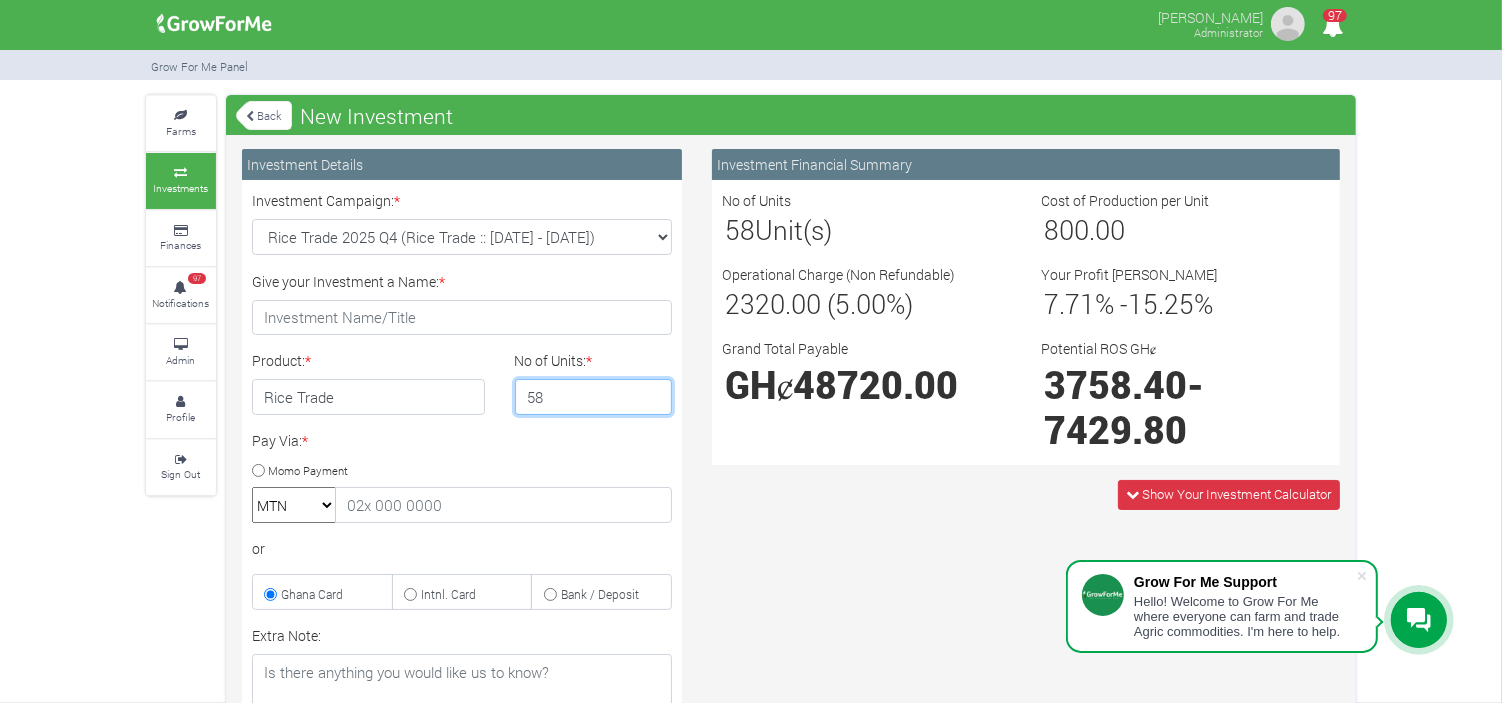 click on "58" at bounding box center [594, 397] 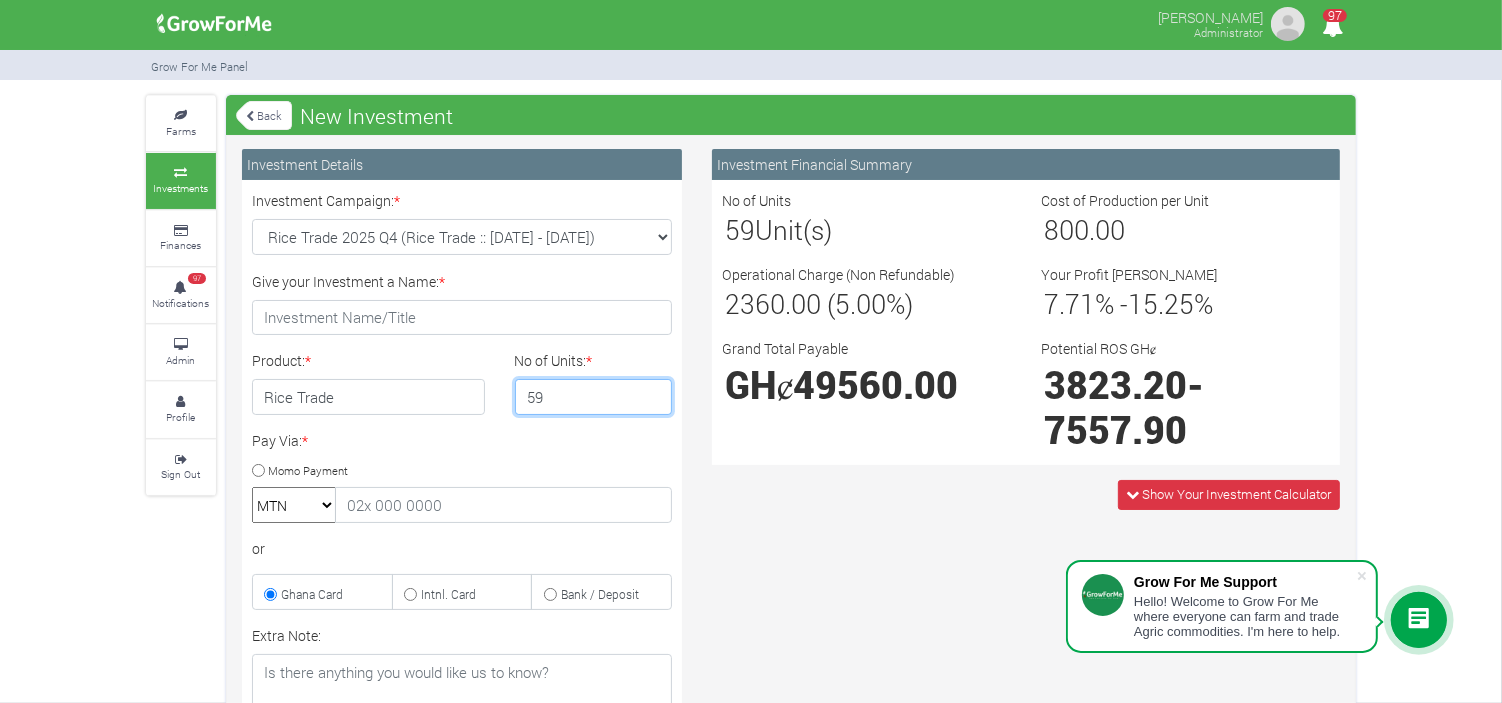 click on "59" at bounding box center [594, 397] 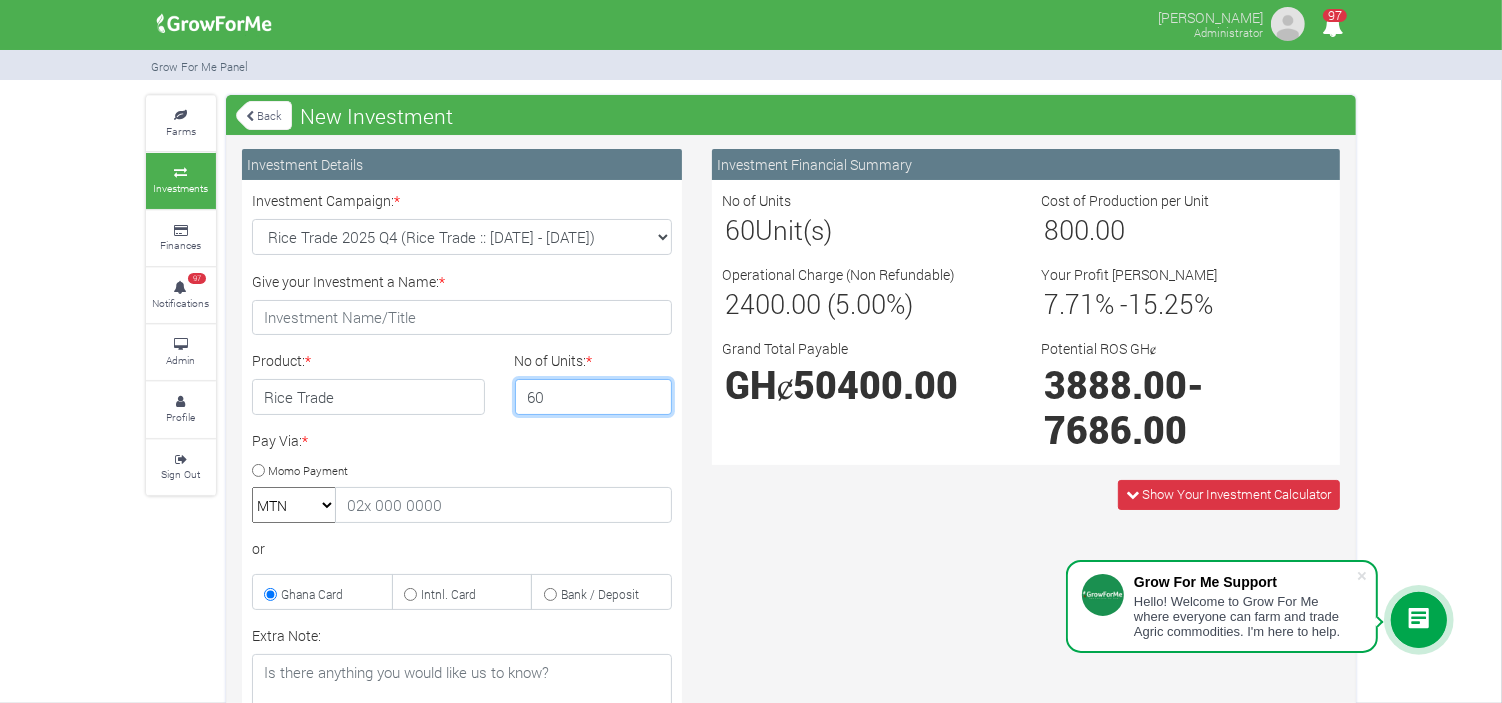 click on "60" at bounding box center (594, 397) 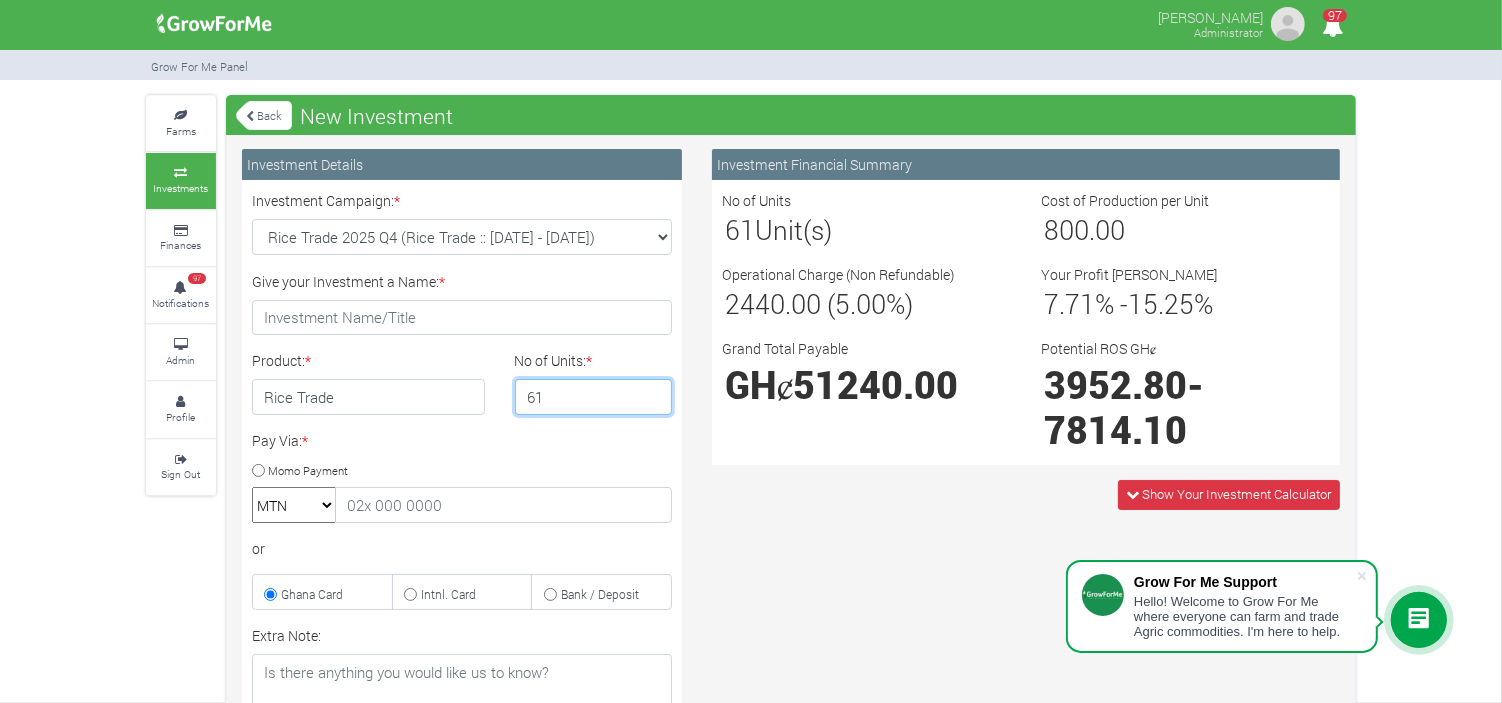 click on "61" at bounding box center (594, 397) 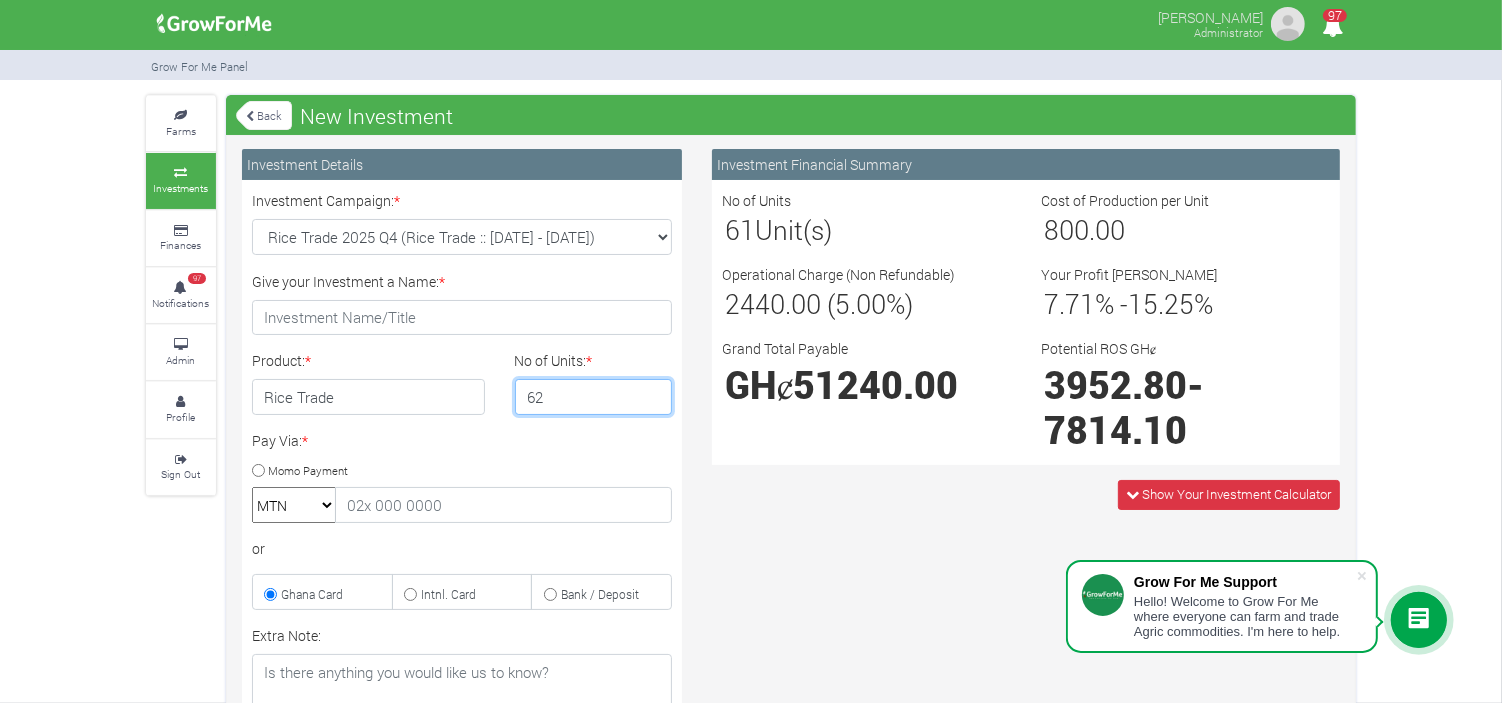 click on "62" at bounding box center (594, 397) 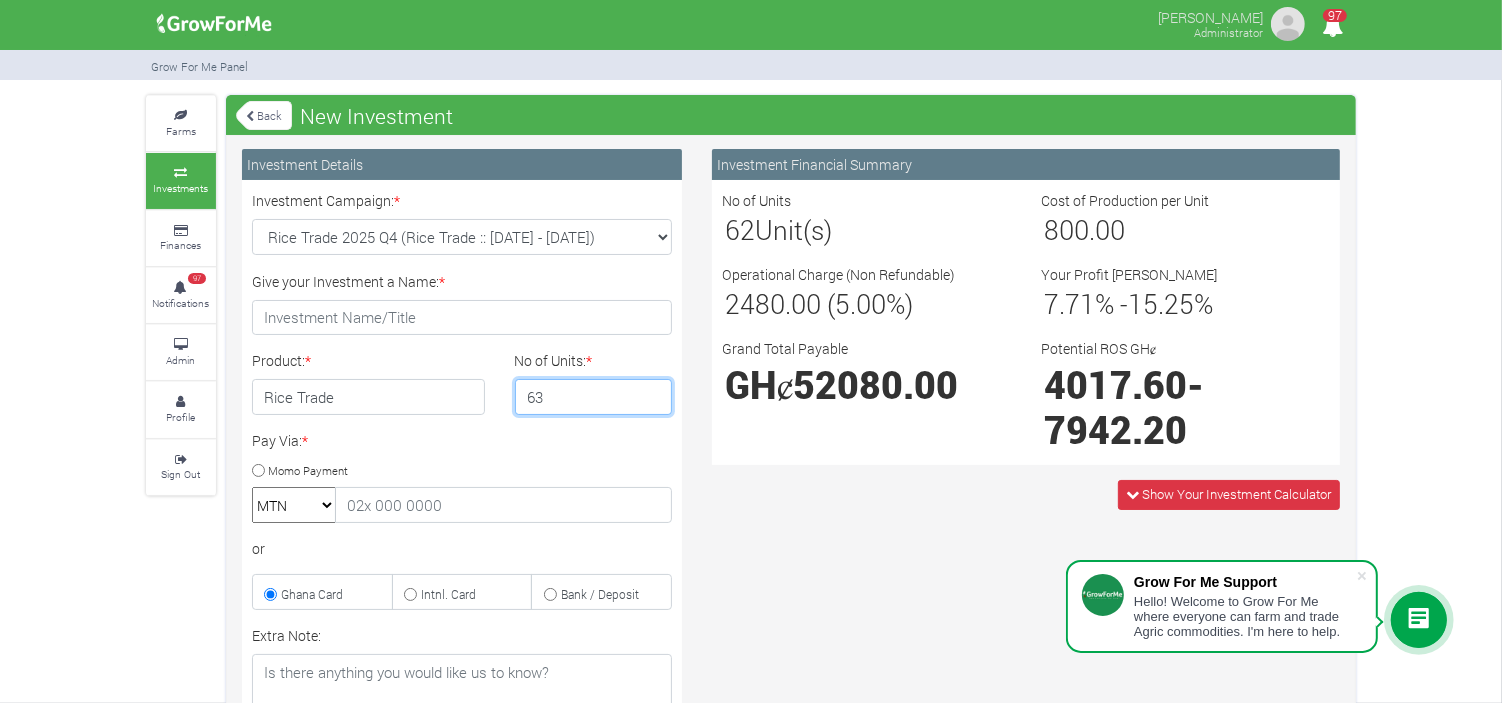 click on "63" at bounding box center (594, 397) 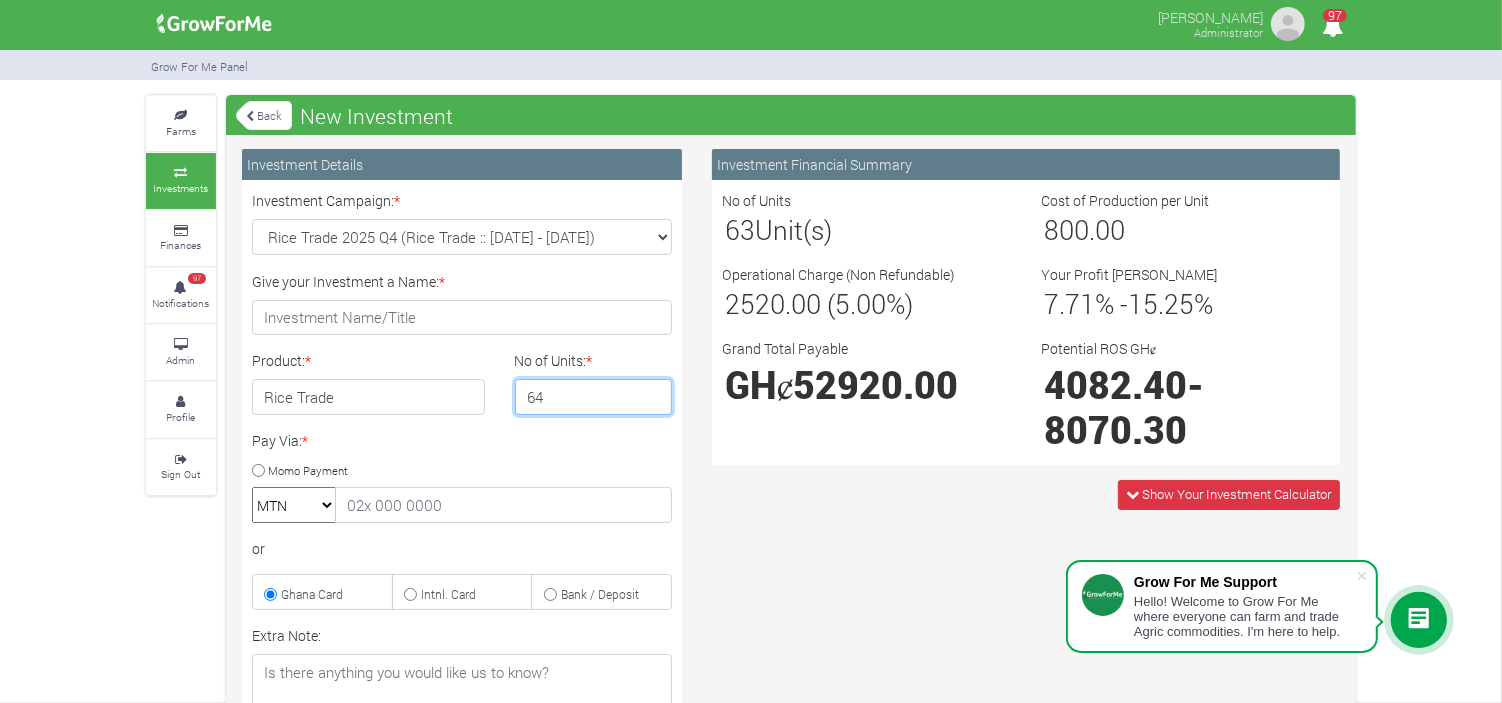 click on "64" at bounding box center [594, 397] 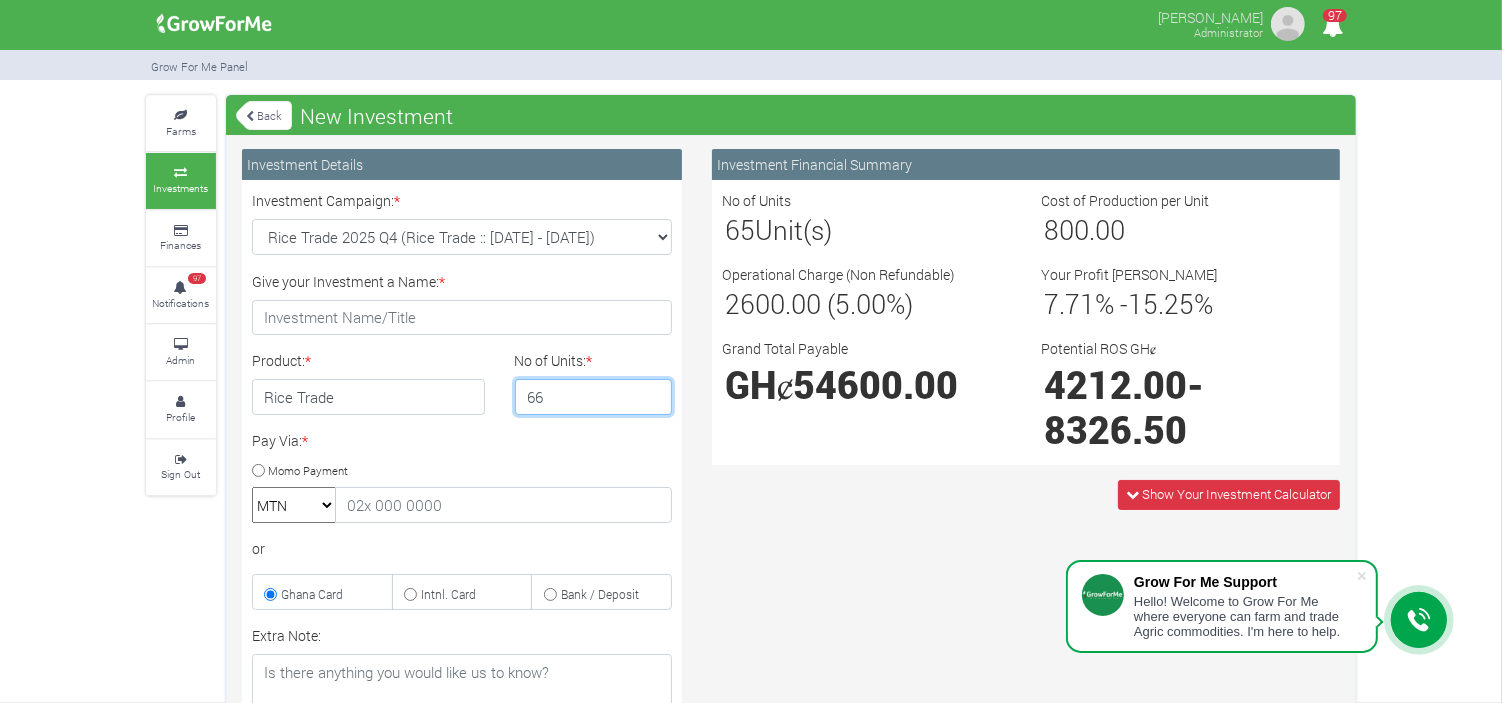 click on "66" at bounding box center [594, 397] 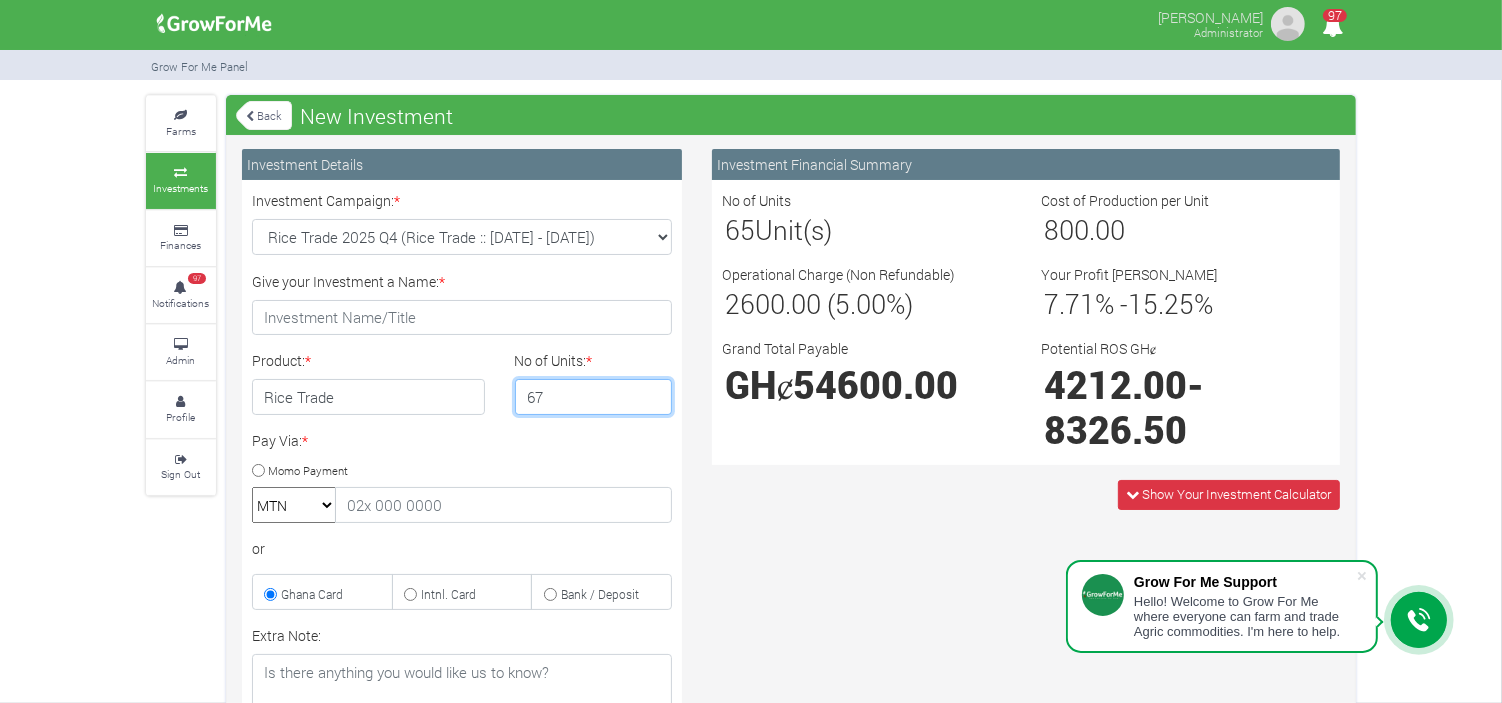 click on "67" at bounding box center [594, 397] 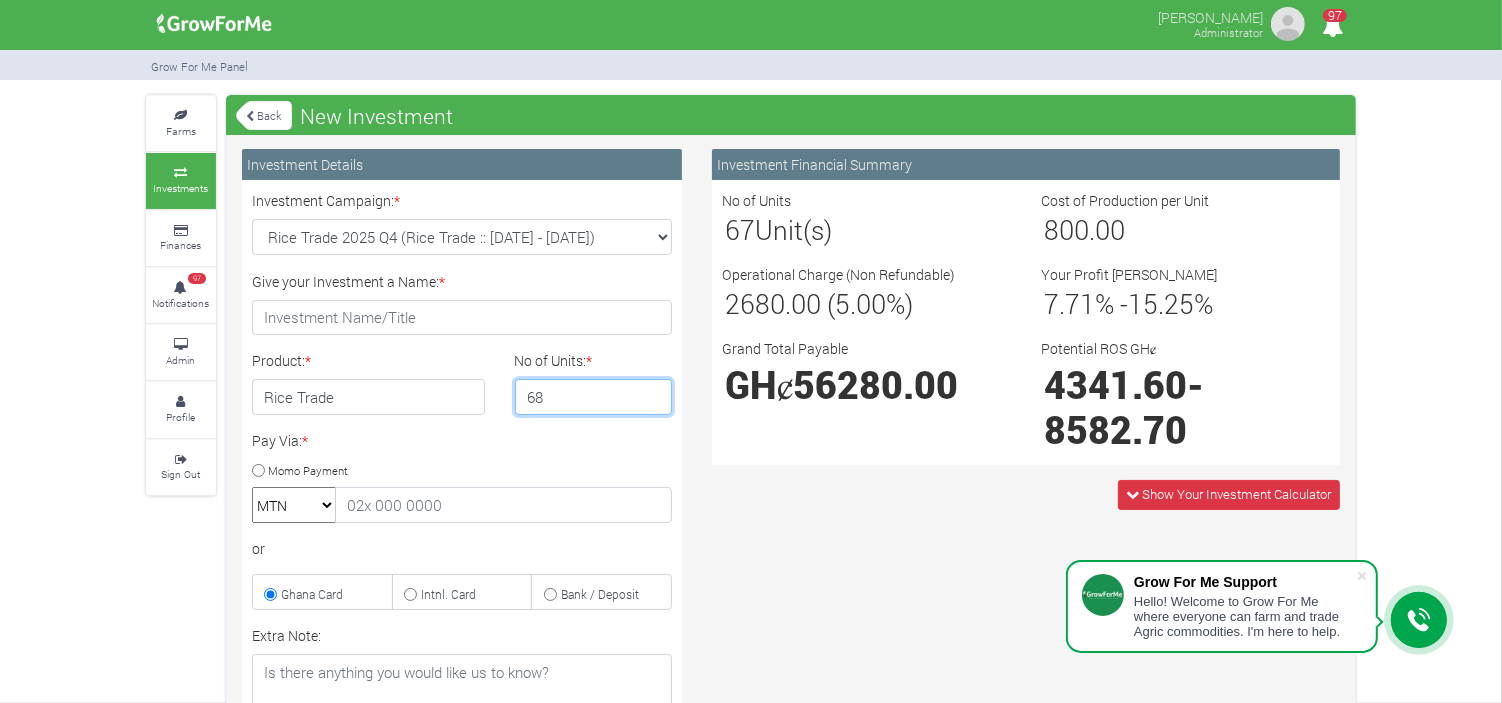 click on "68" at bounding box center [594, 397] 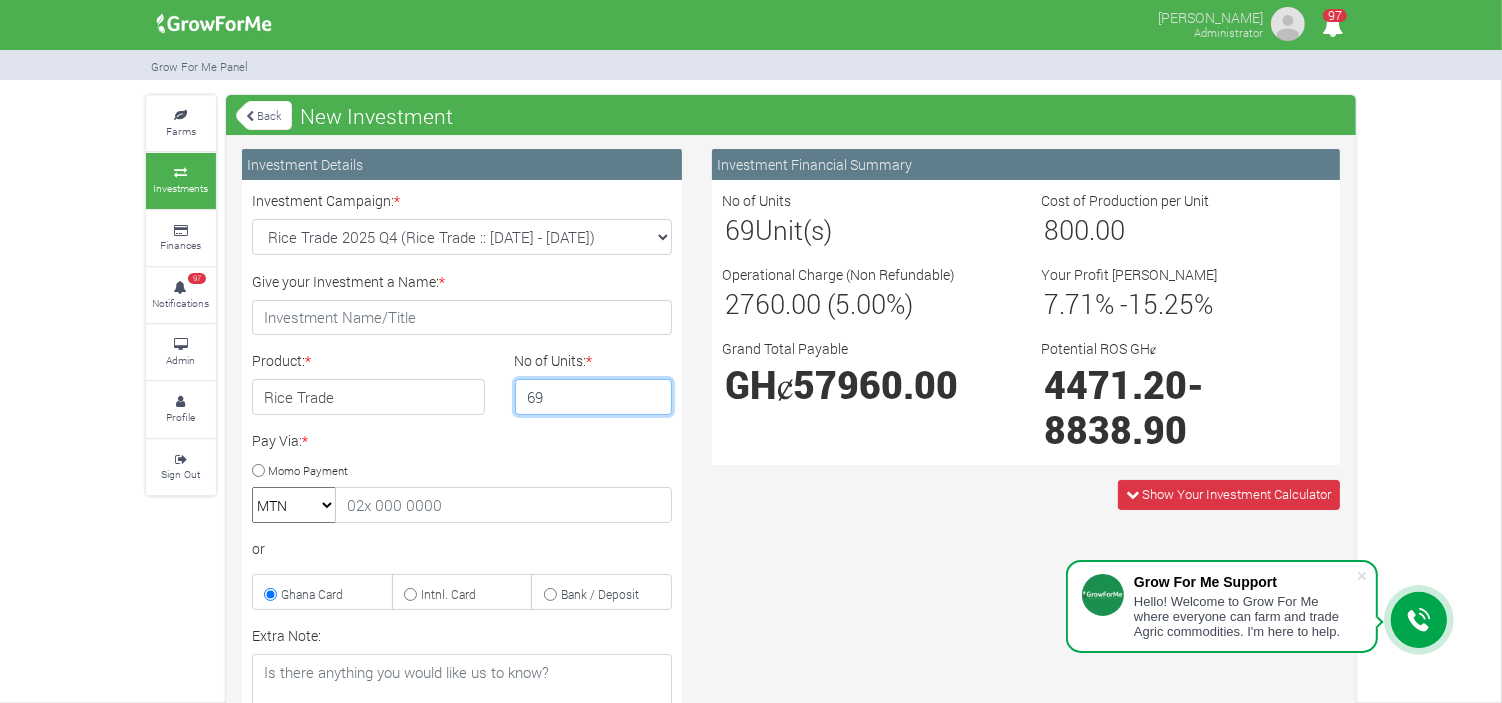 click on "69" at bounding box center (594, 397) 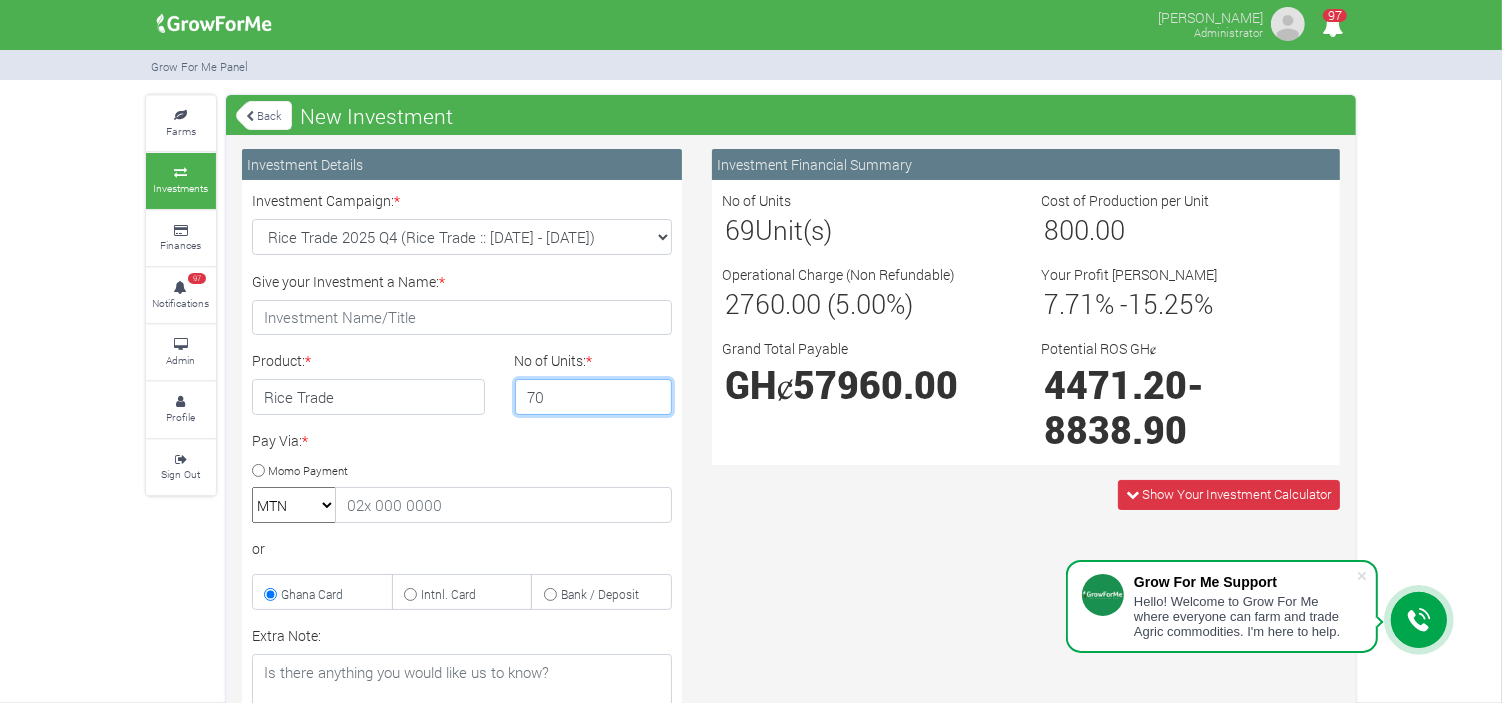 click on "70" at bounding box center [594, 397] 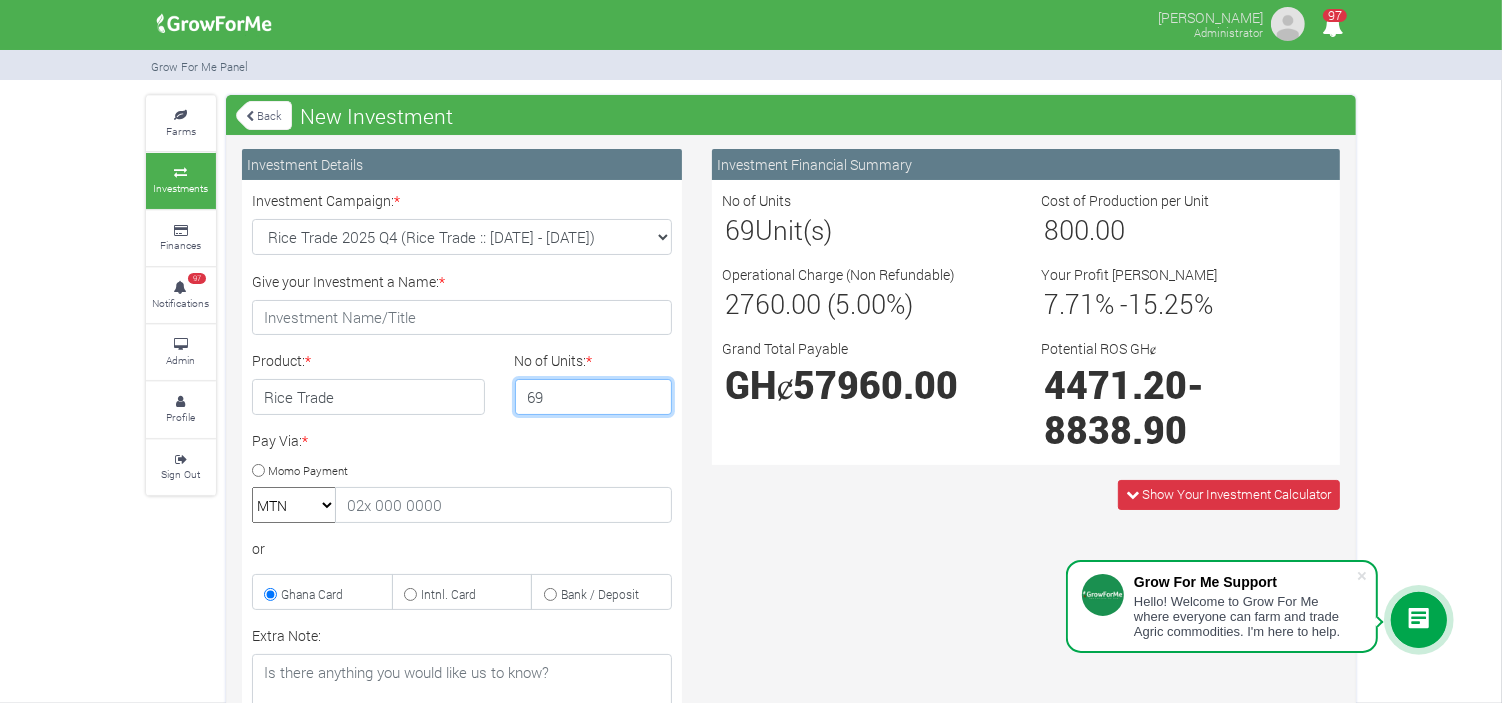 click on "69" at bounding box center [594, 397] 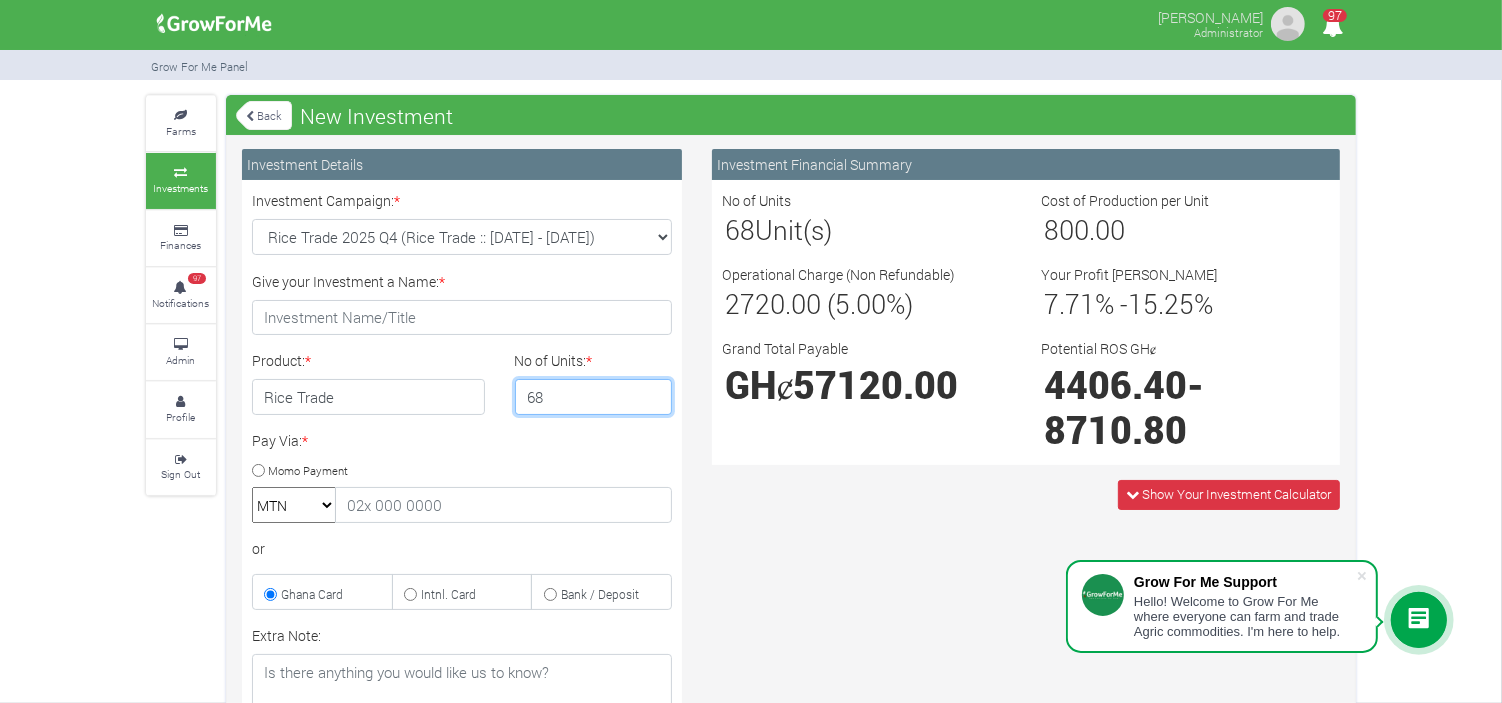 click on "68" at bounding box center (594, 397) 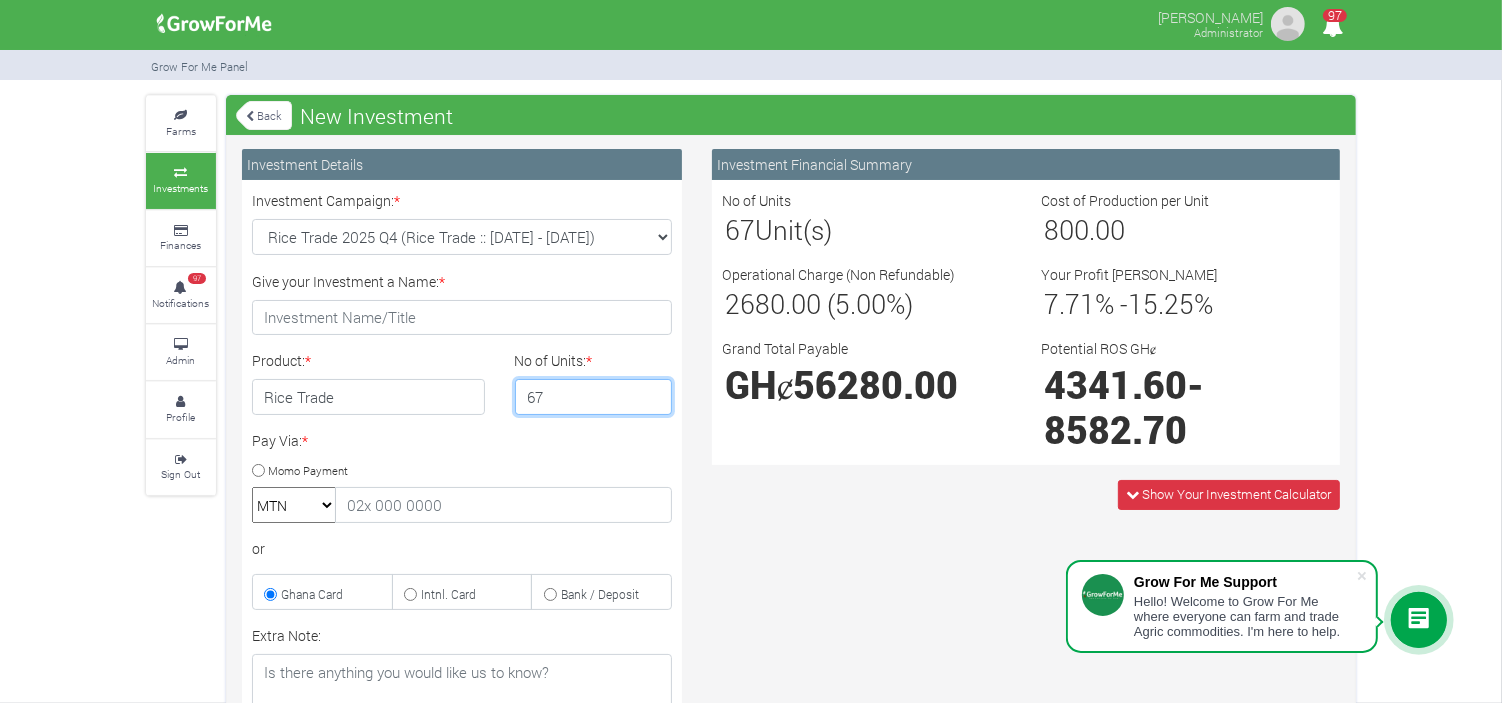 click on "67" at bounding box center [594, 397] 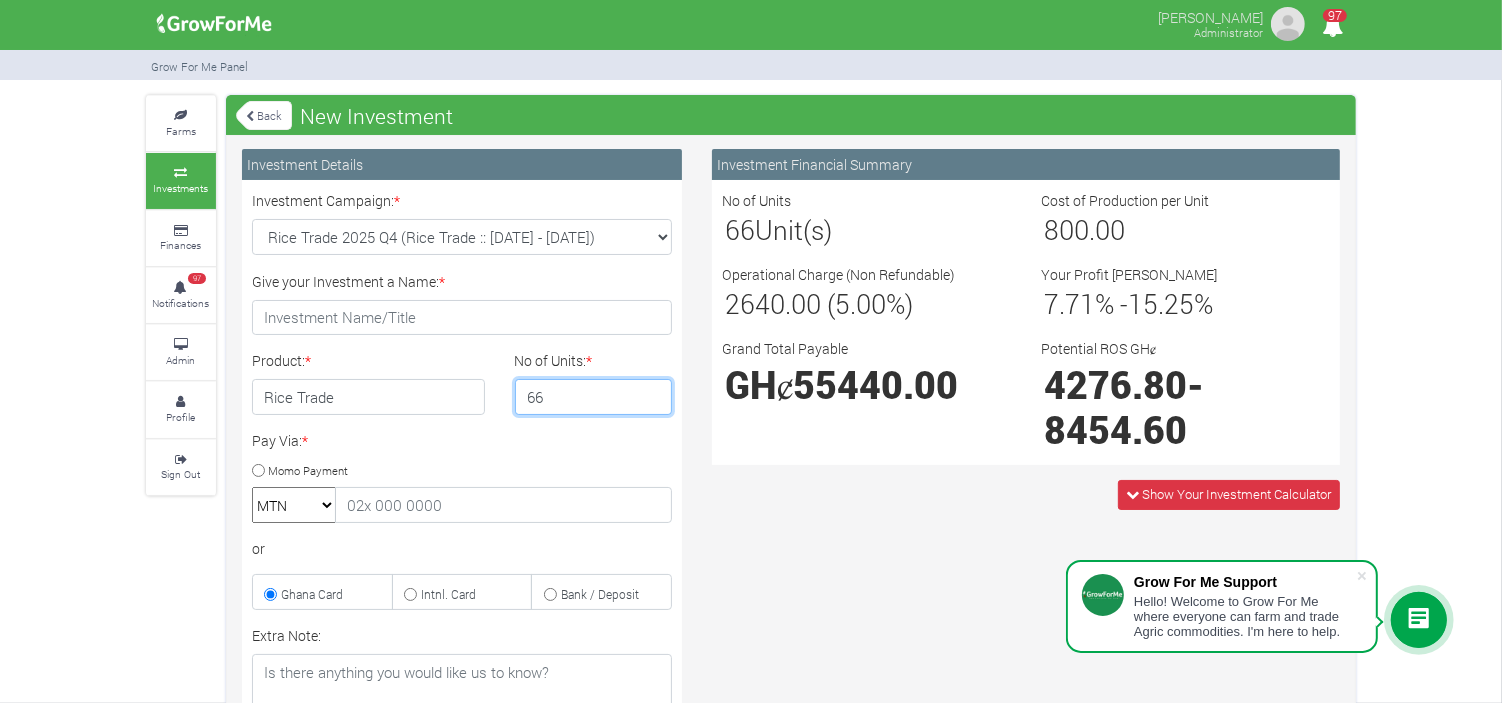 click on "66" at bounding box center [594, 397] 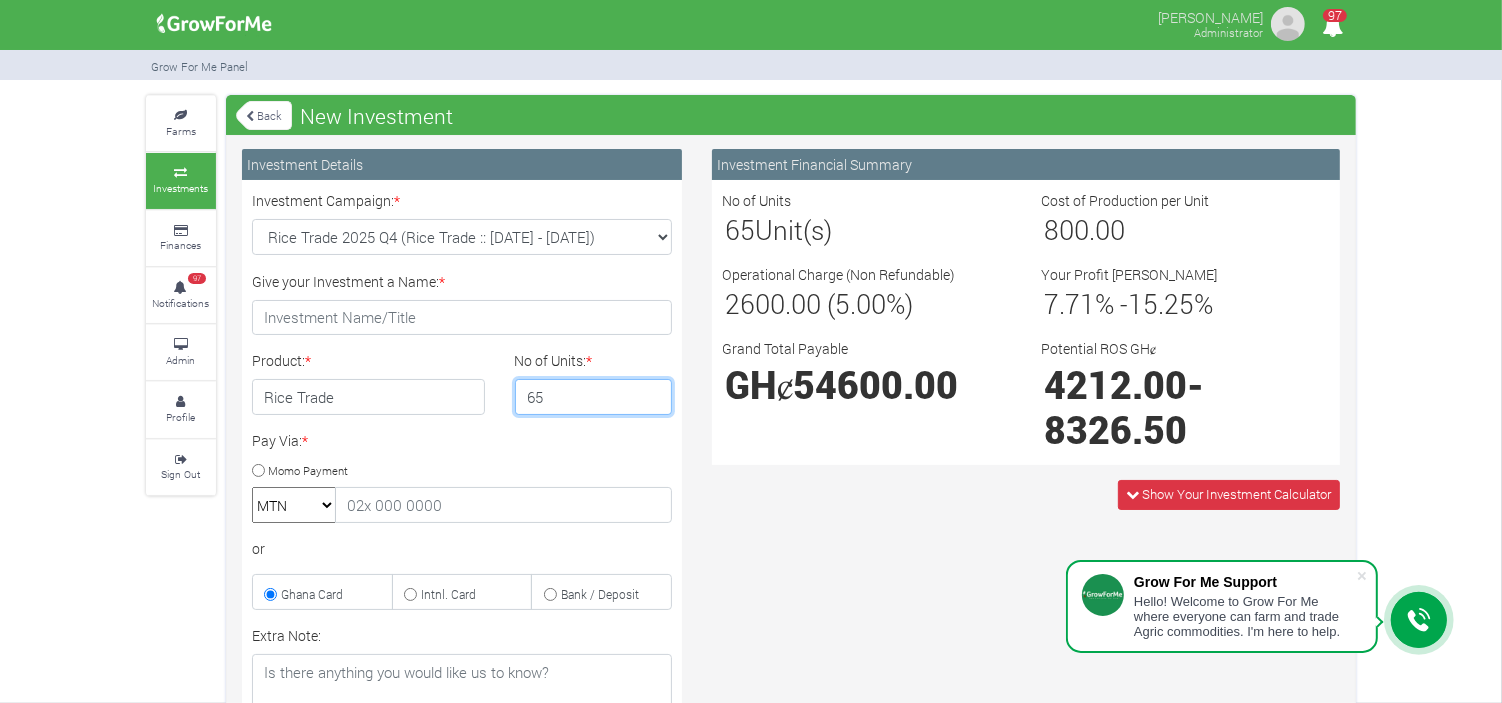 click on "65" at bounding box center [594, 397] 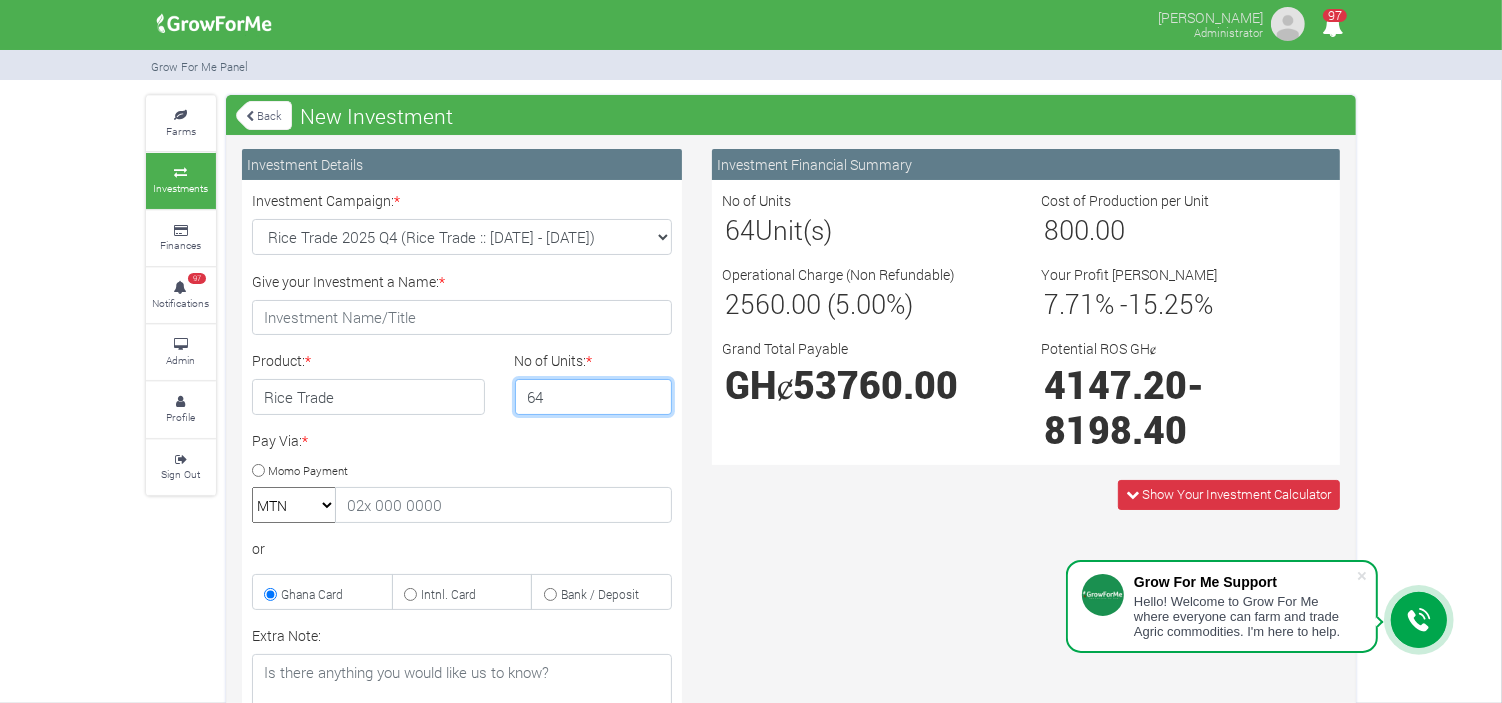 click on "64" at bounding box center (594, 397) 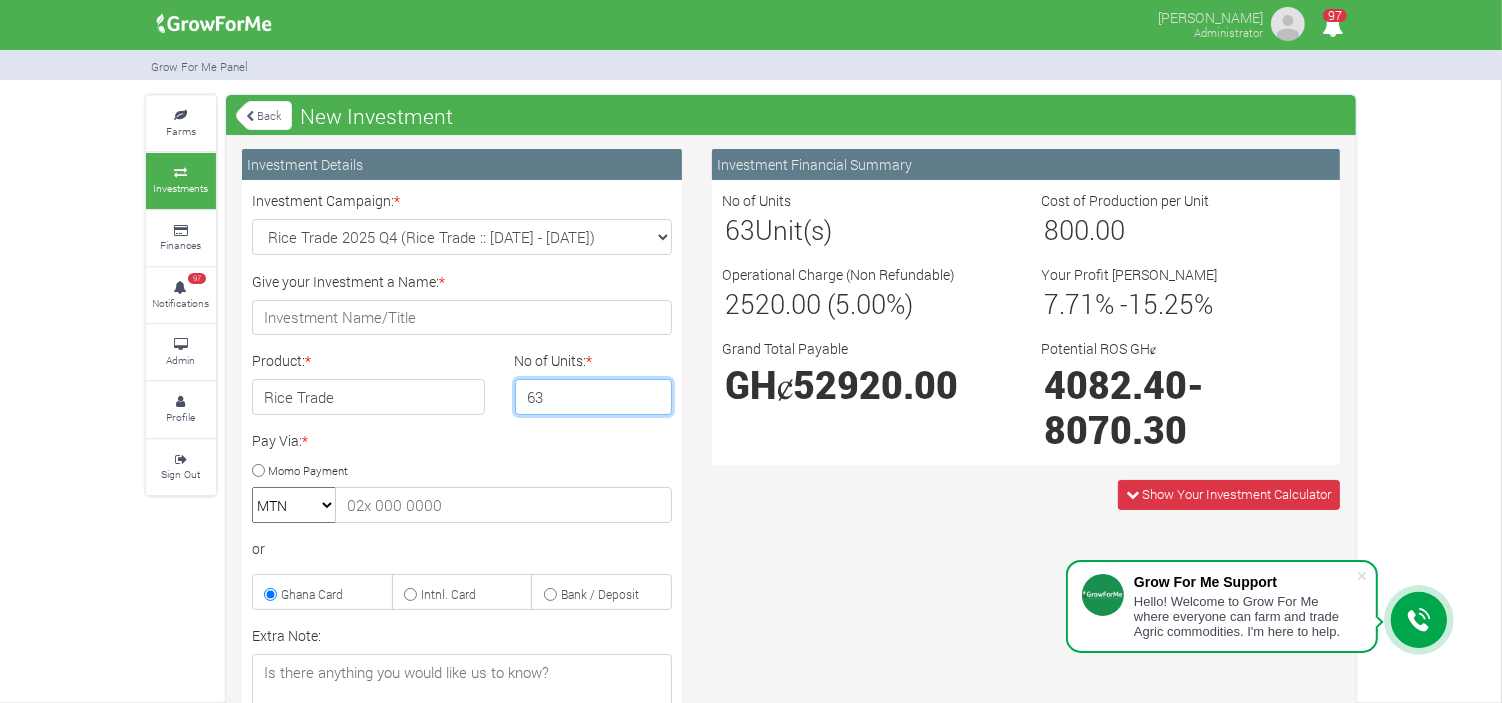 click on "63" at bounding box center [594, 397] 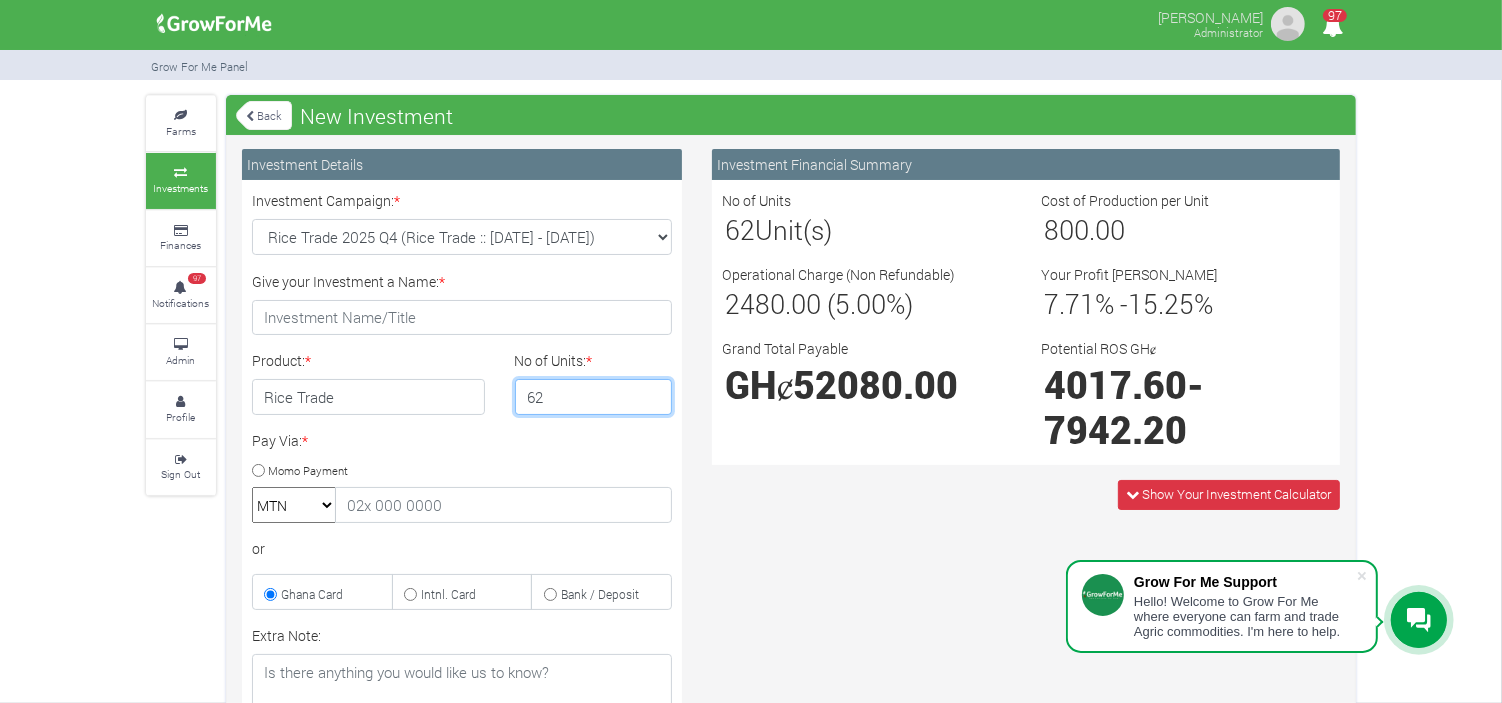 type on "62" 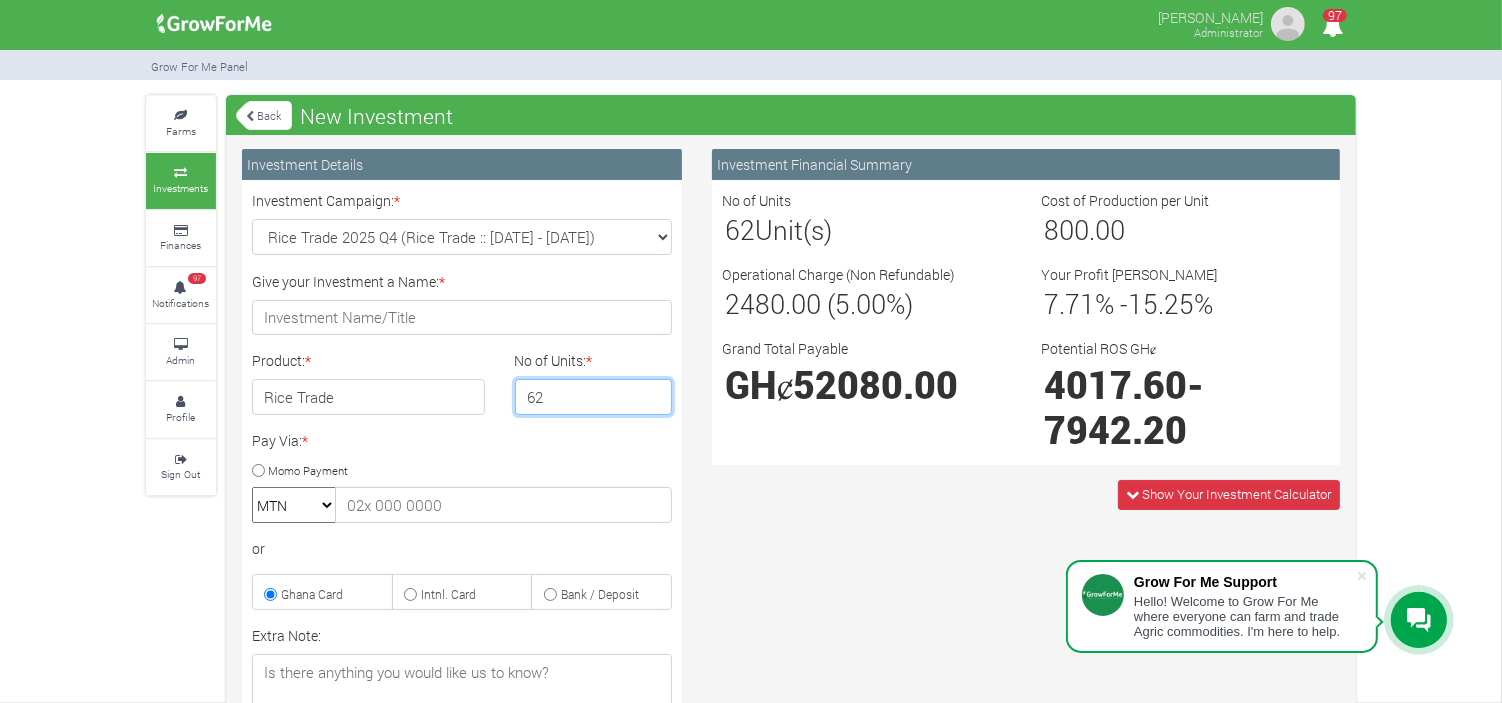 click on "62" at bounding box center [594, 397] 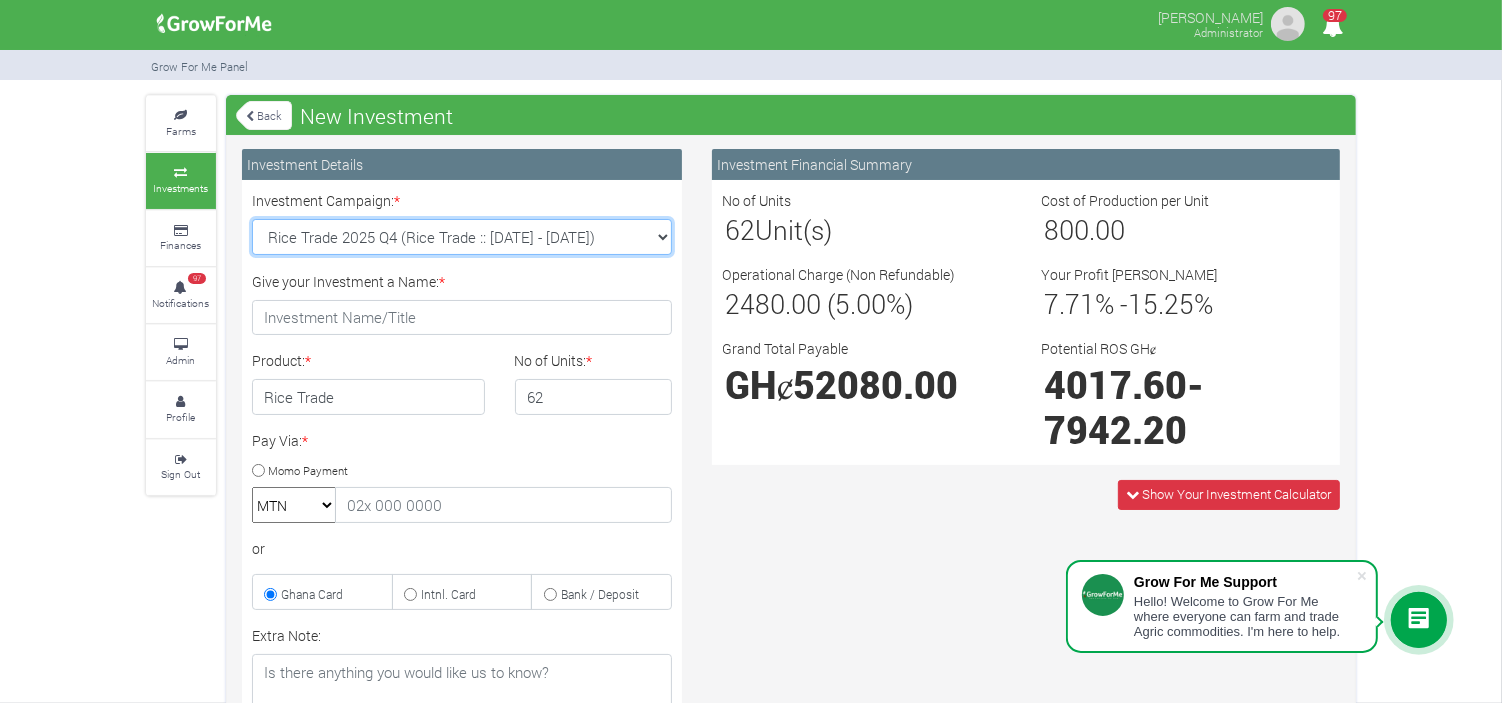 click on "Soybean Trade 2025 Q4 (Soybean Trade :: 01st Oct 2025 - 31st Mar 2026)
Maize Trade 2025 Q4 (Maize Trade :: 01st Oct 2025 - 31st Mar 2026)
Machinery Fund (10 Yrs) (Machinery :: 01st Jun 2025 - 01st Jun 2035)
Cashew Trade 2025 Q4 (Cashew Trade :: 01st Oct 2025 - 31st Mar 2026)" at bounding box center [462, 237] 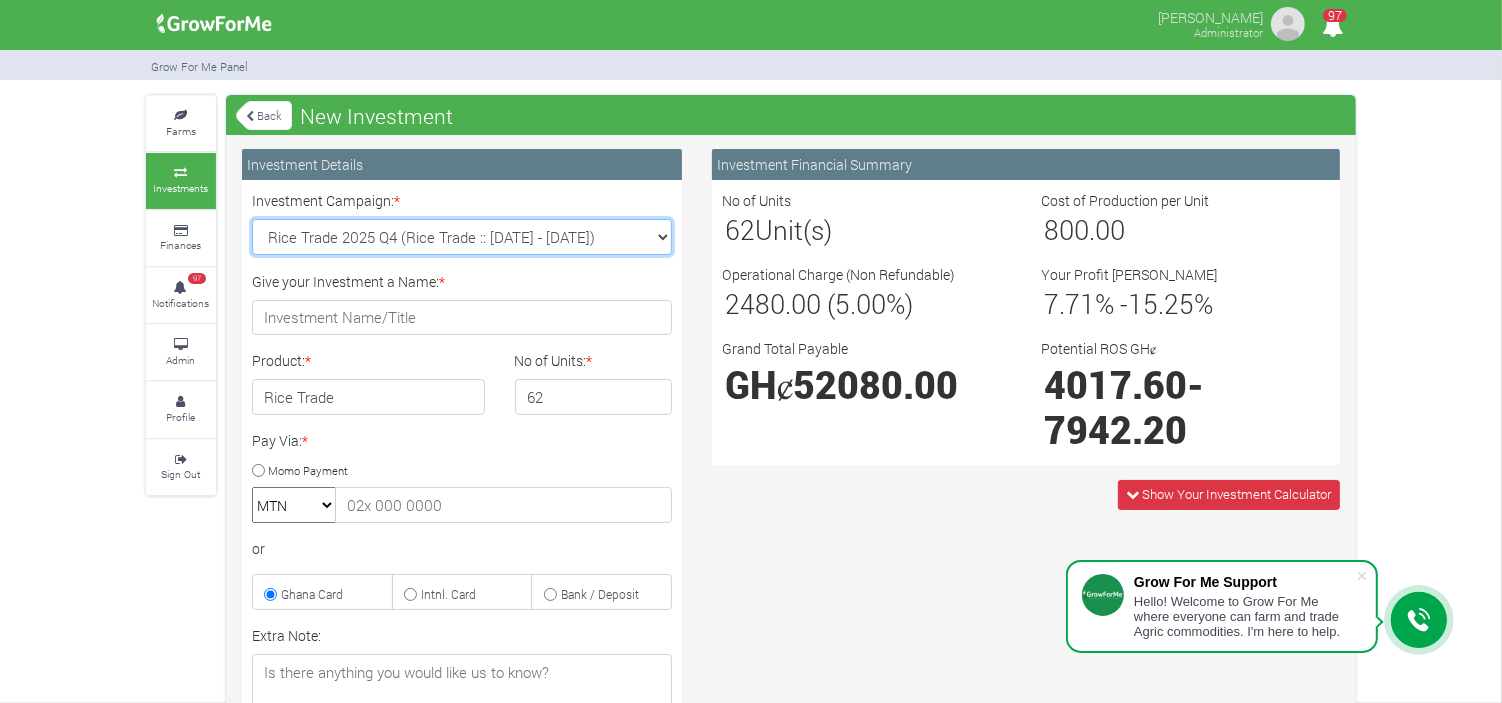 select on "47" 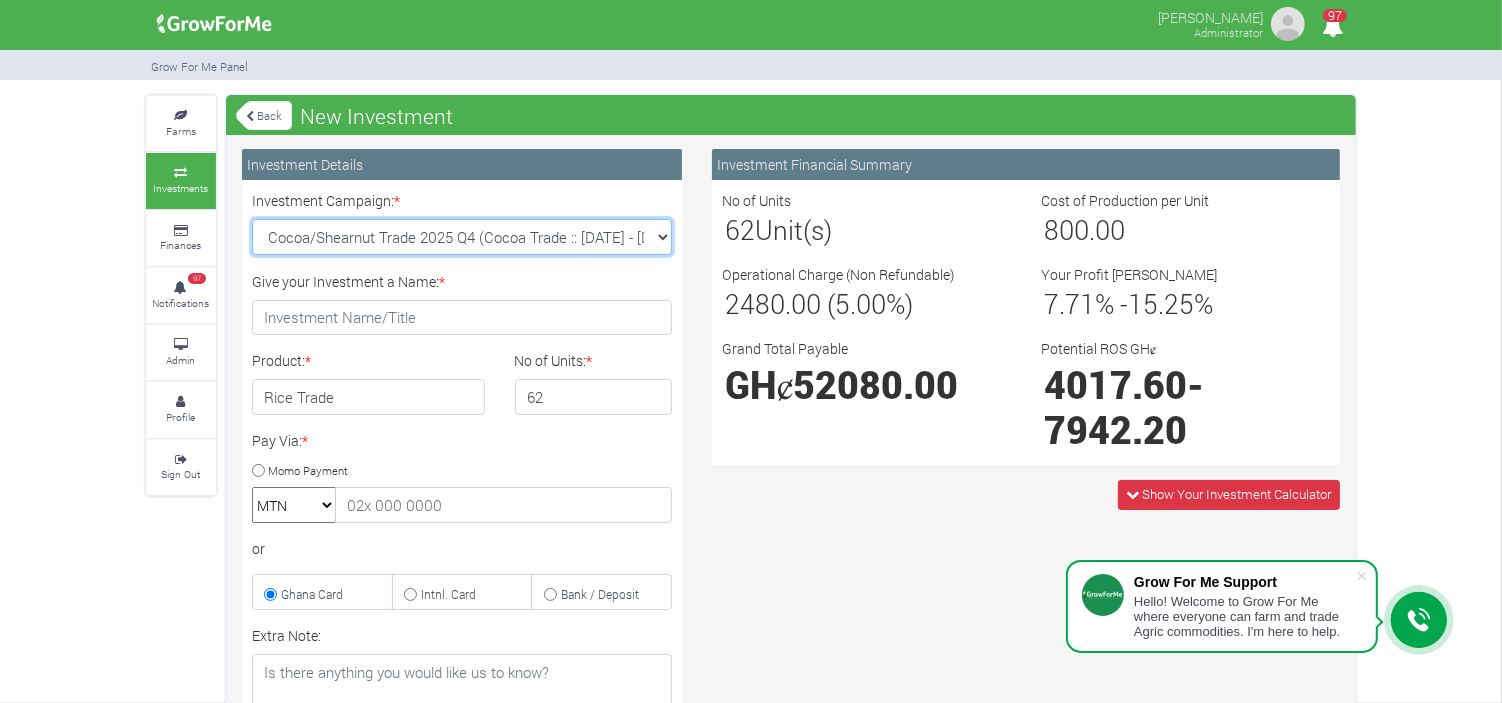 click on "Soybean Trade 2025 Q4 (Soybean Trade :: 01st Oct 2025 - 31st Mar 2026)
Maize Trade 2025 Q4 (Maize Trade :: 01st Oct 2025 - 31st Mar 2026)
Machinery Fund (10 Yrs) (Machinery :: 01st Jun 2025 - 01st Jun 2035)
Cashew Trade 2025 Q4 (Cashew Trade :: 01st Oct 2025 - 31st Mar 2026)" at bounding box center [462, 237] 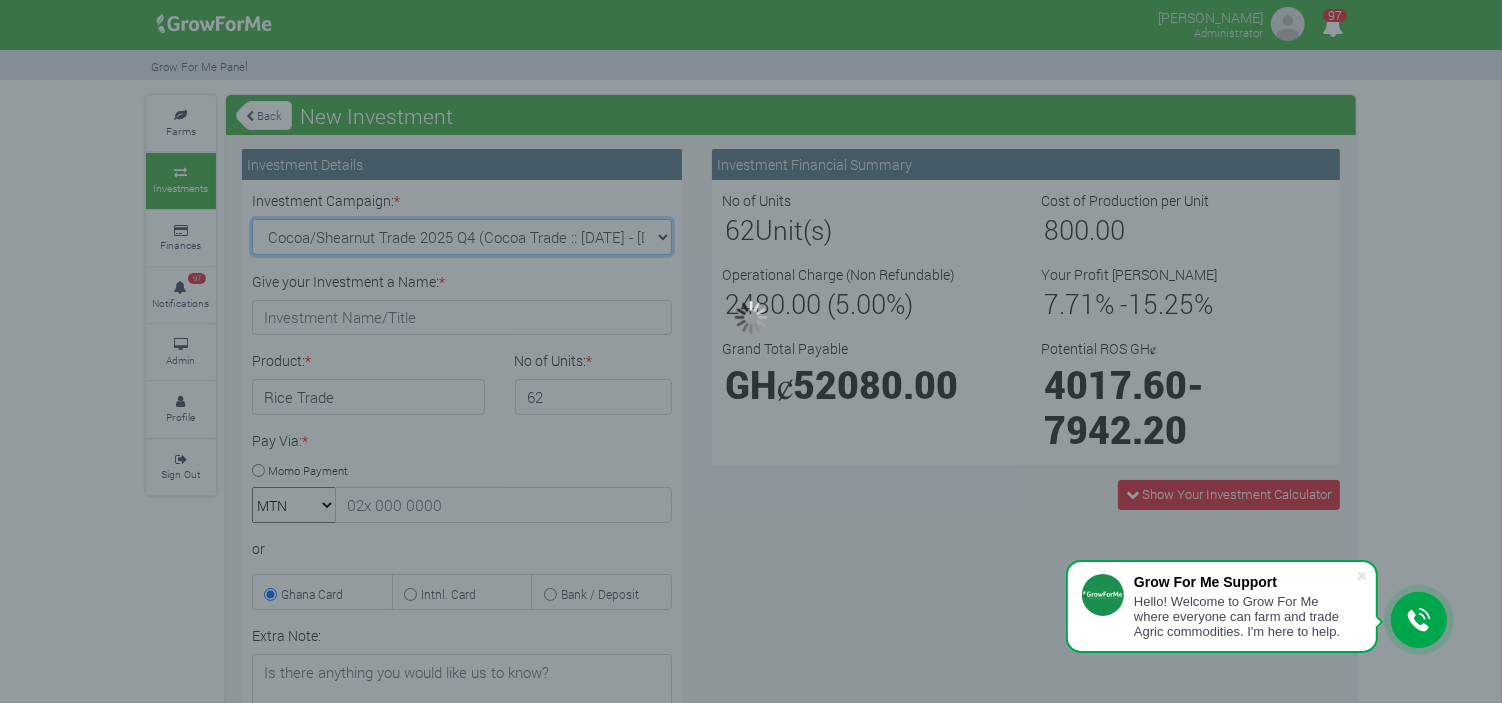 type on "1" 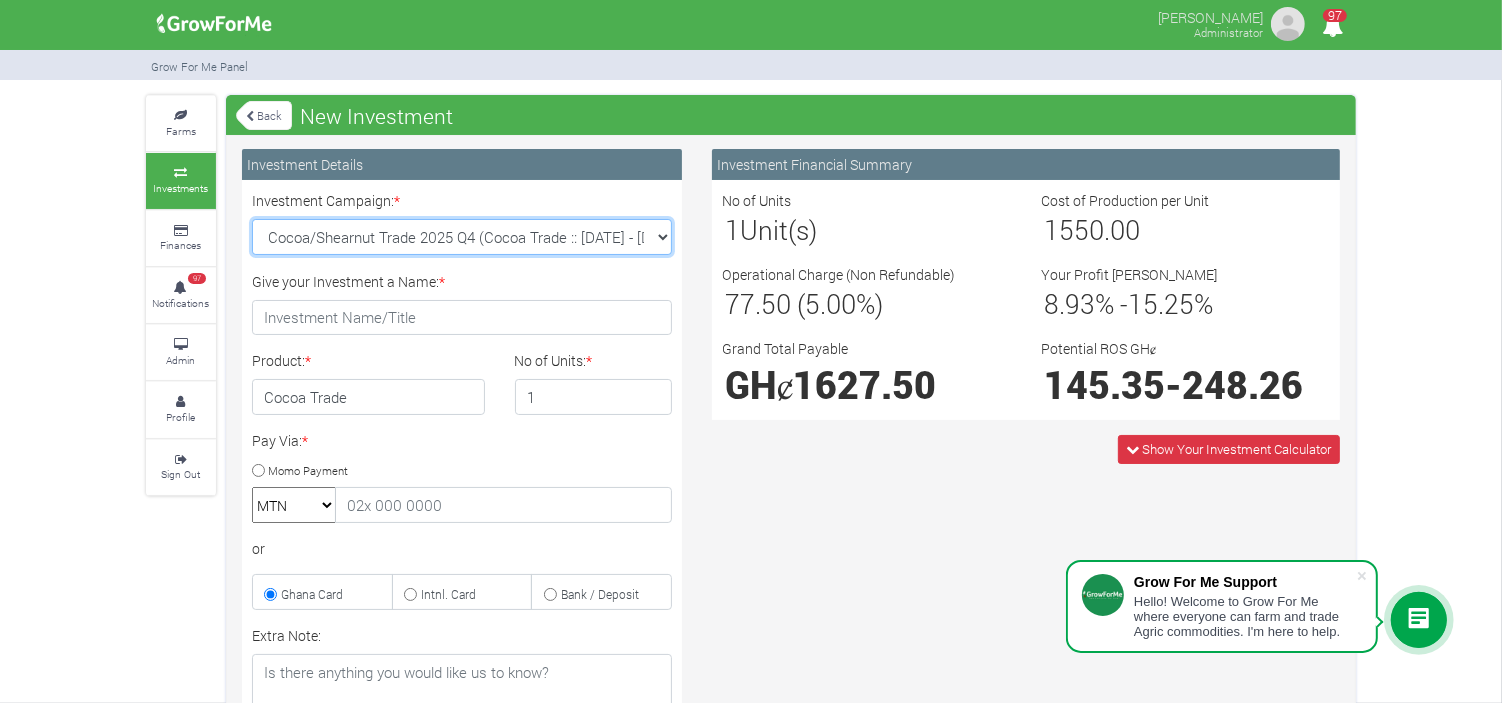 click on "Soybean Trade 2025 Q4 (Soybean Trade :: 01st Oct 2025 - 31st Mar 2026)
Maize Trade 2025 Q4 (Maize Trade :: 01st Oct 2025 - 31st Mar 2026)
Machinery Fund (10 Yrs) (Machinery :: 01st Jun 2025 - 01st Jun 2035)
Cashew Trade 2025 Q4 (Cashew Trade :: 01st Oct 2025 - 31st Mar 2026)" at bounding box center [462, 237] 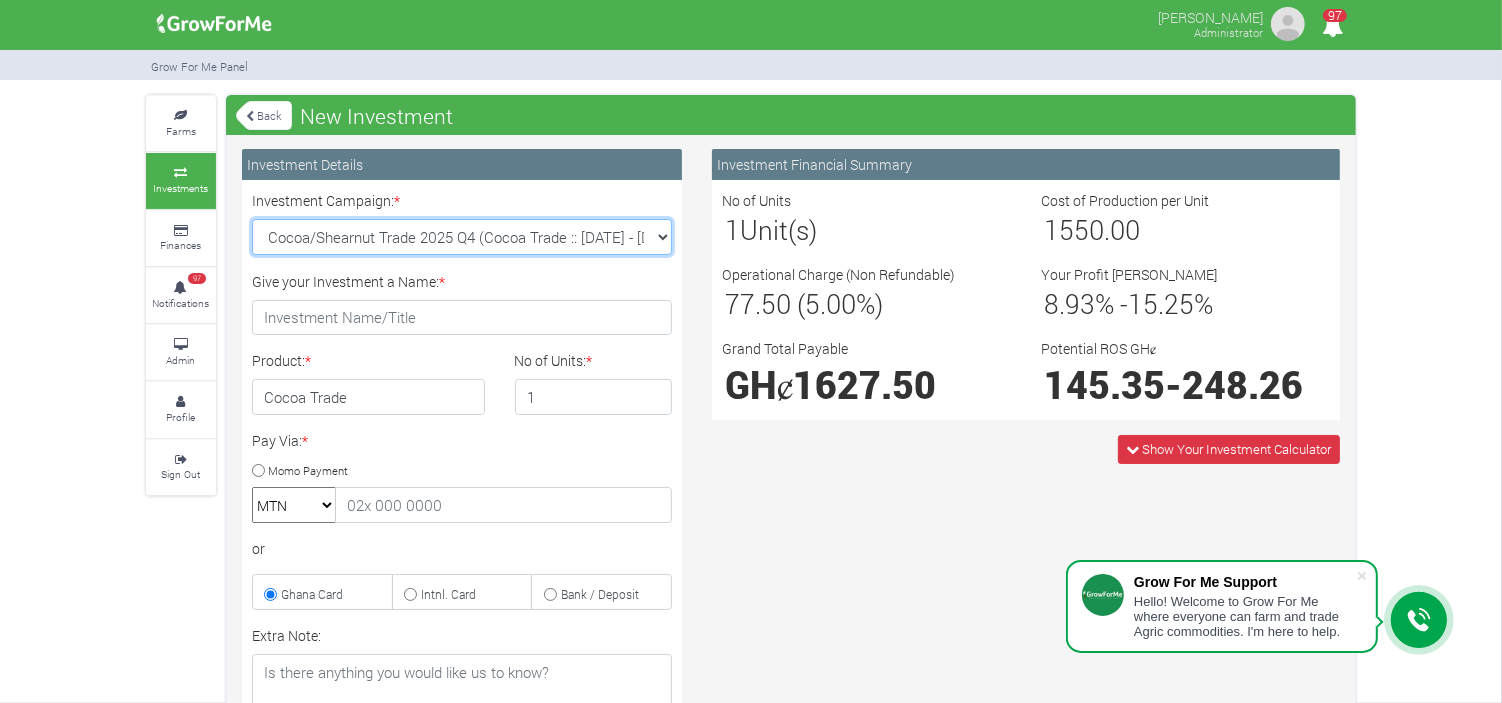 select on "43" 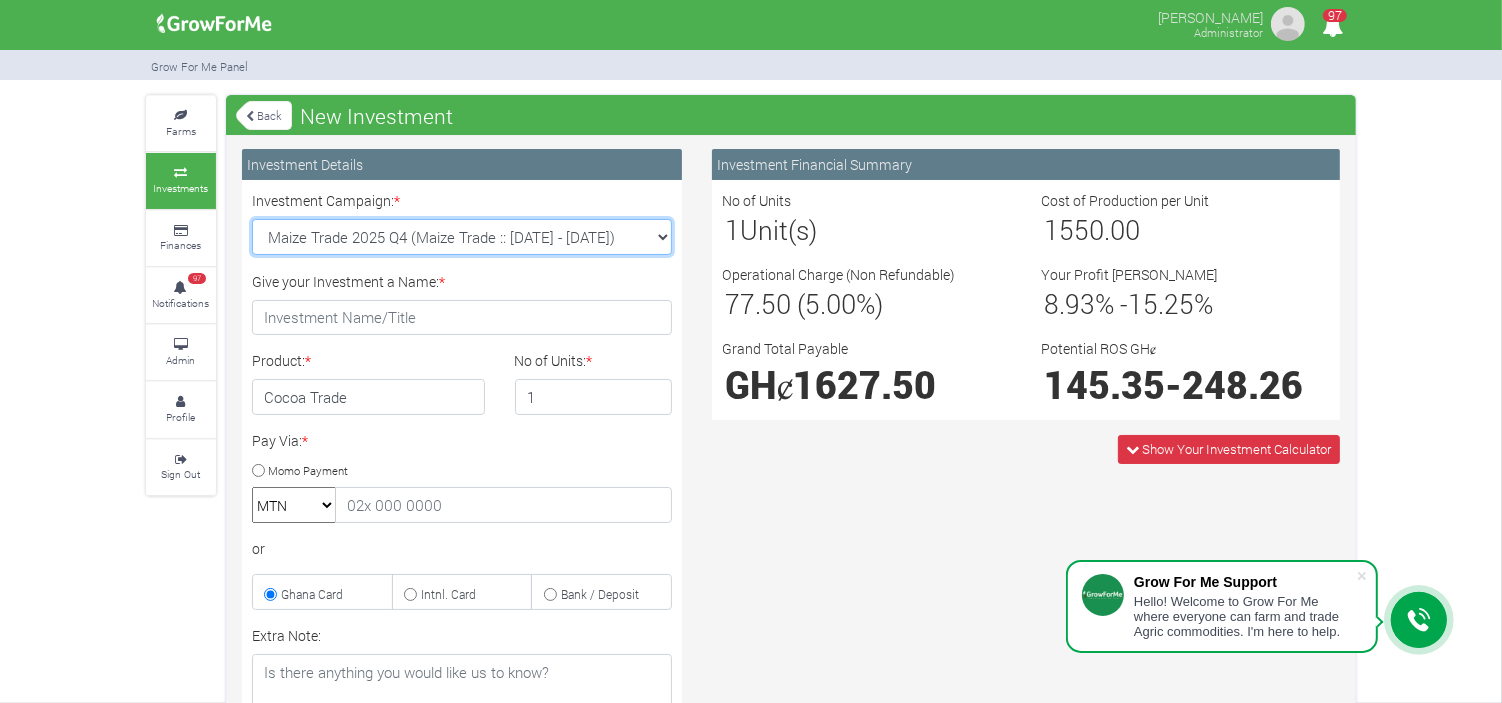 click on "Soybean Trade 2025 Q4 (Soybean Trade :: 01st Oct 2025 - 31st Mar 2026)
Maize Trade 2025 Q4 (Maize Trade :: 01st Oct 2025 - 31st Mar 2026)
Machinery Fund (10 Yrs) (Machinery :: 01st Jun 2025 - 01st Jun 2035)
Cashew Trade 2025 Q4 (Cashew Trade :: 01st Oct 2025 - 31st Mar 2026)" at bounding box center [462, 237] 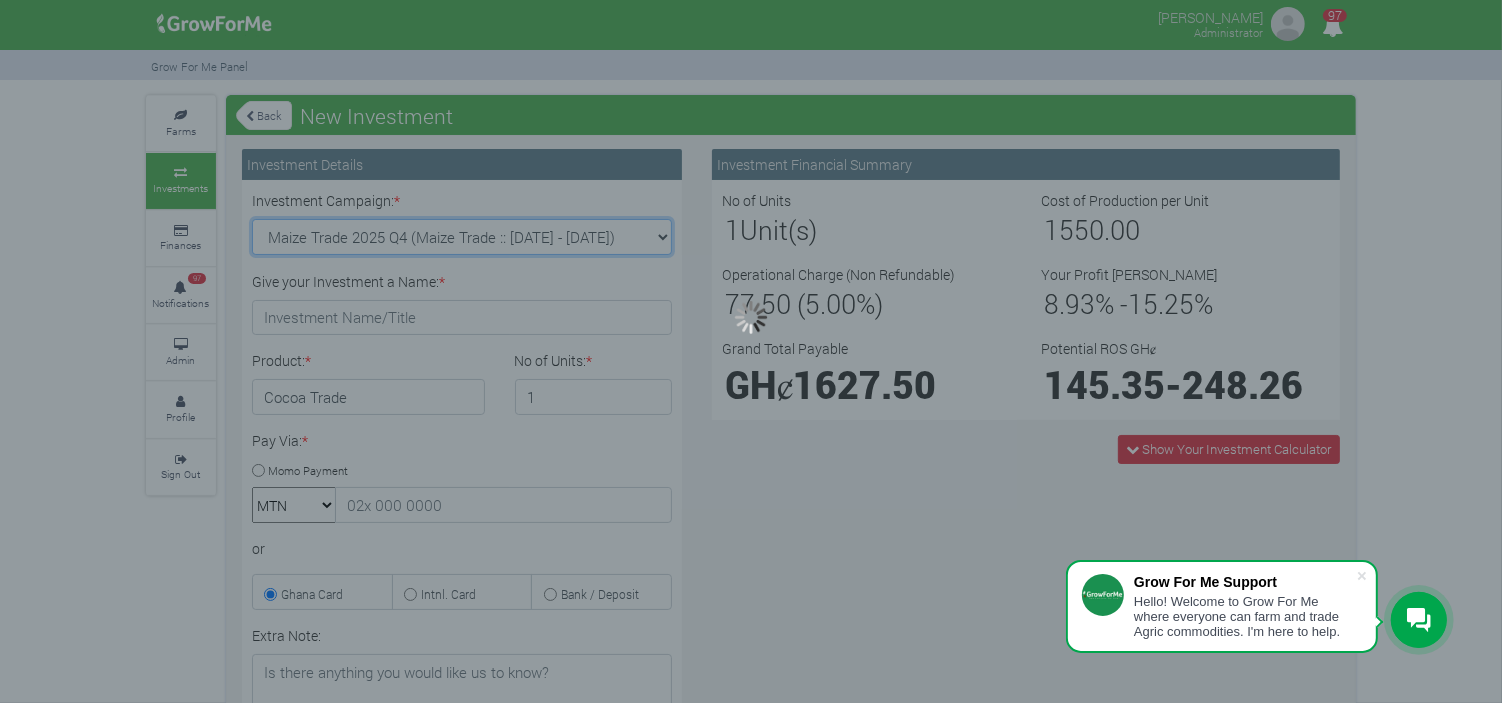 type on "1" 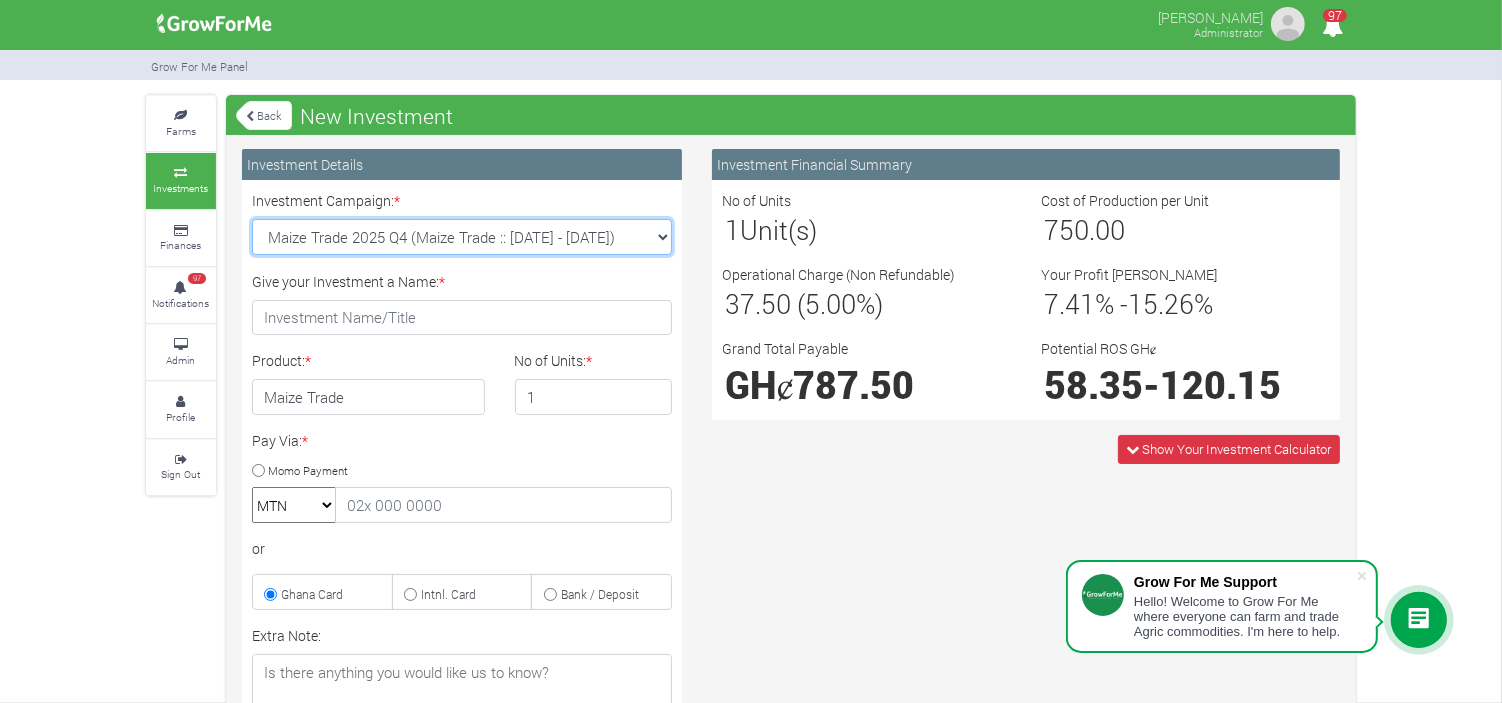 click on "Soybean Trade 2025 Q4 (Soybean Trade :: 01st Oct 2025 - 31st Mar 2026)
Maize Trade 2025 Q4 (Maize Trade :: 01st Oct 2025 - 31st Mar 2026)
Machinery Fund (10 Yrs) (Machinery :: 01st Jun 2025 - 01st Jun 2035)
Cashew Trade 2025 Q4 (Cashew Trade :: 01st Oct 2025 - 31st Mar 2026)" at bounding box center (462, 237) 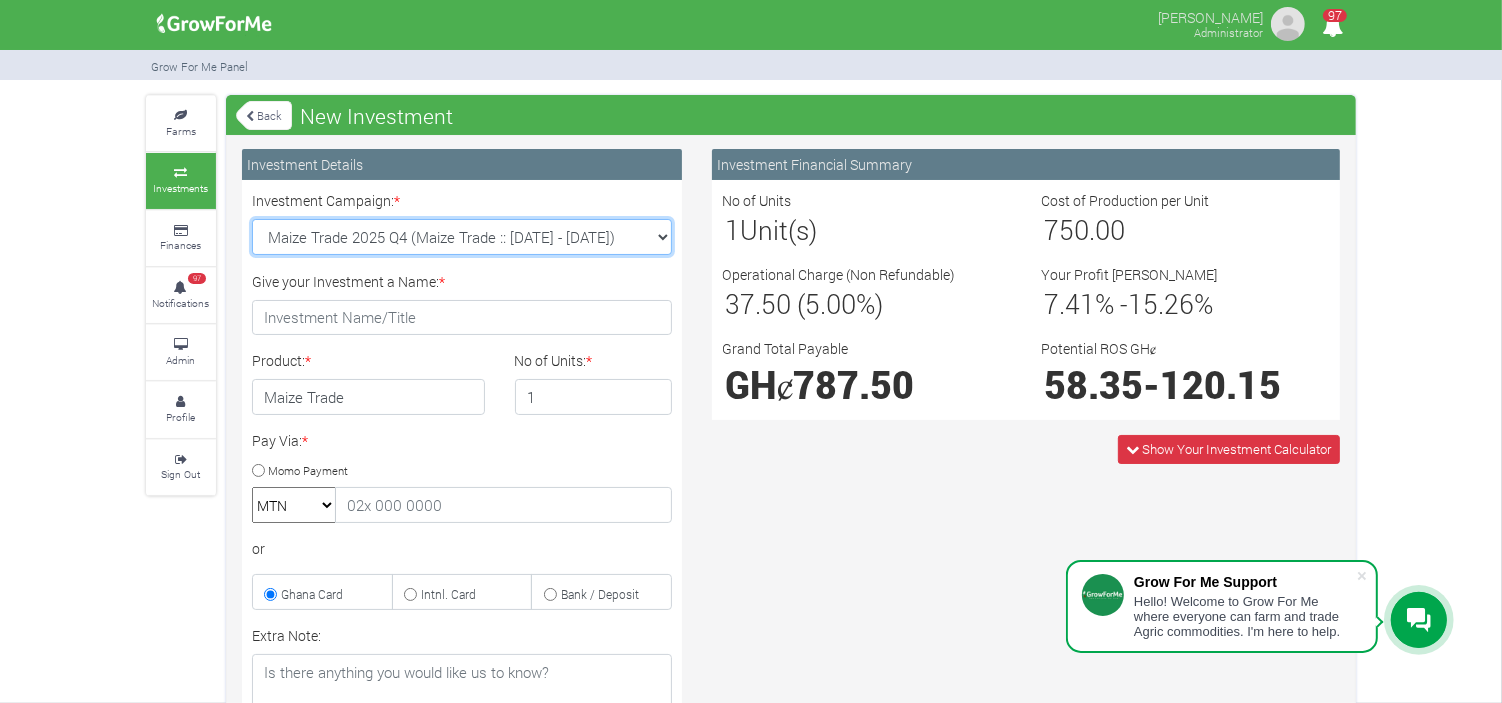 select on "46" 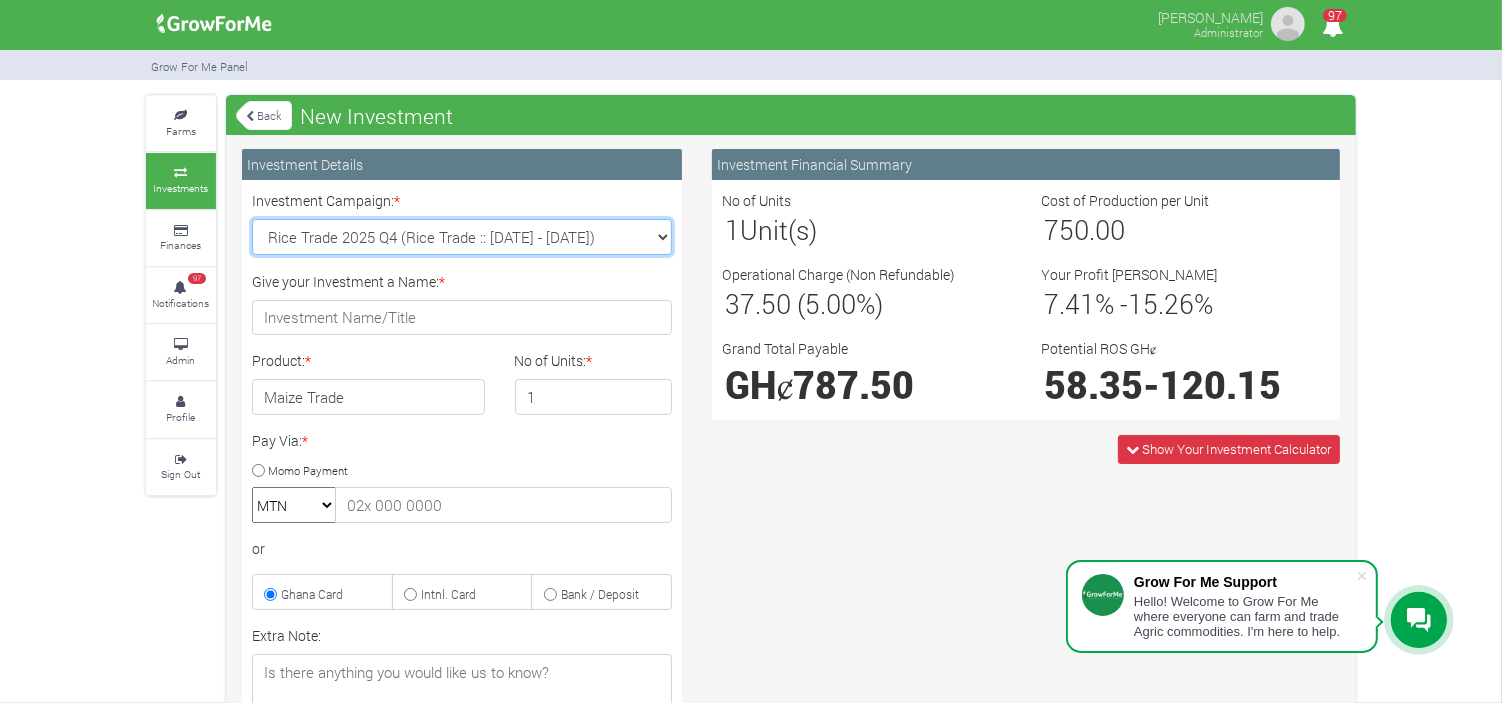 click on "Soybean Trade 2025 Q4 (Soybean Trade :: 01st Oct 2025 - 31st Mar 2026)
Maize Trade 2025 Q4 (Maize Trade :: 01st Oct 2025 - 31st Mar 2026)
Machinery Fund (10 Yrs) (Machinery :: 01st Jun 2025 - 01st Jun 2035)
Cashew Trade 2025 Q4 (Cashew Trade :: 01st Oct 2025 - 31st Mar 2026)" at bounding box center (462, 237) 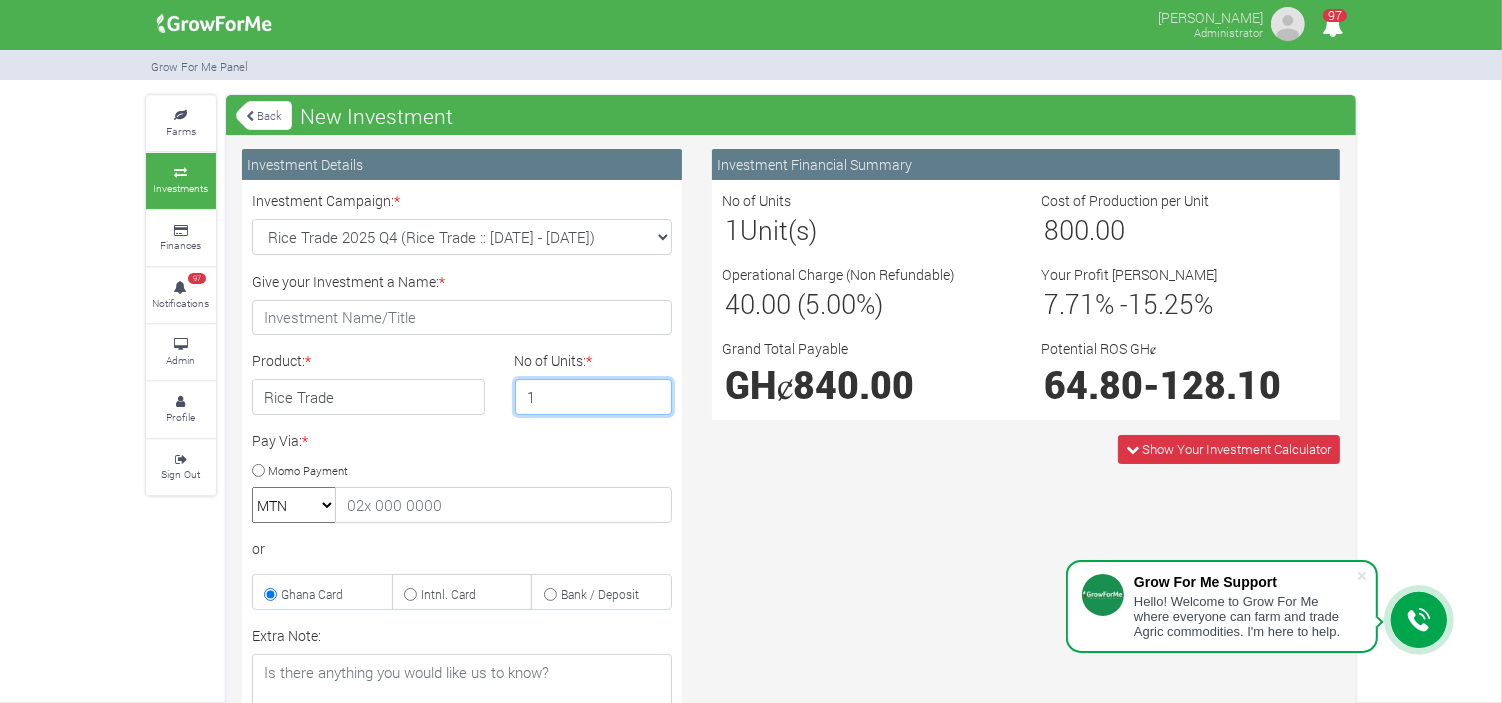 click on "1" at bounding box center [594, 397] 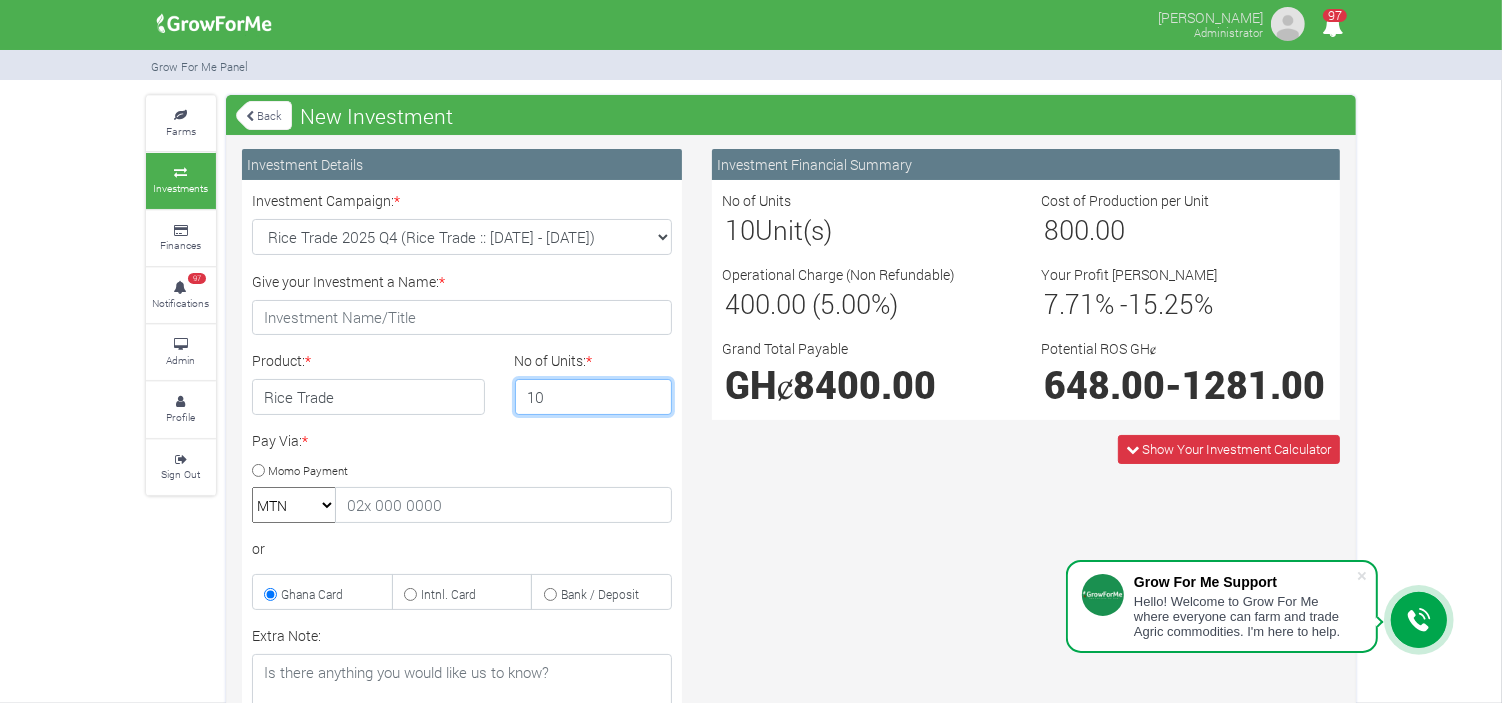 type on "1" 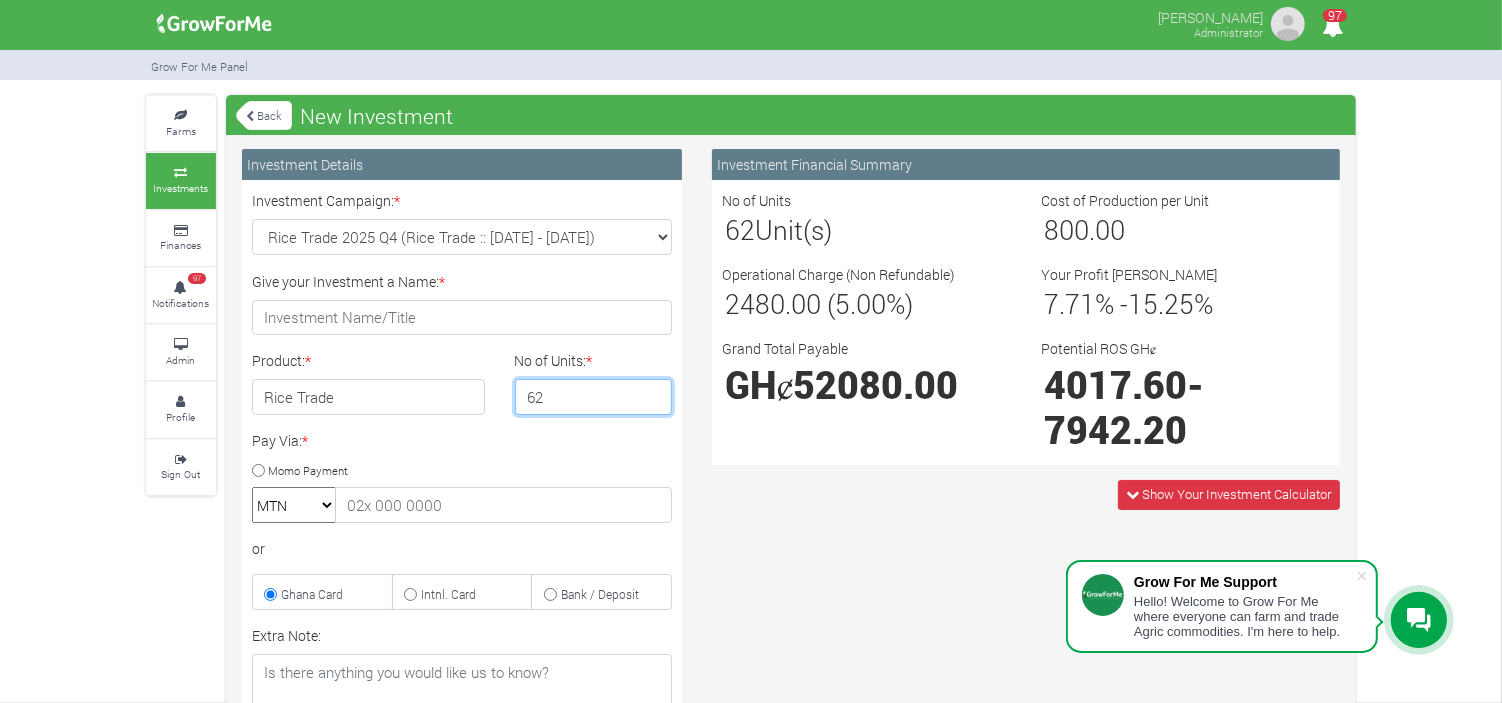 type on "62" 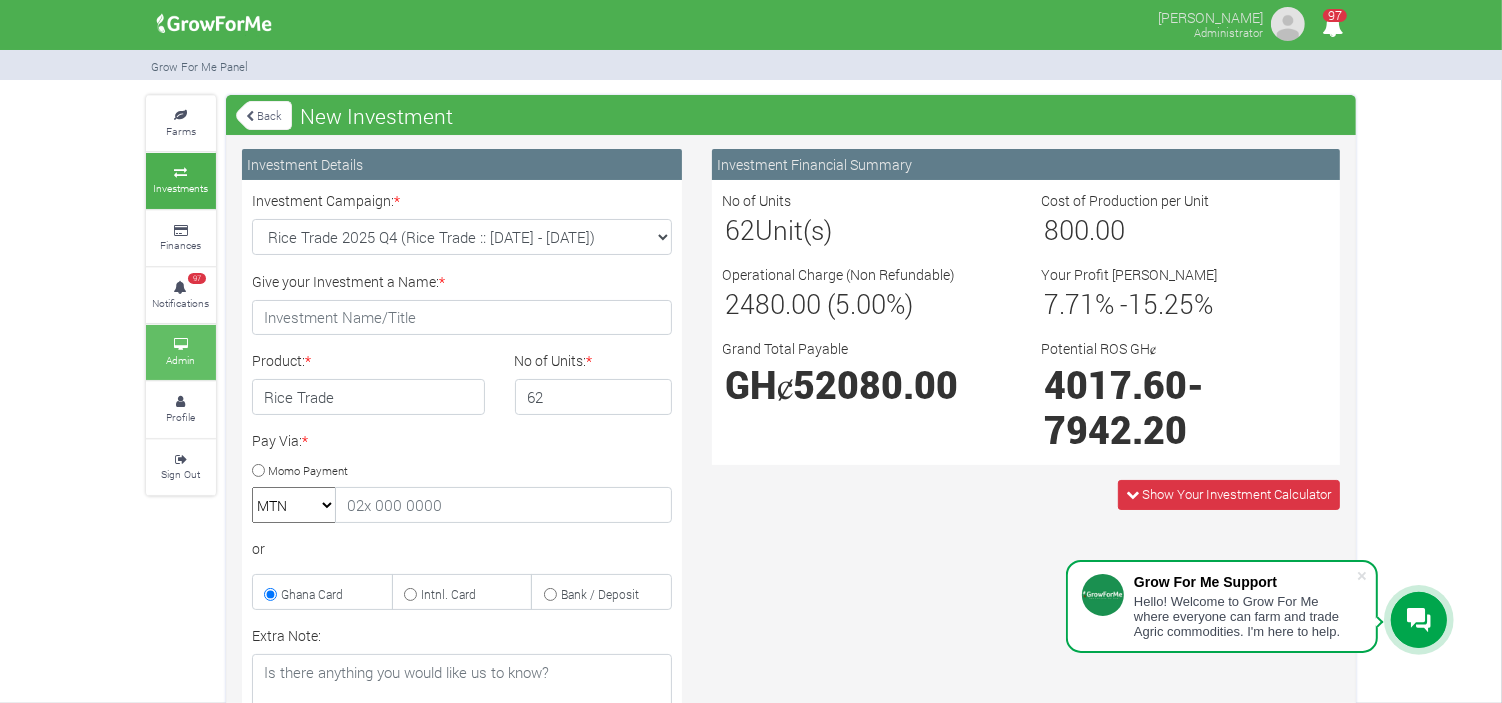 click at bounding box center (181, 345) 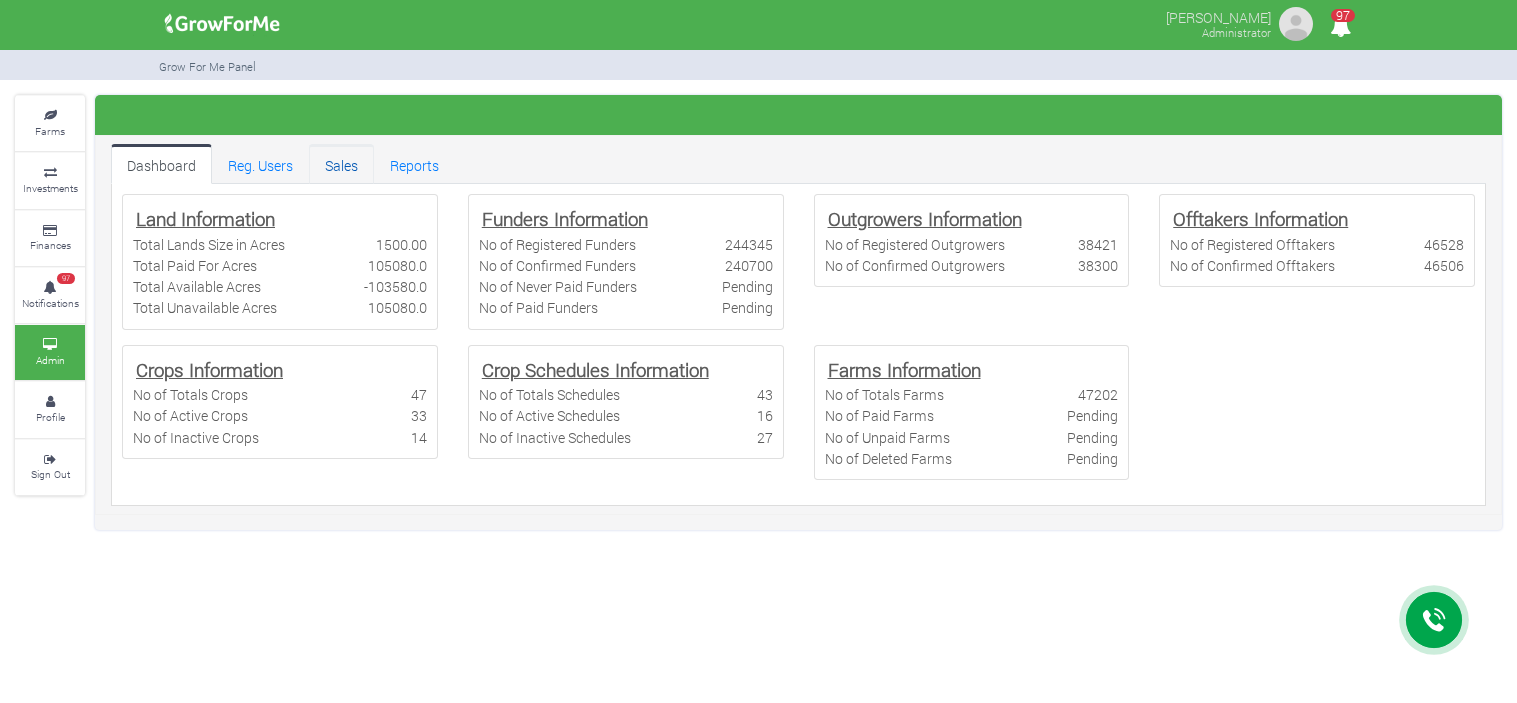 scroll, scrollTop: 0, scrollLeft: 0, axis: both 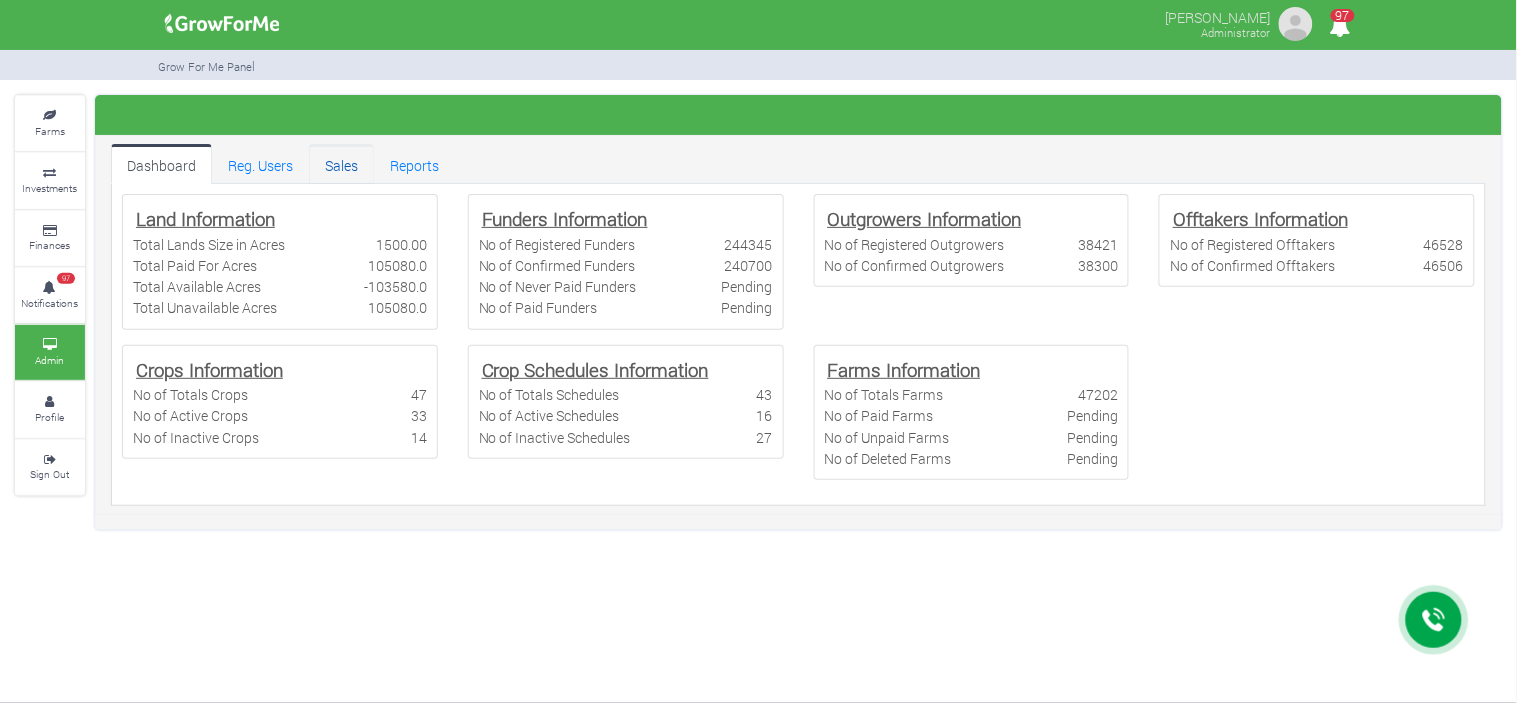 click on "Sales" at bounding box center [341, 164] 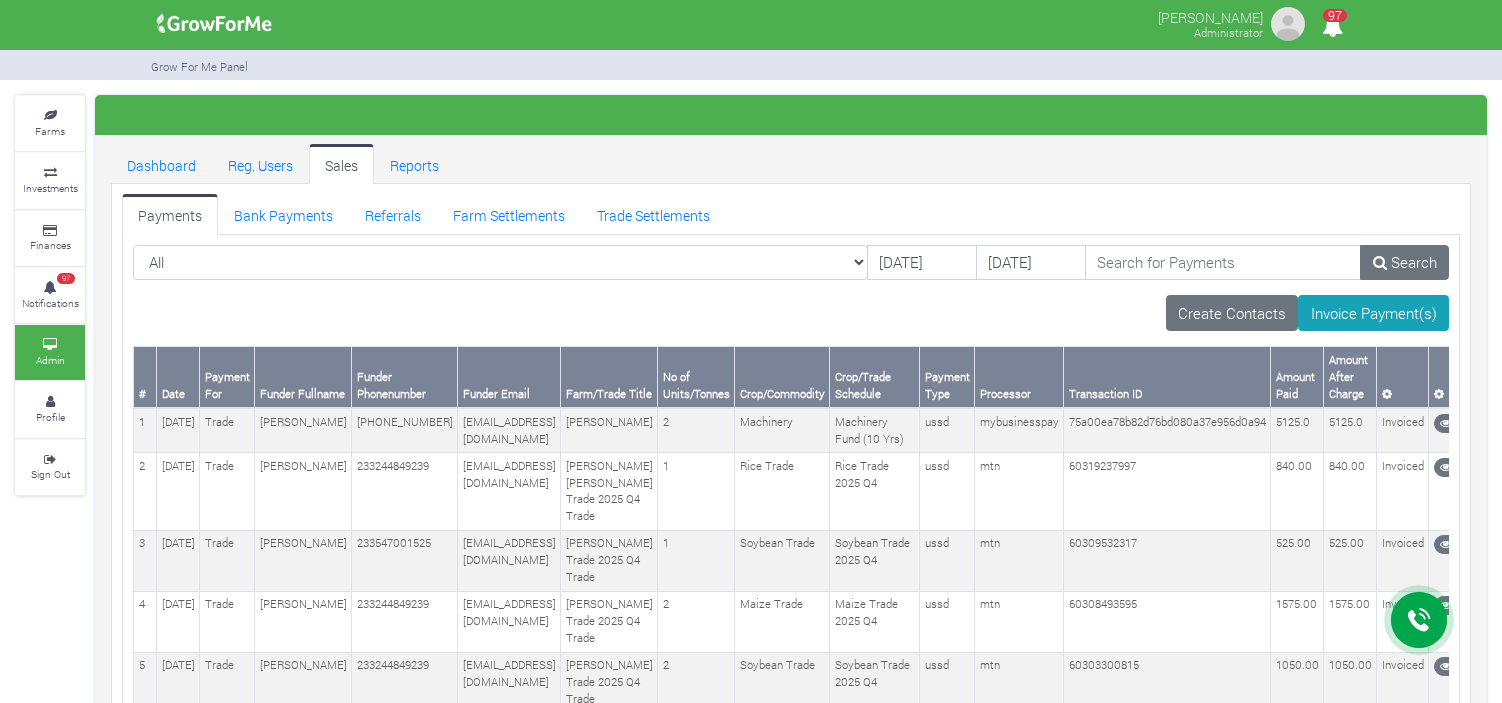 scroll, scrollTop: 0, scrollLeft: 0, axis: both 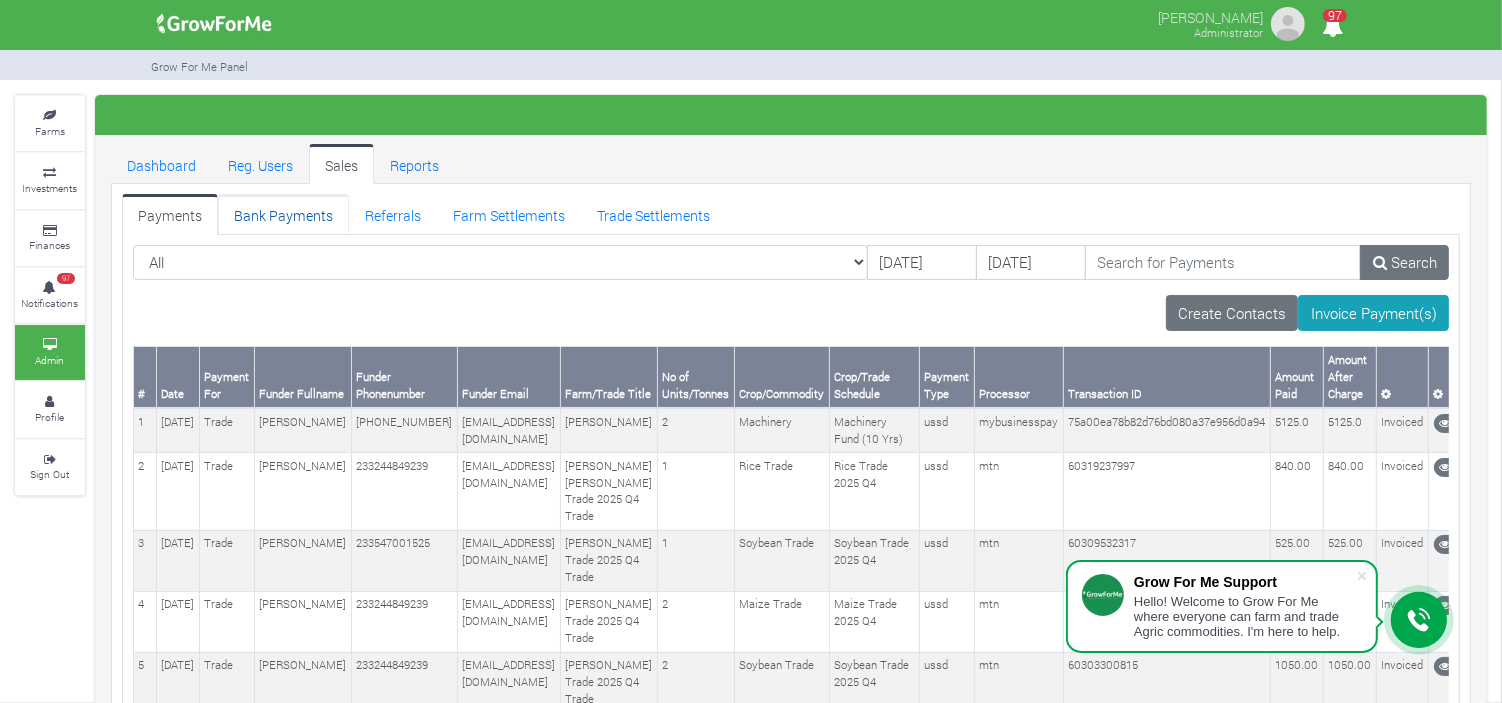 click on "Bank Payments" at bounding box center [283, 214] 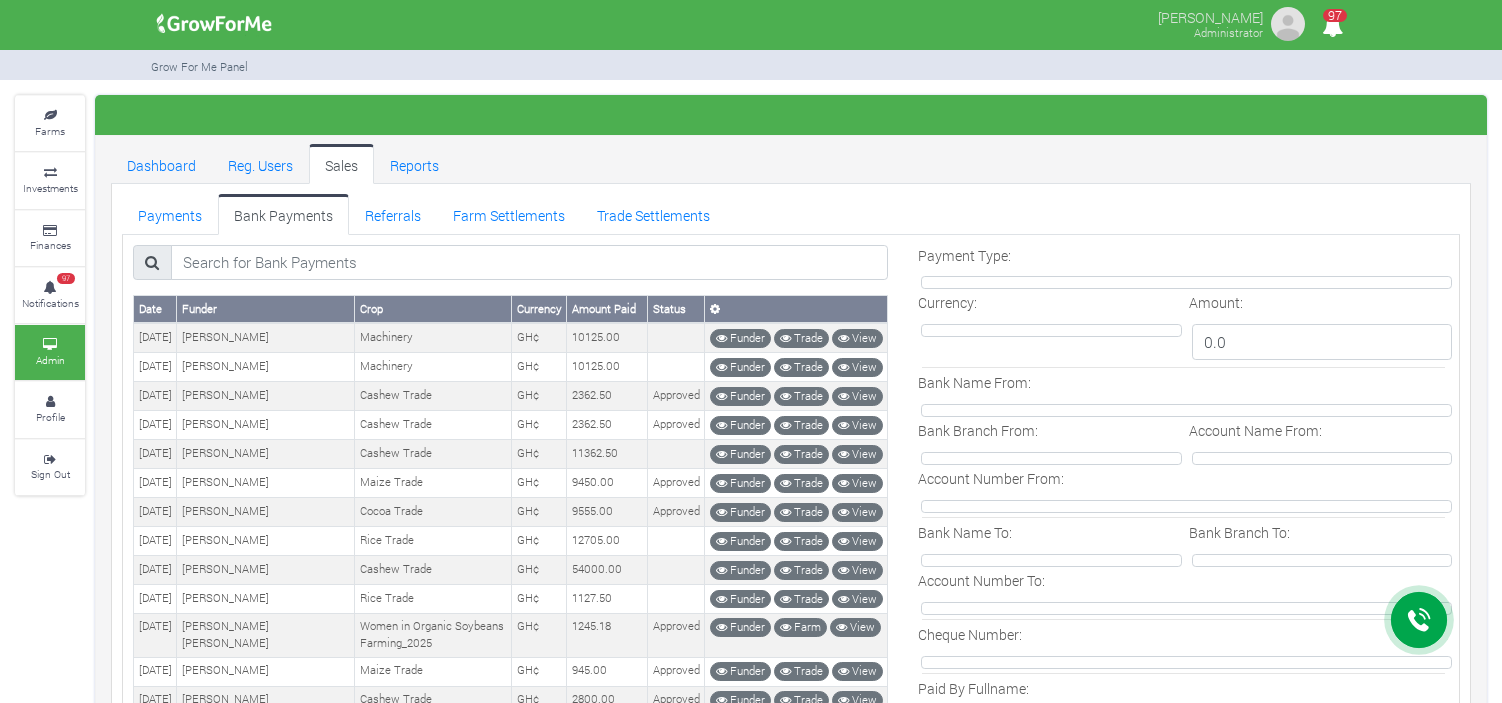 scroll, scrollTop: 0, scrollLeft: 0, axis: both 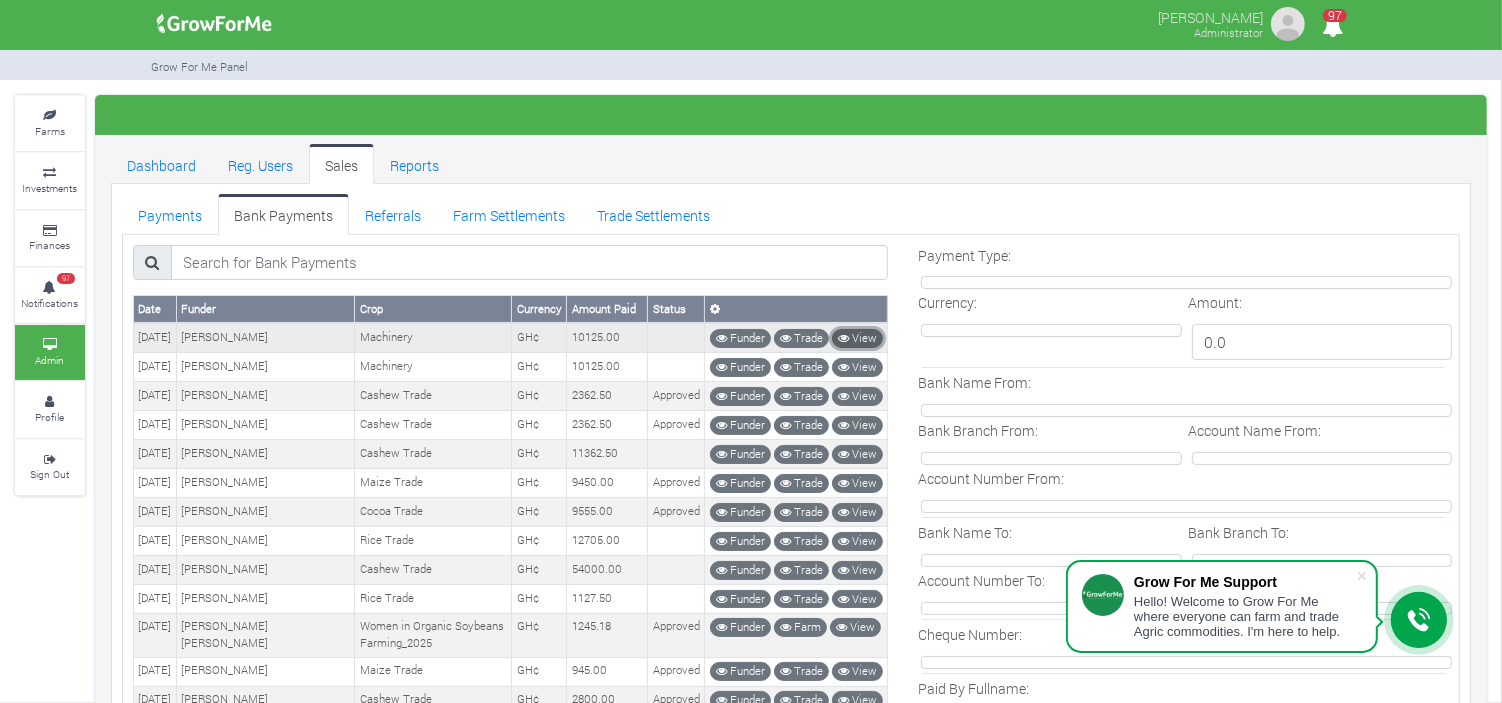 click on "View" at bounding box center [857, 338] 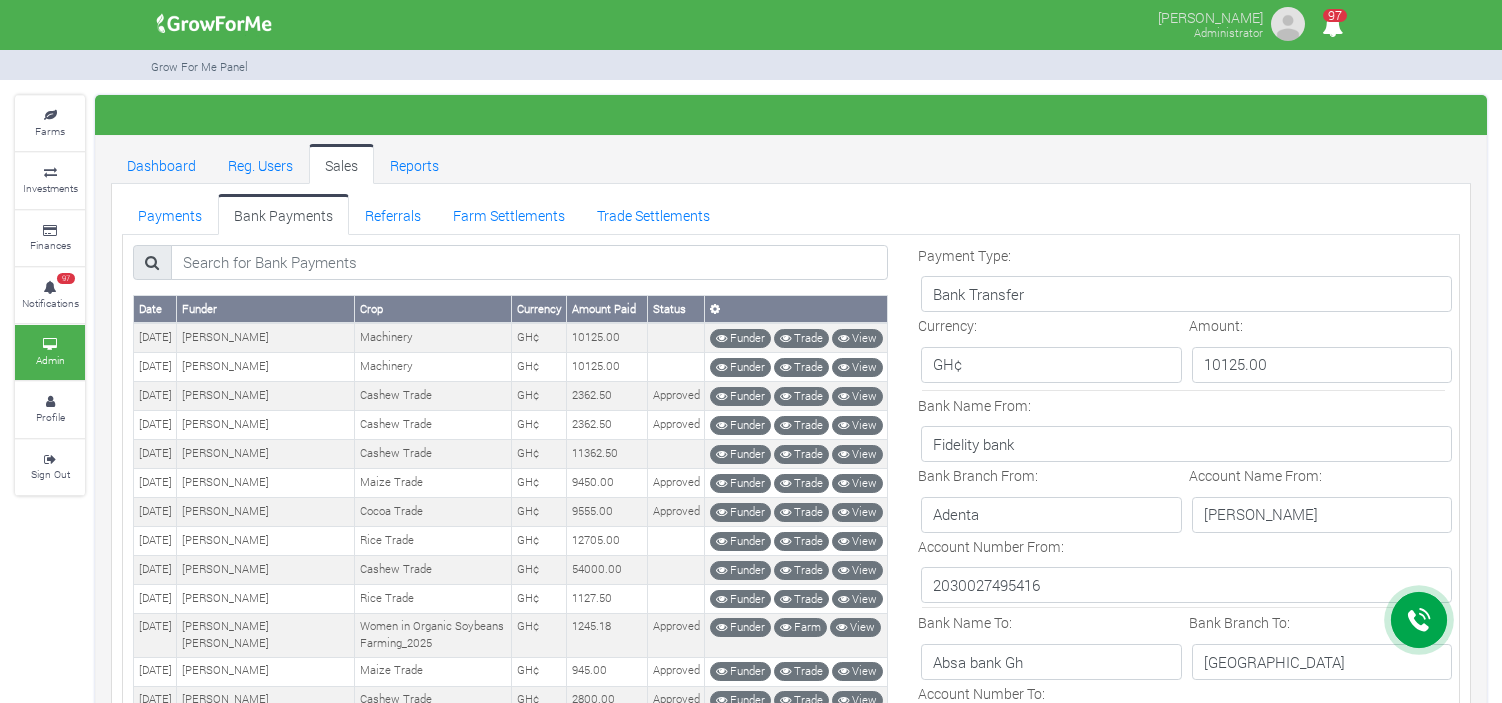 scroll, scrollTop: 565, scrollLeft: 0, axis: vertical 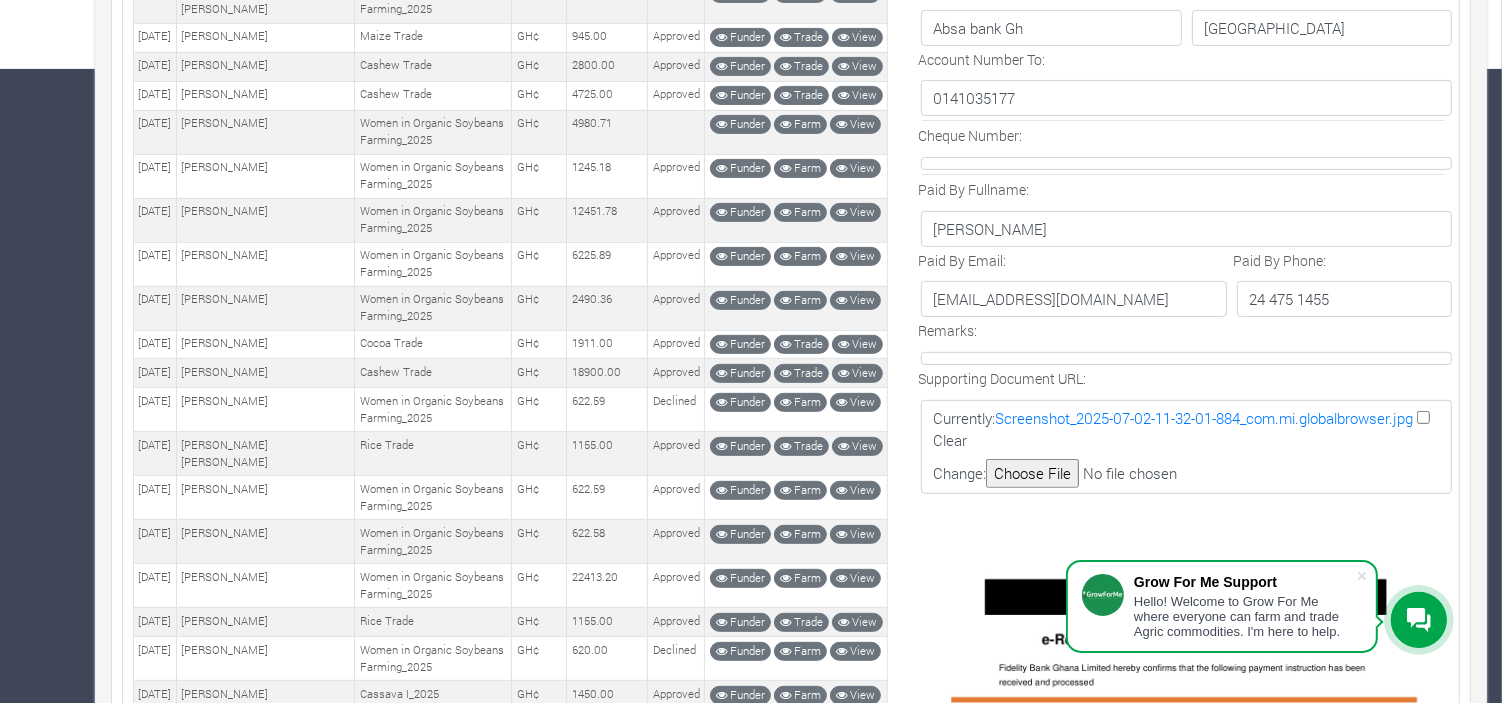click on "Screenshot_2025-07-02-11-32-01-884_com.mi.globalbrowser.jpg" at bounding box center (1204, 418) 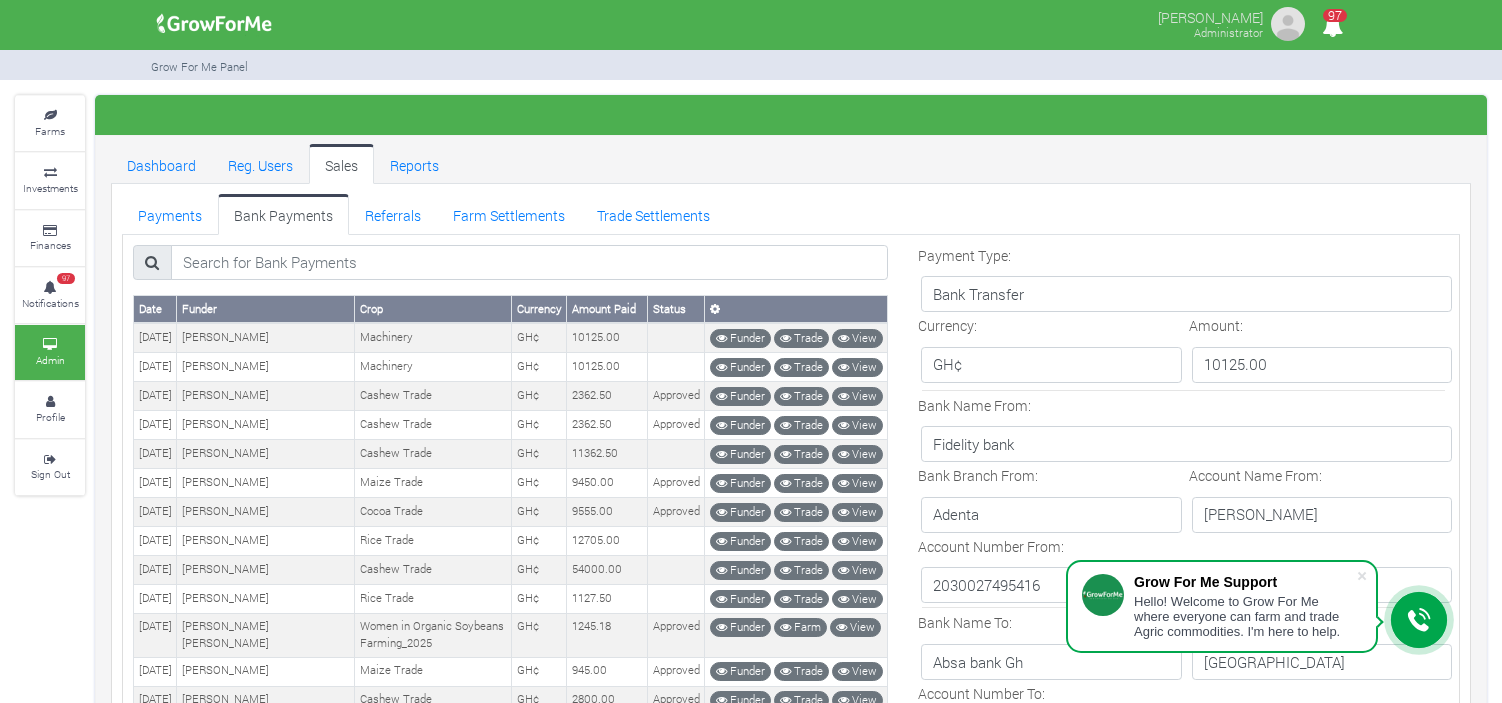 scroll, scrollTop: 0, scrollLeft: 0, axis: both 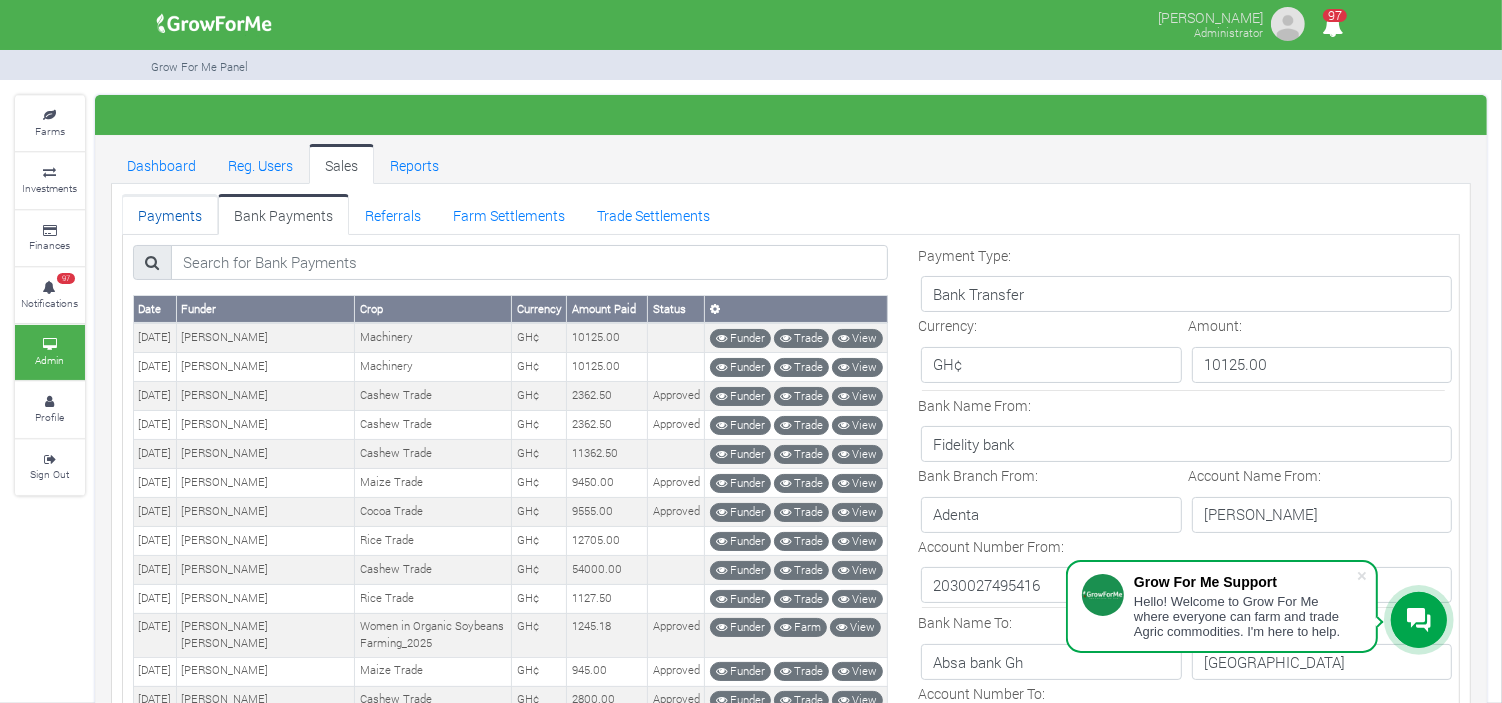 click on "Payments" at bounding box center (170, 214) 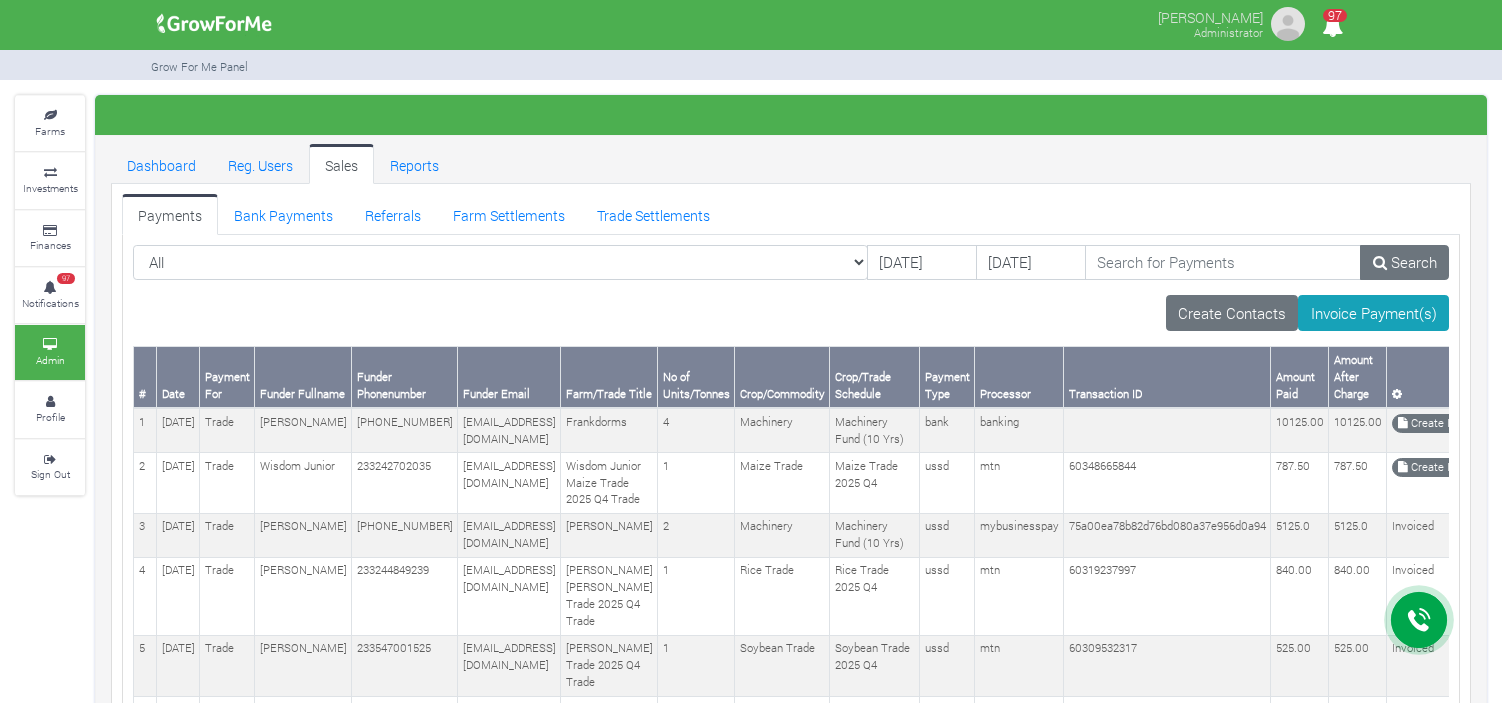 scroll, scrollTop: 0, scrollLeft: 0, axis: both 